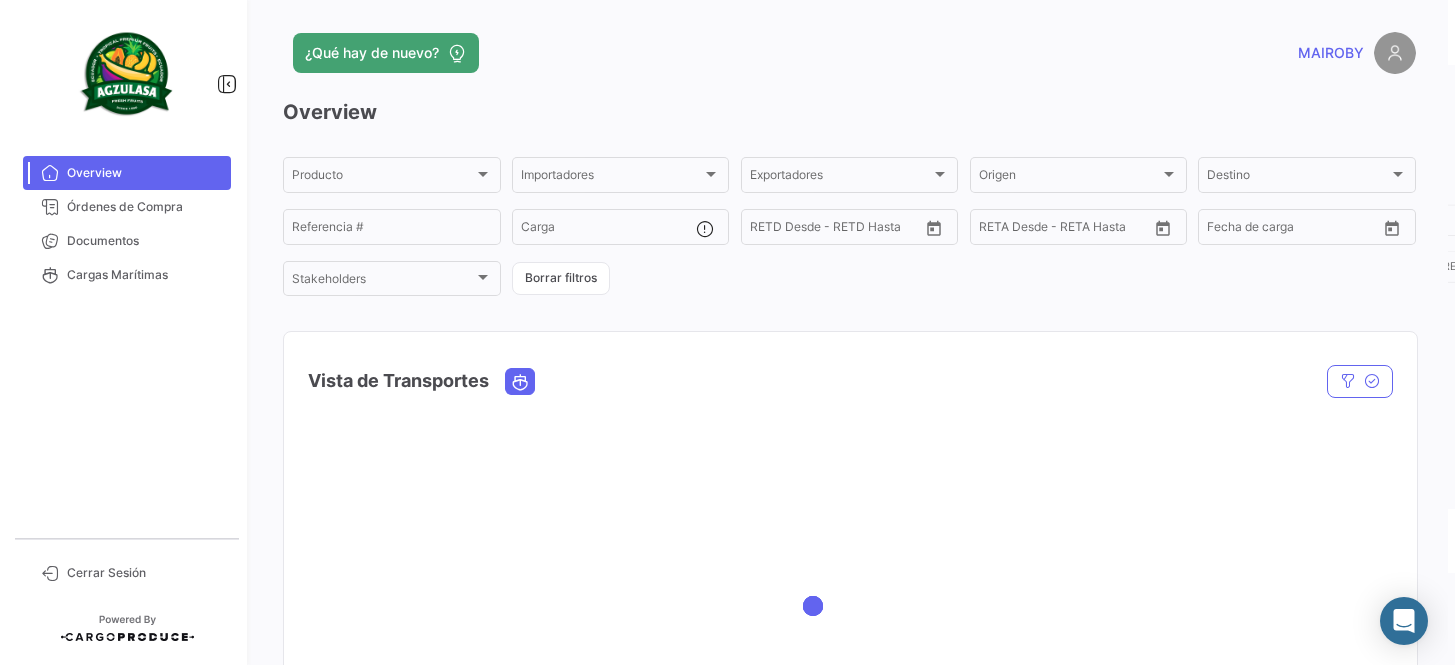 scroll, scrollTop: 0, scrollLeft: 0, axis: both 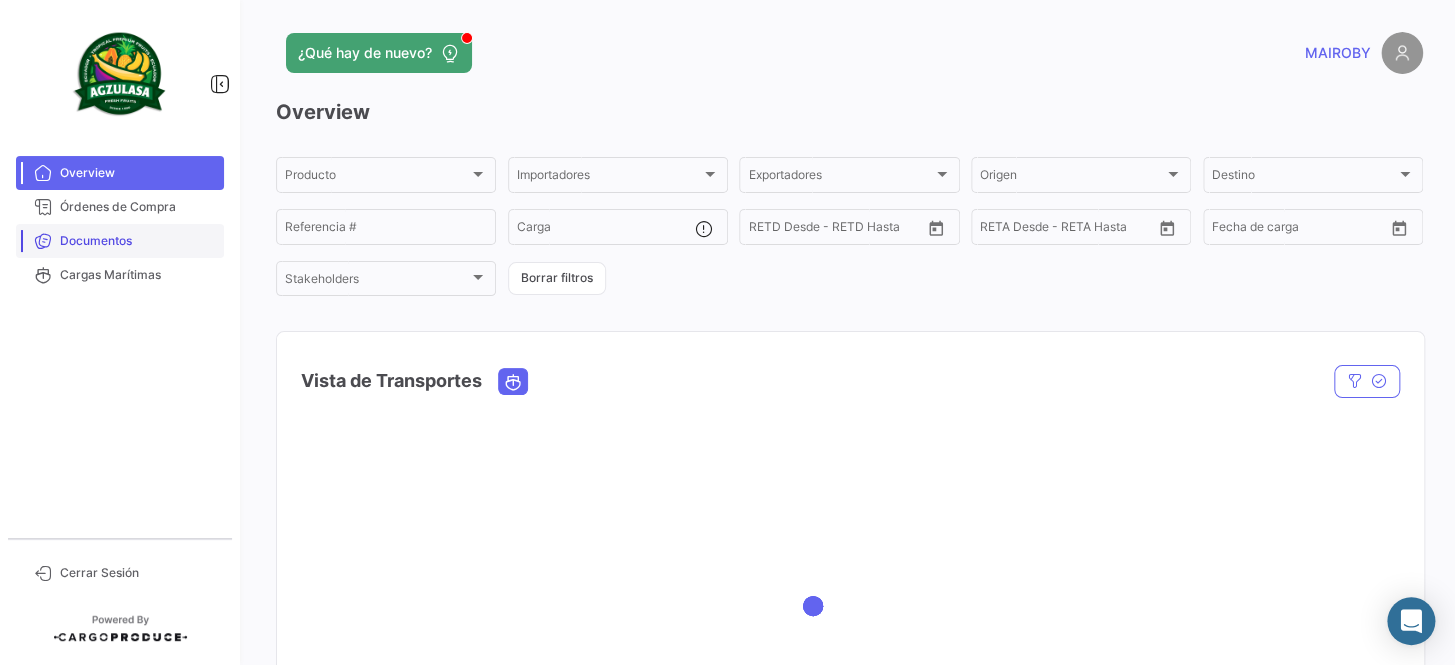 click on "Documentos" at bounding box center (138, 241) 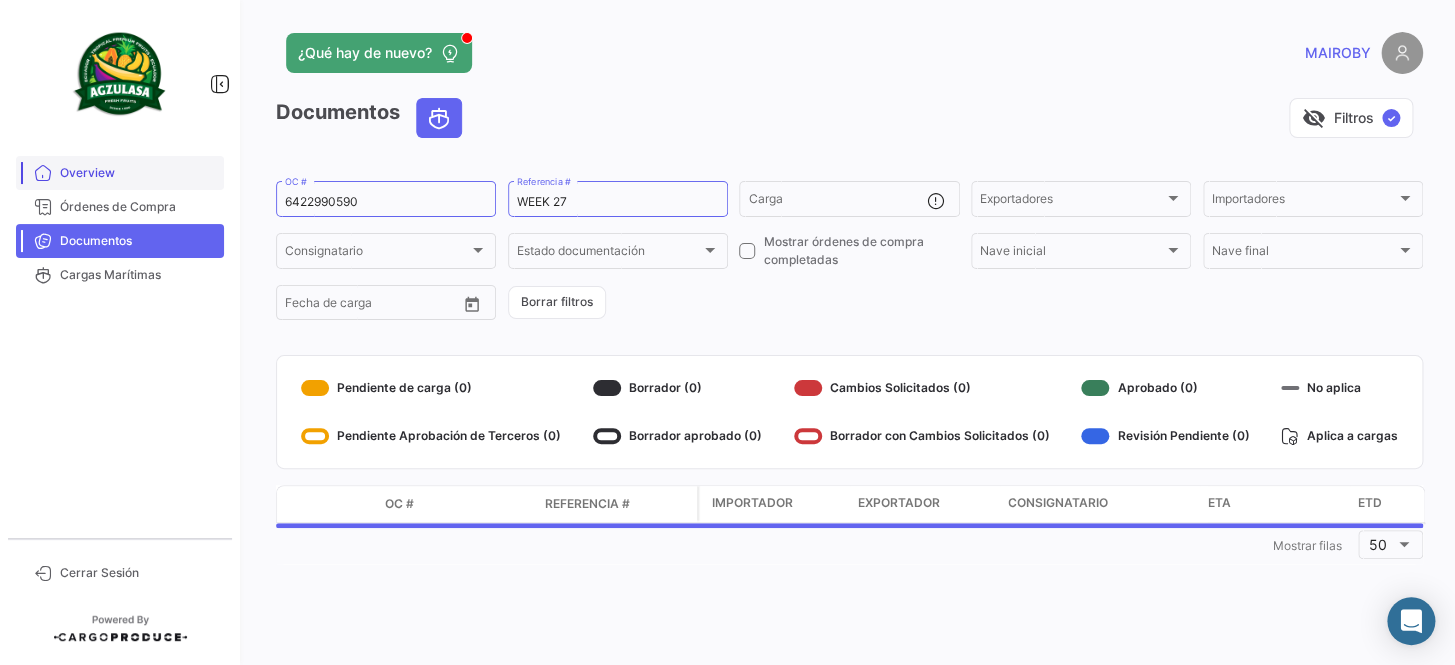 drag, startPoint x: 257, startPoint y: 187, endPoint x: 158, endPoint y: 180, distance: 99.24717 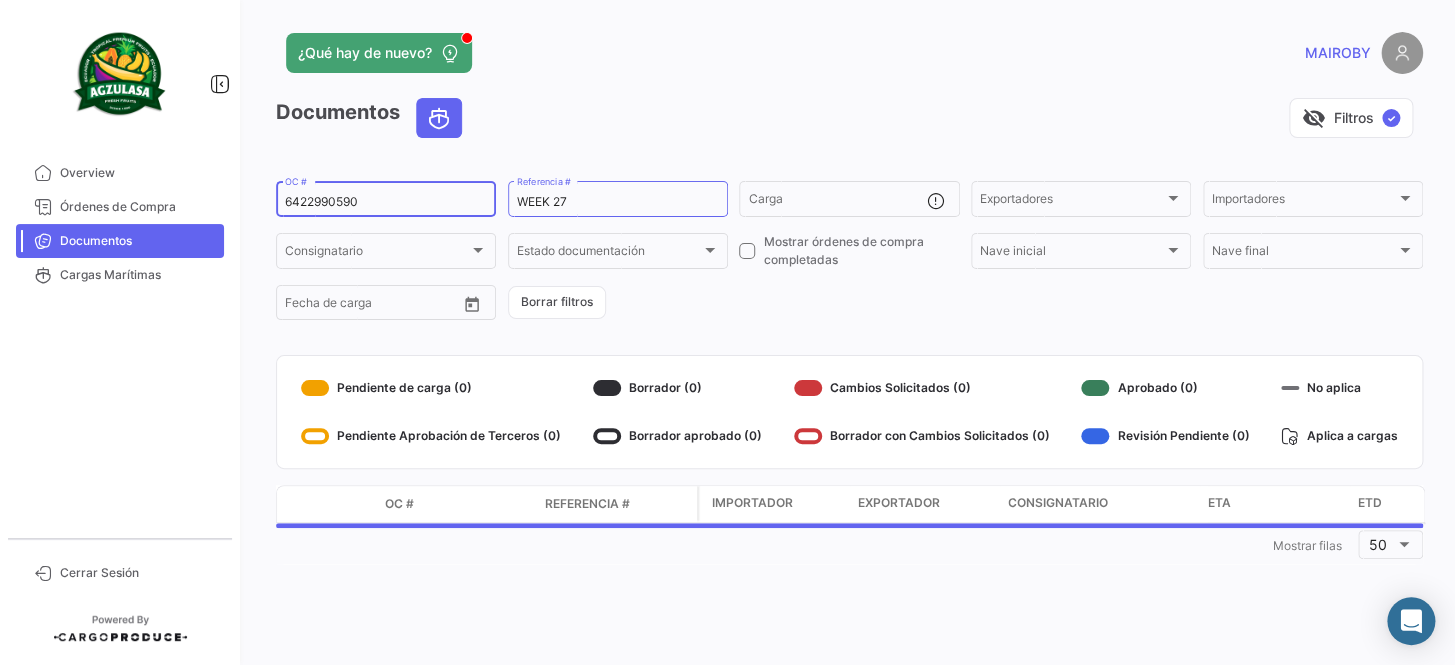 click on "6422990590" at bounding box center (386, 202) 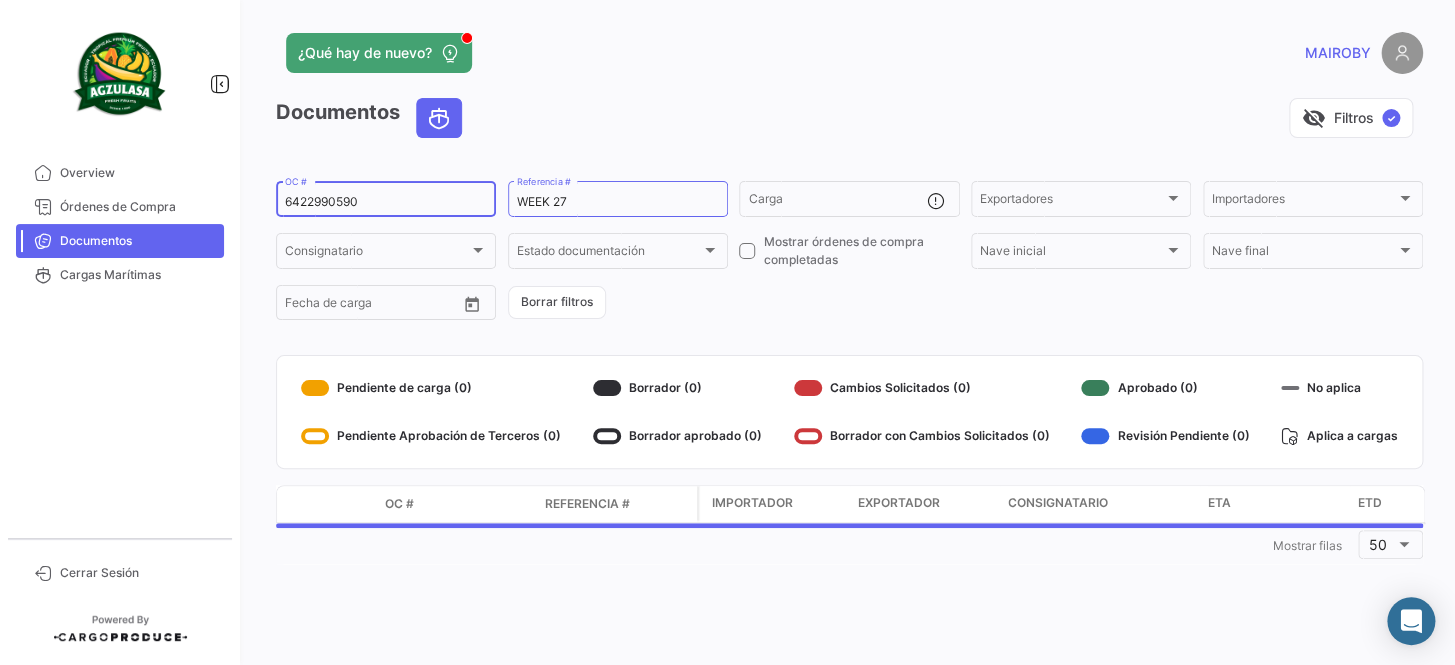 paste on "256451667" 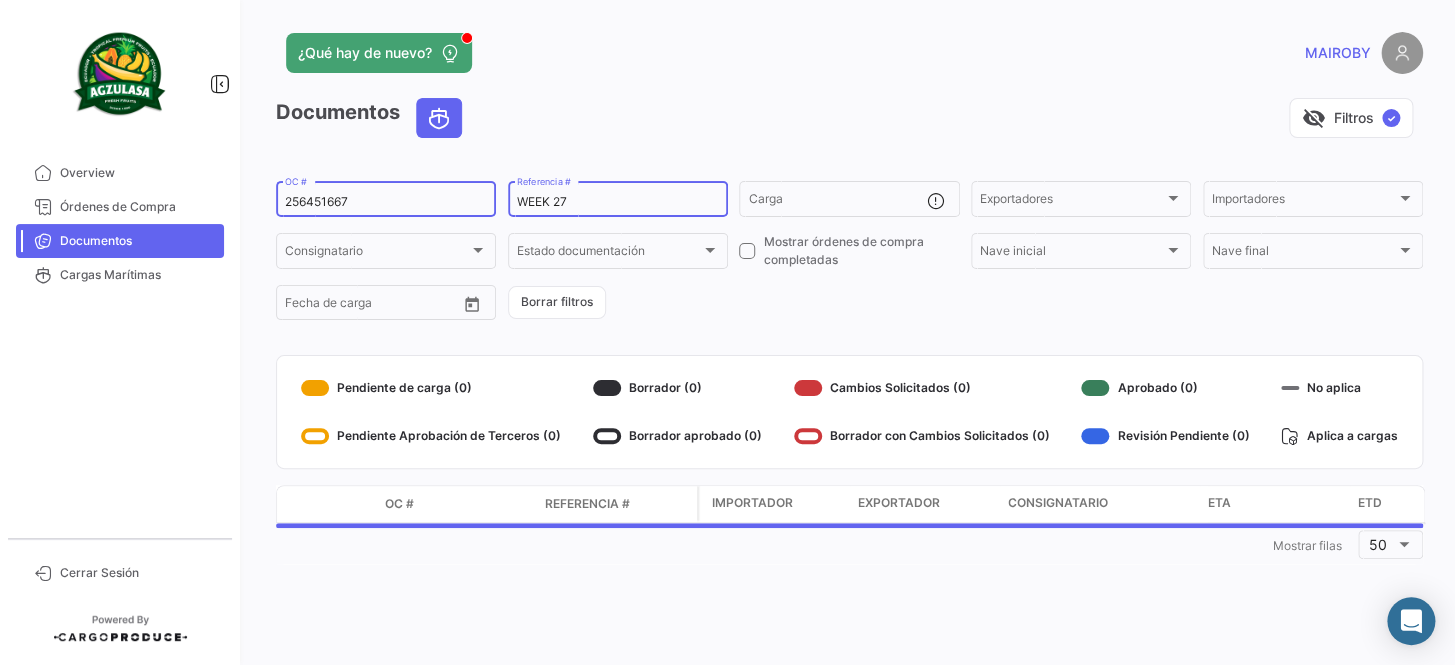 type on "256451667" 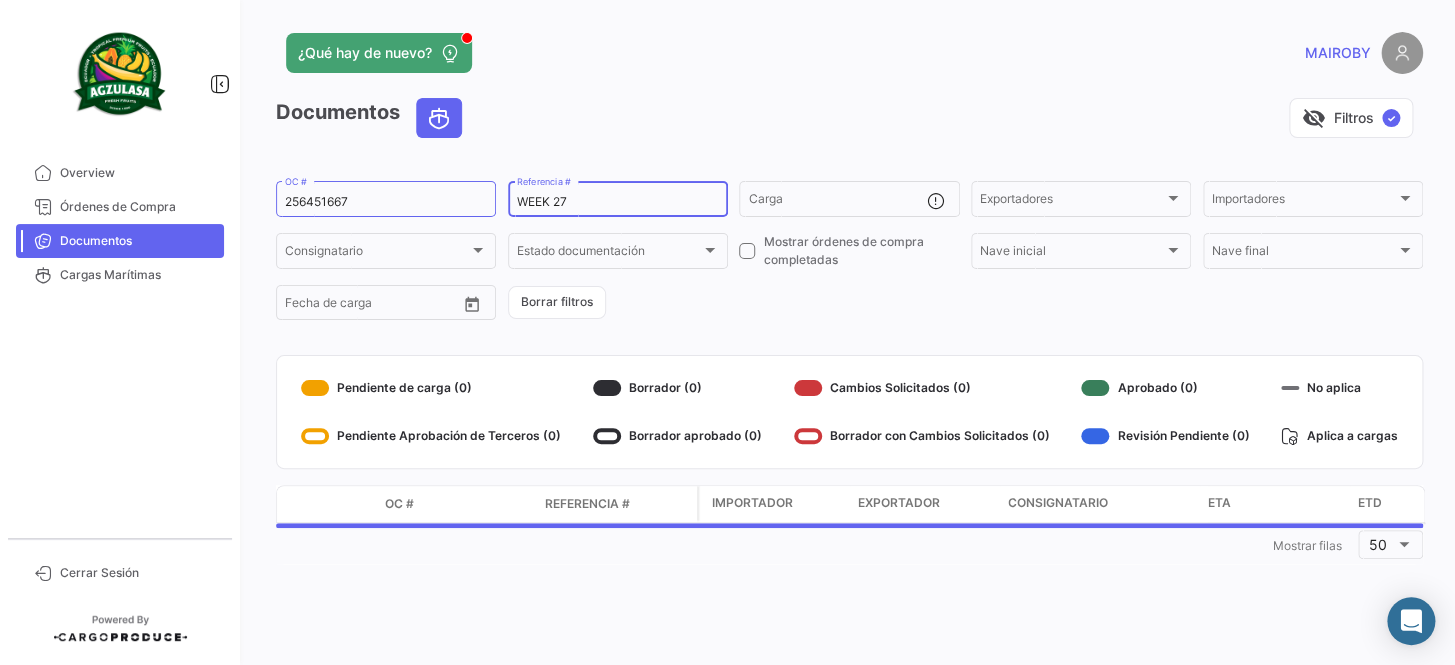 drag, startPoint x: 571, startPoint y: 208, endPoint x: 560, endPoint y: 208, distance: 11 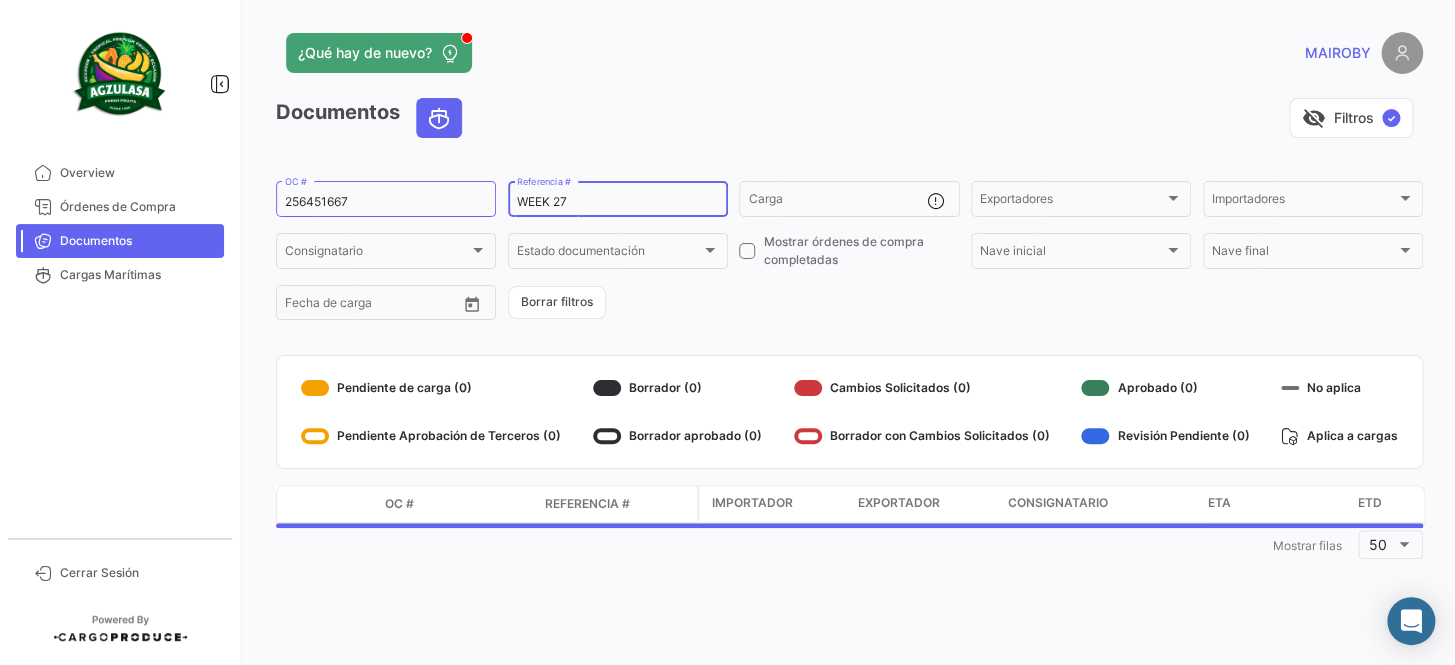 click on "WEEK 27" at bounding box center [618, 202] 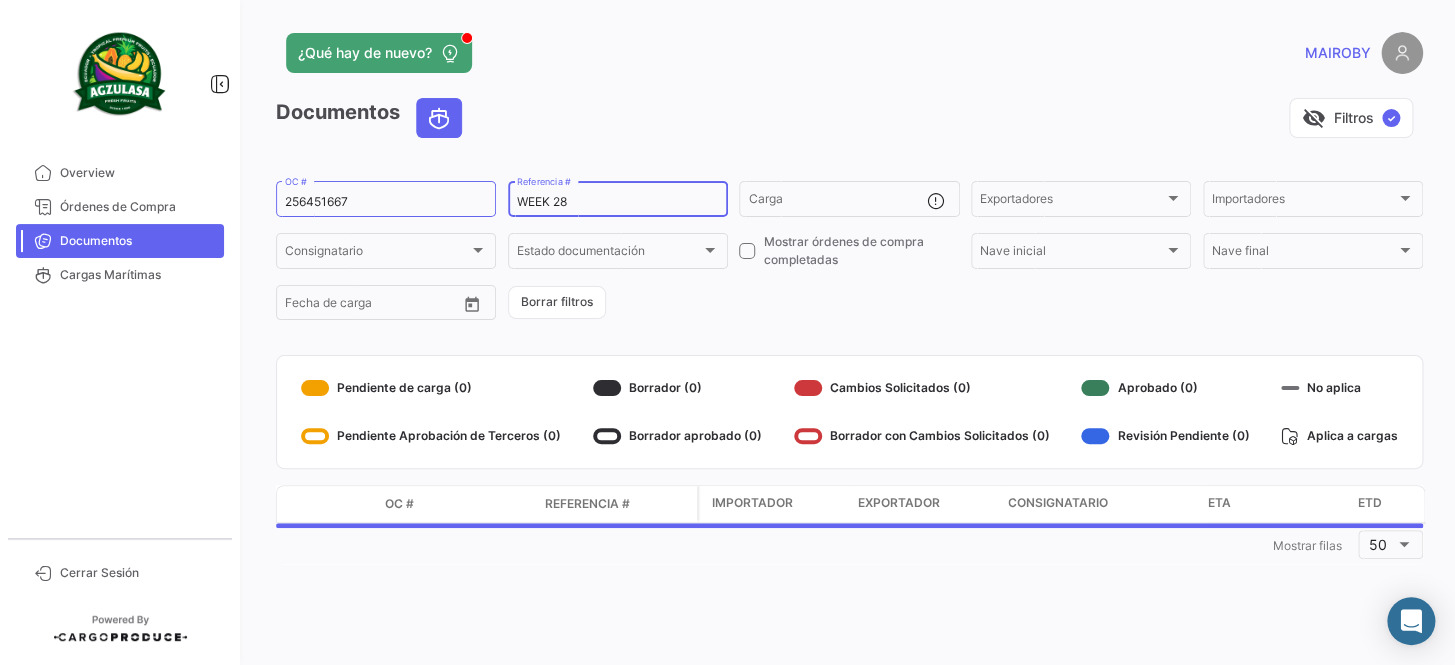 type on "WEEK 28" 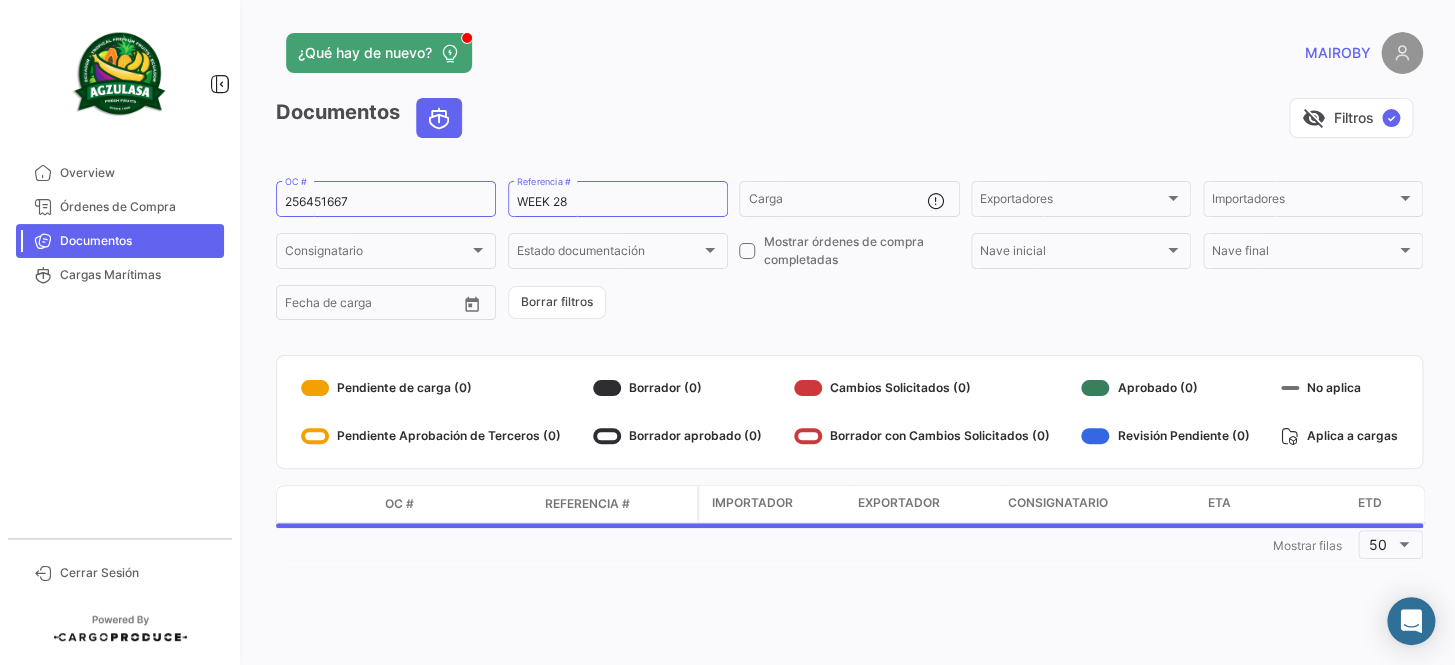 click on "256451667  OC #  WEEK 28  Referencia #   Carga  Exportadores Exportadores Importadores Importadores Consignatario Consignatario Estado documentación Estado documentación    Mostrar órdenes de compra completadas  Nave inicial Nave inicial Nave final Nave final Desde –  Fecha de carga   Borrar filtros" 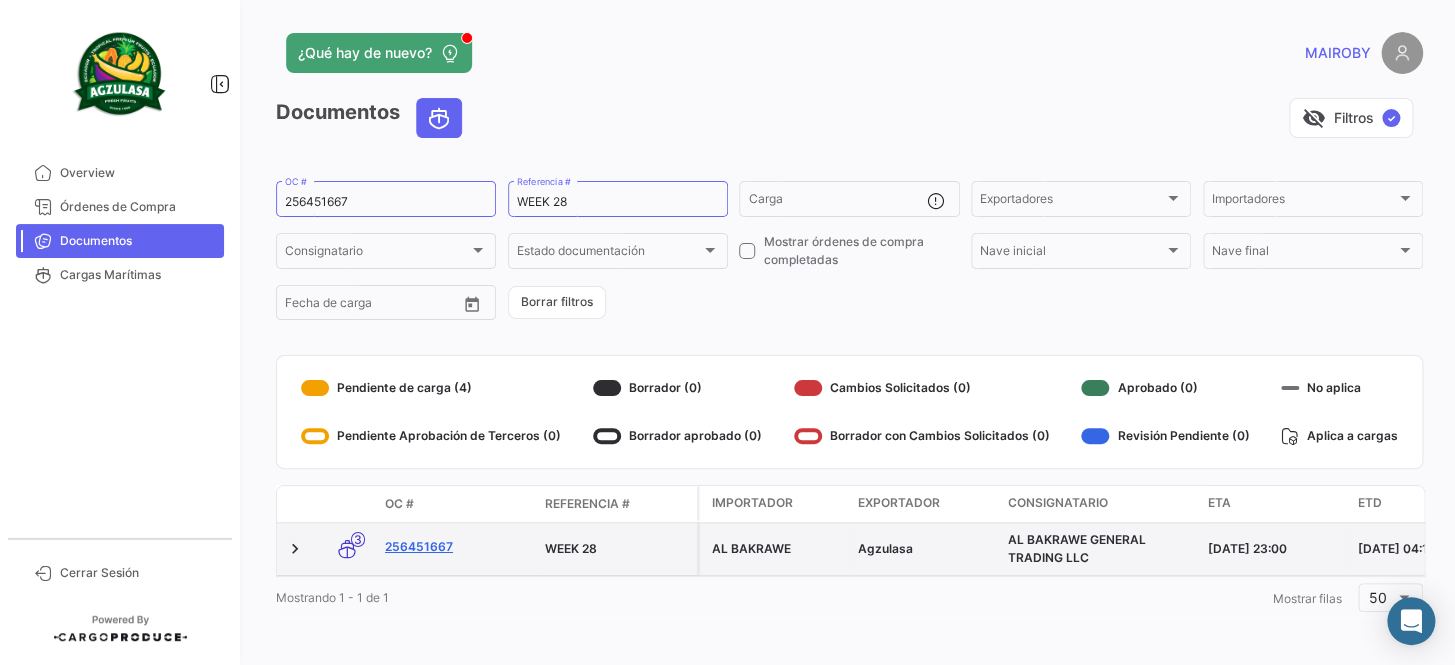 click on "256451667" 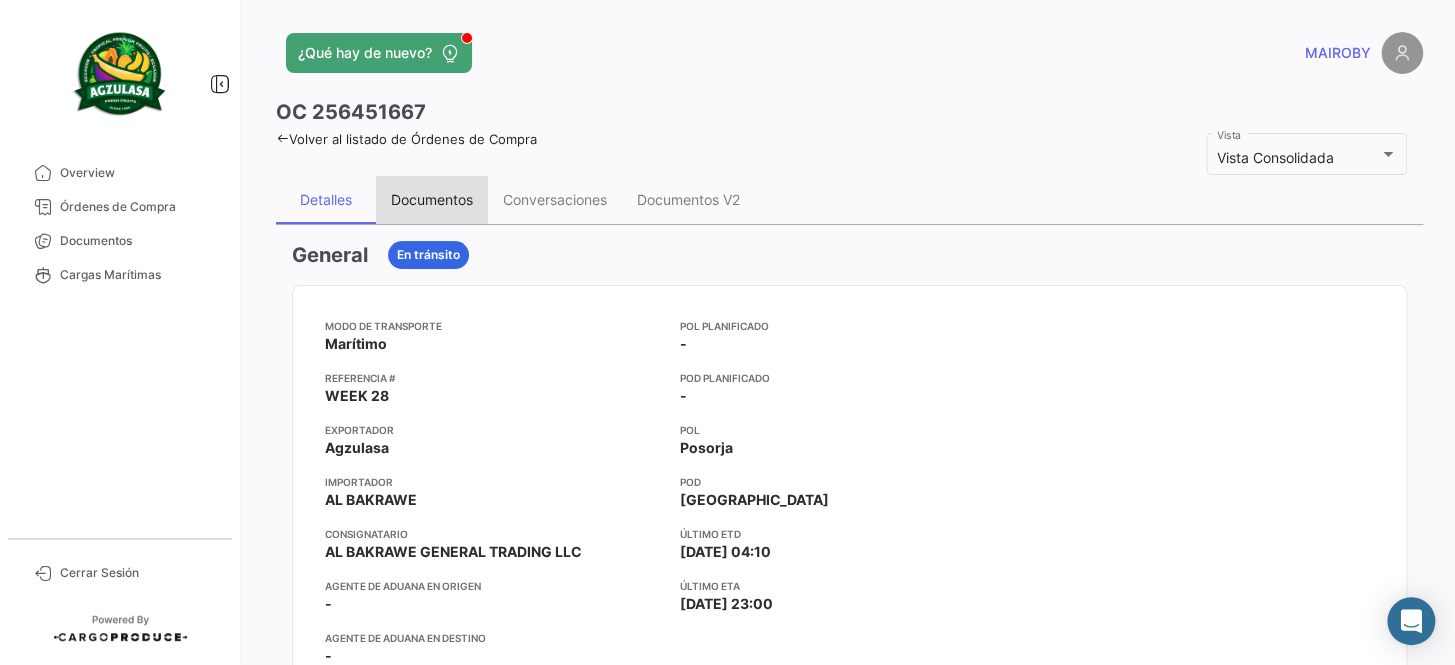 click on "Documentos" at bounding box center [432, 199] 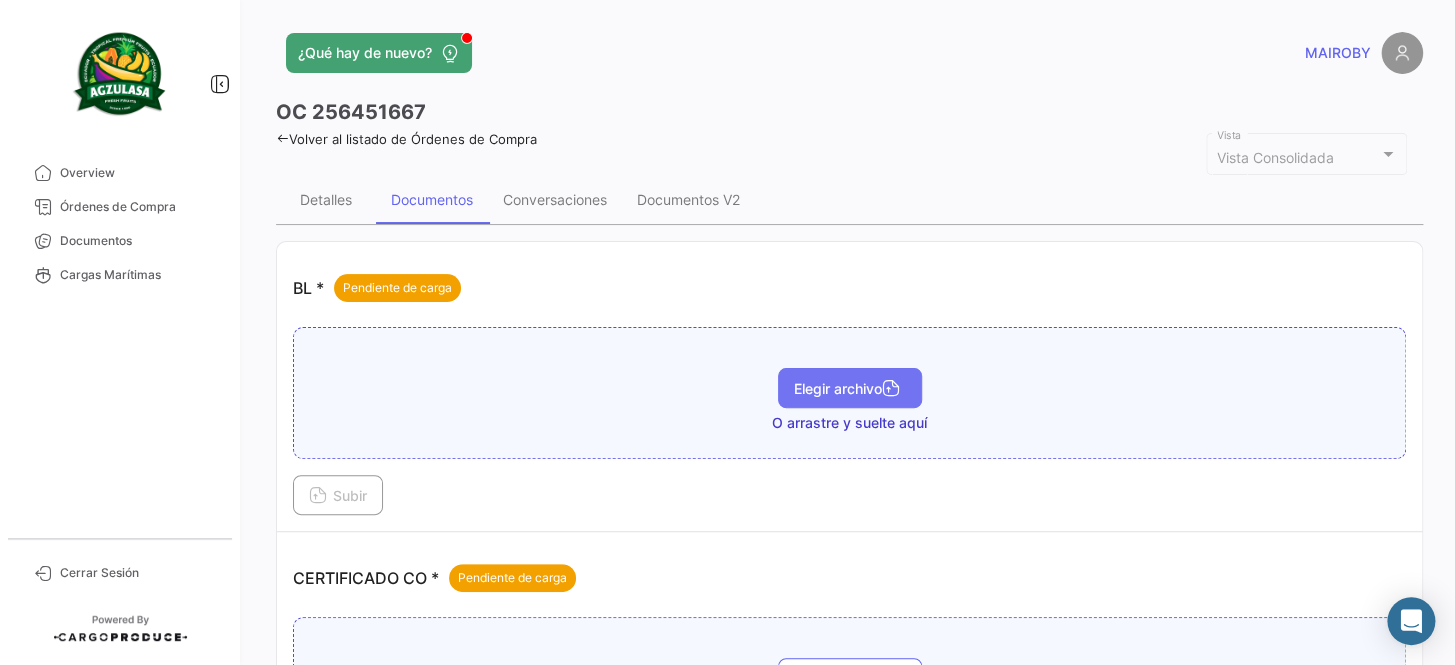 click on "Elegir archivo" at bounding box center [850, 388] 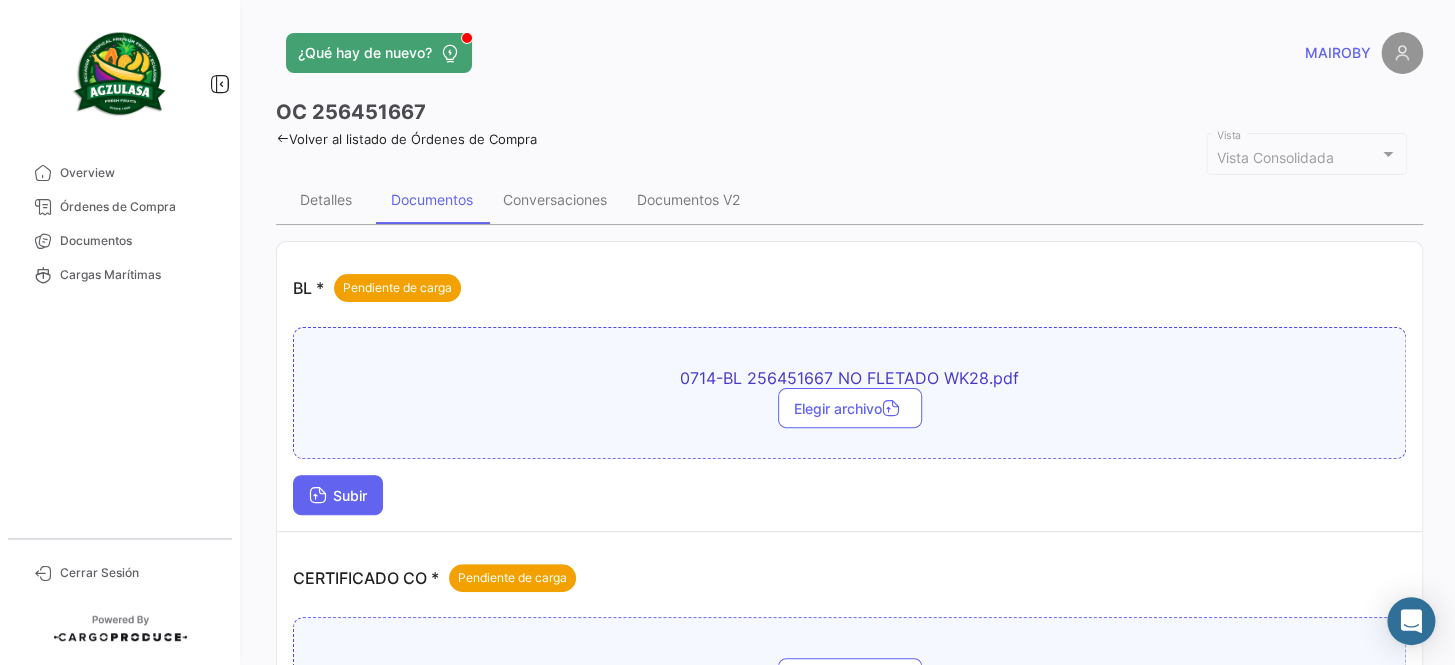 click on "Subir" at bounding box center (338, 495) 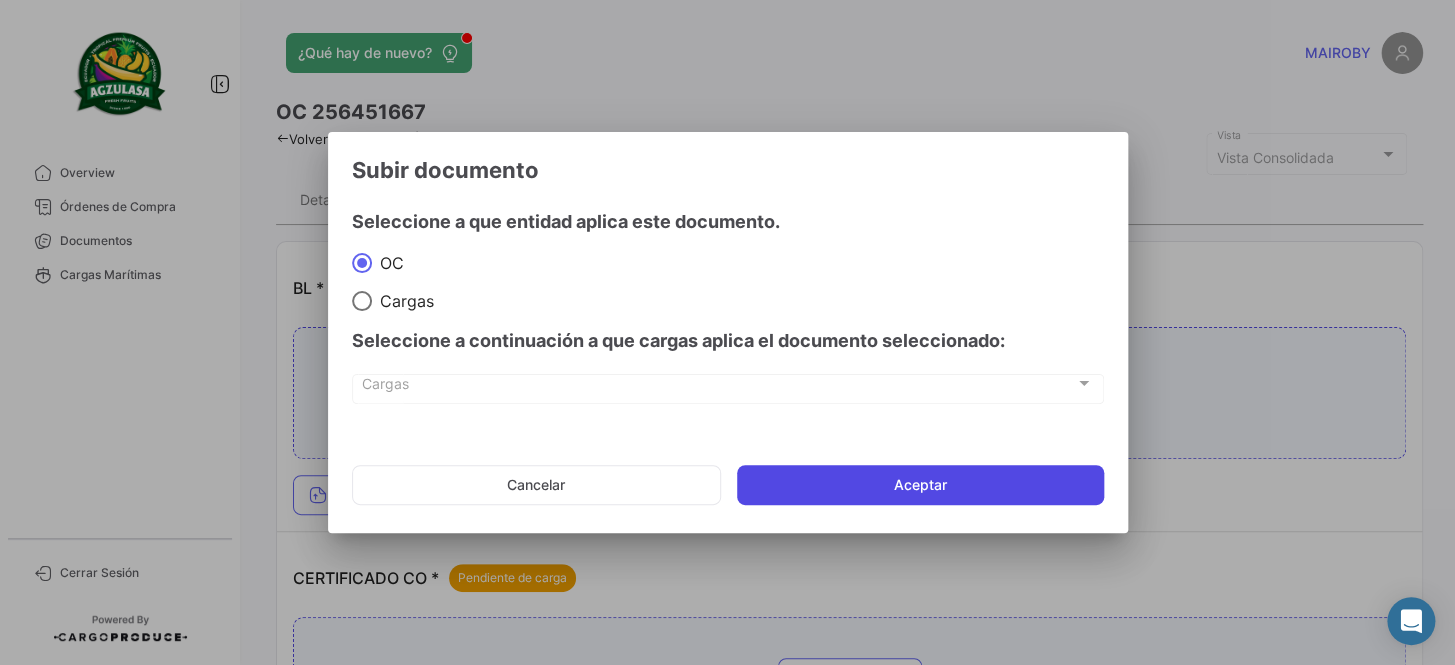 click on "Aceptar" 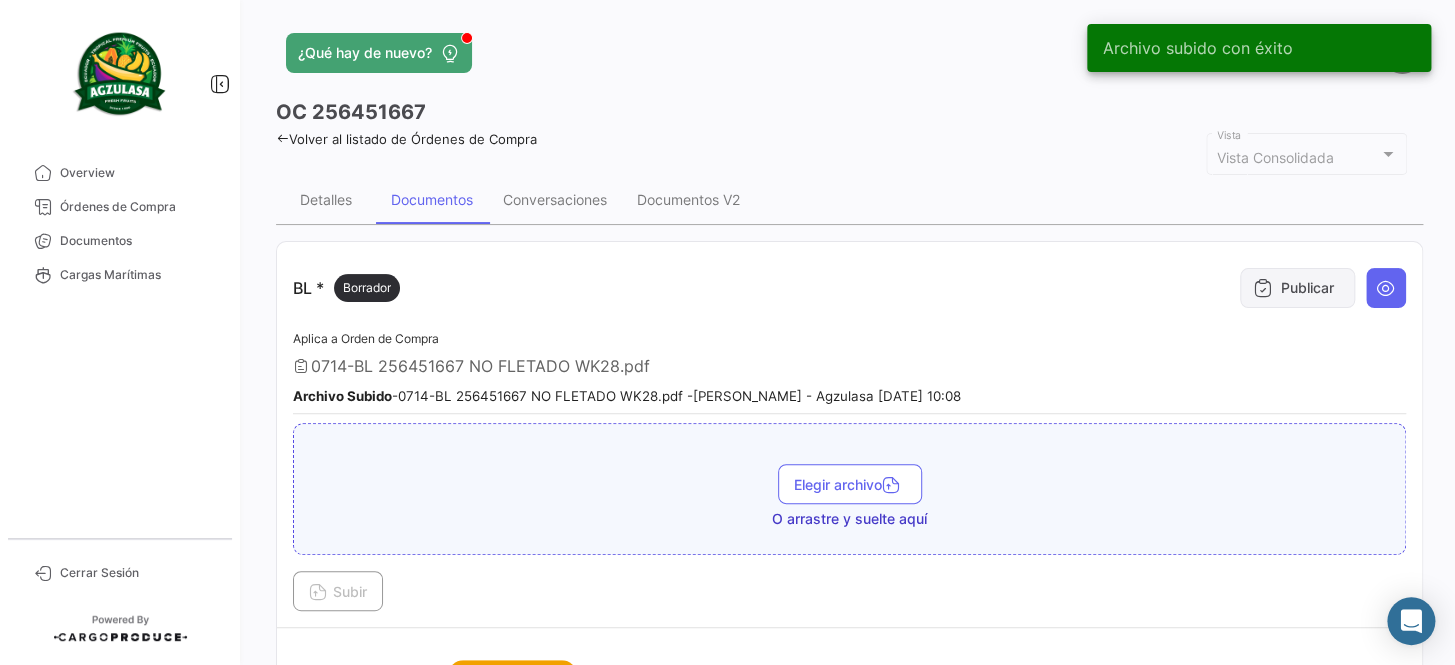 click on "Publicar" at bounding box center [1297, 288] 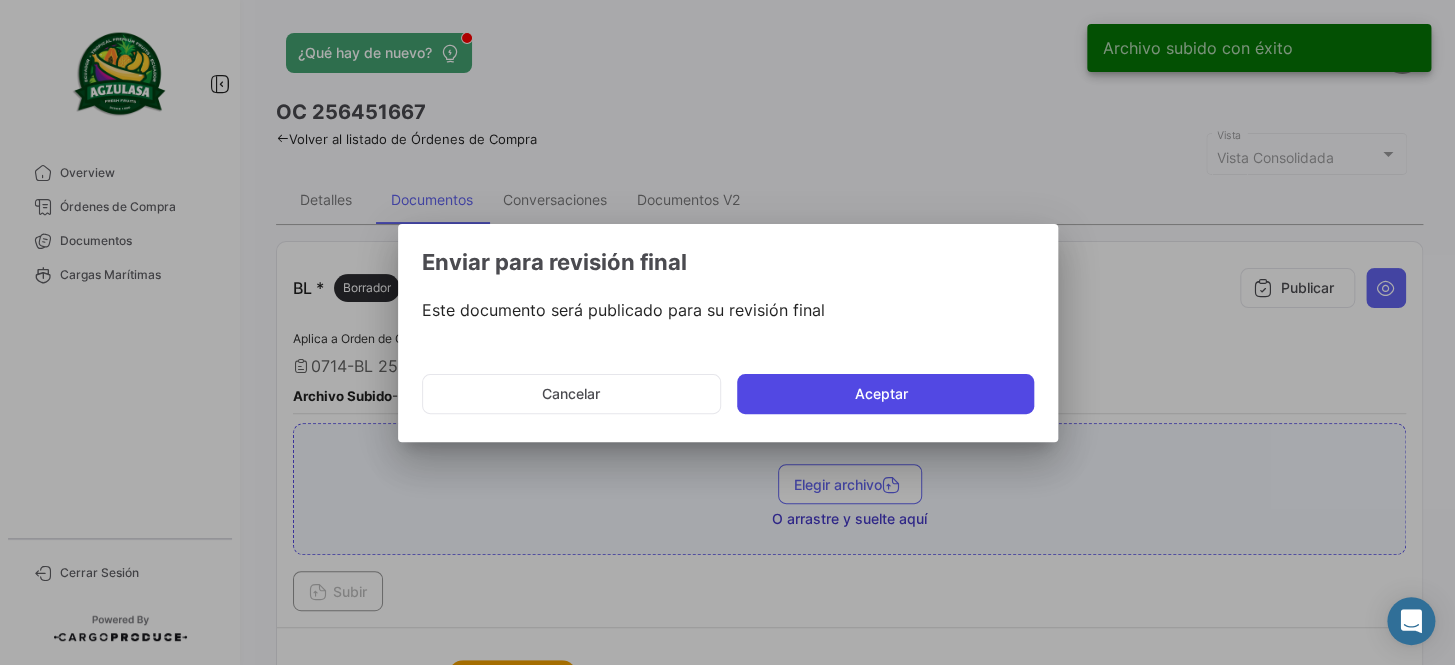 click on "Aceptar" 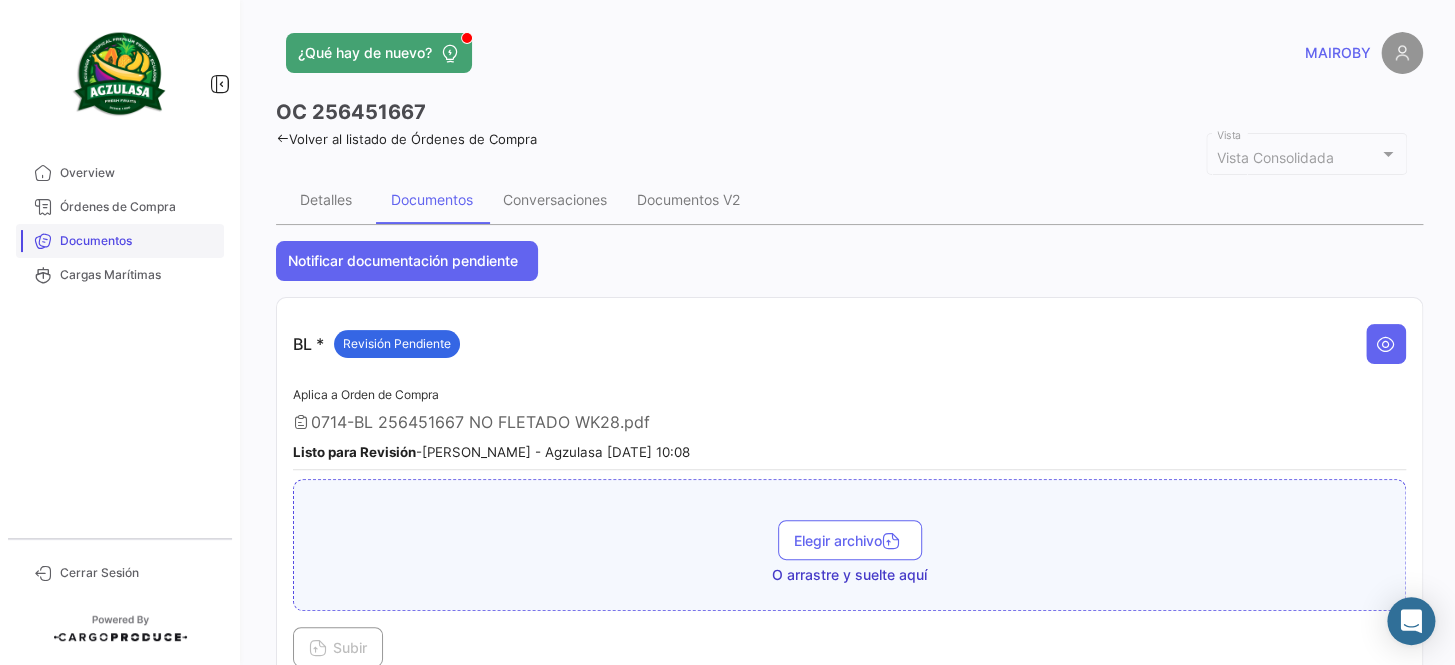 click on "Documentos" at bounding box center (138, 241) 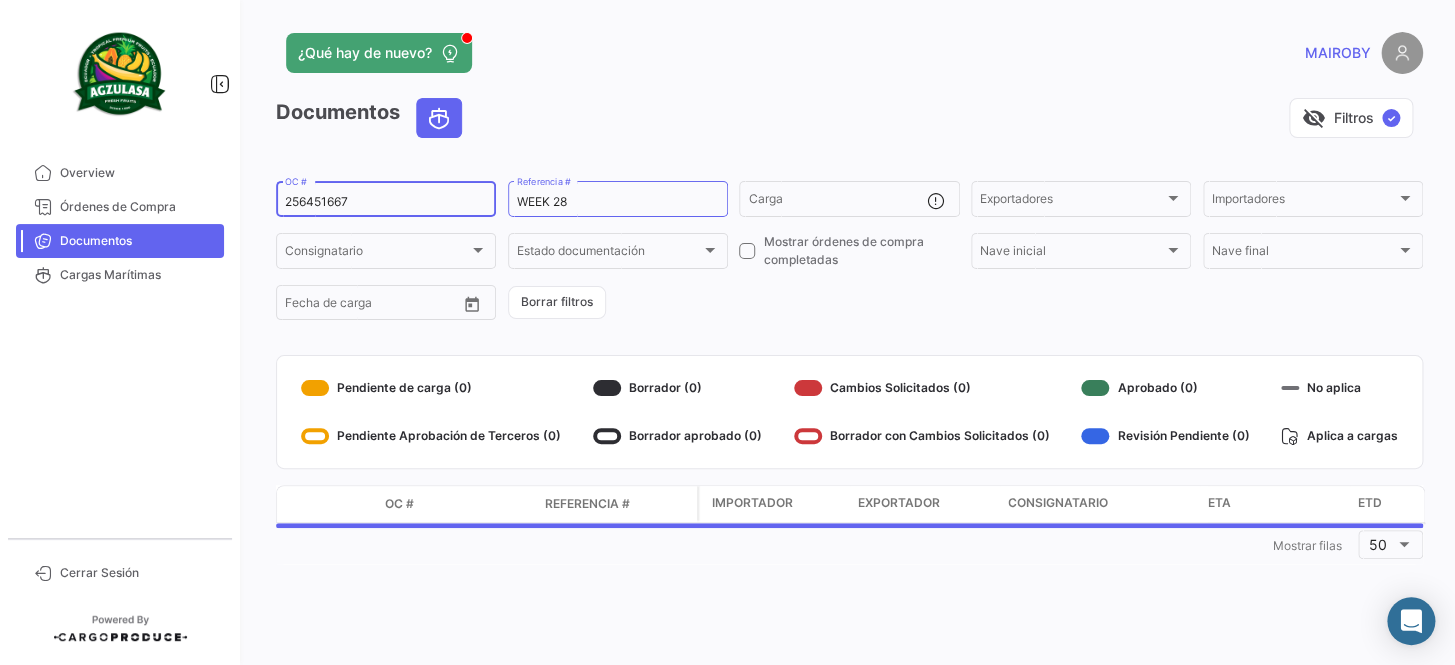 drag, startPoint x: 391, startPoint y: 201, endPoint x: 248, endPoint y: 200, distance: 143.0035 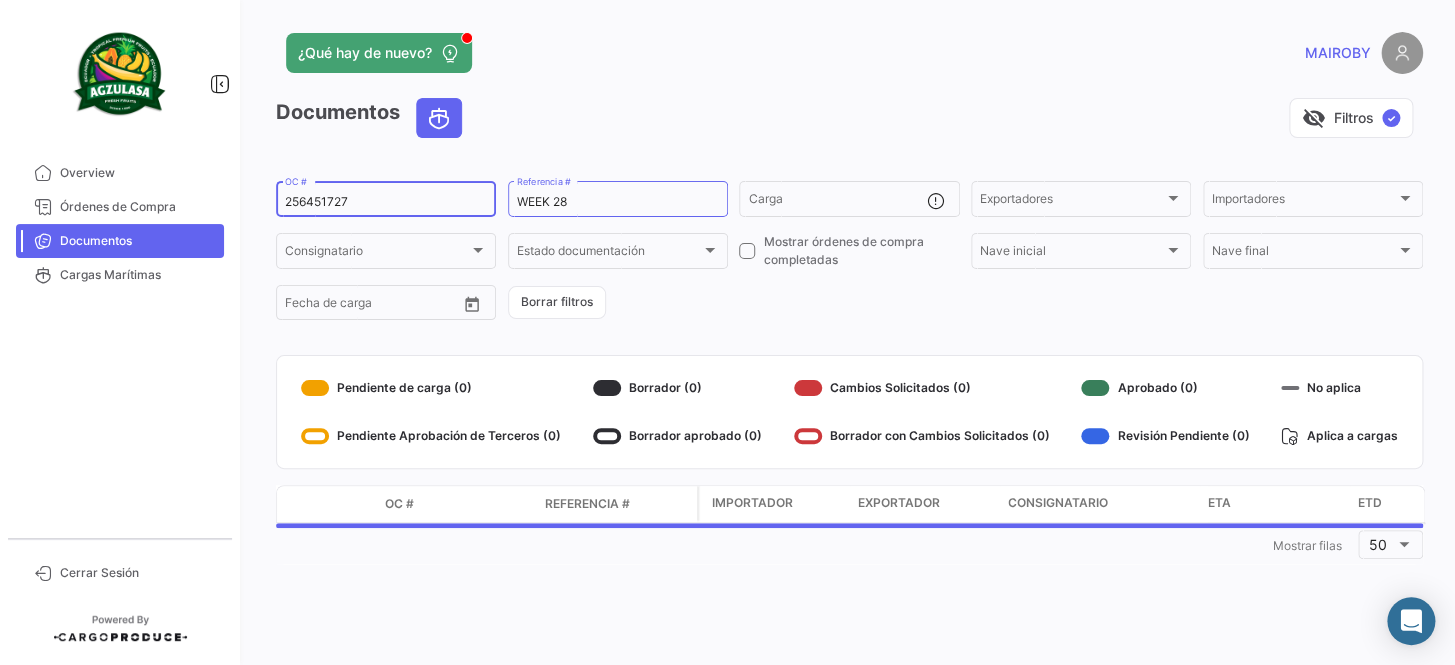 type on "256451727" 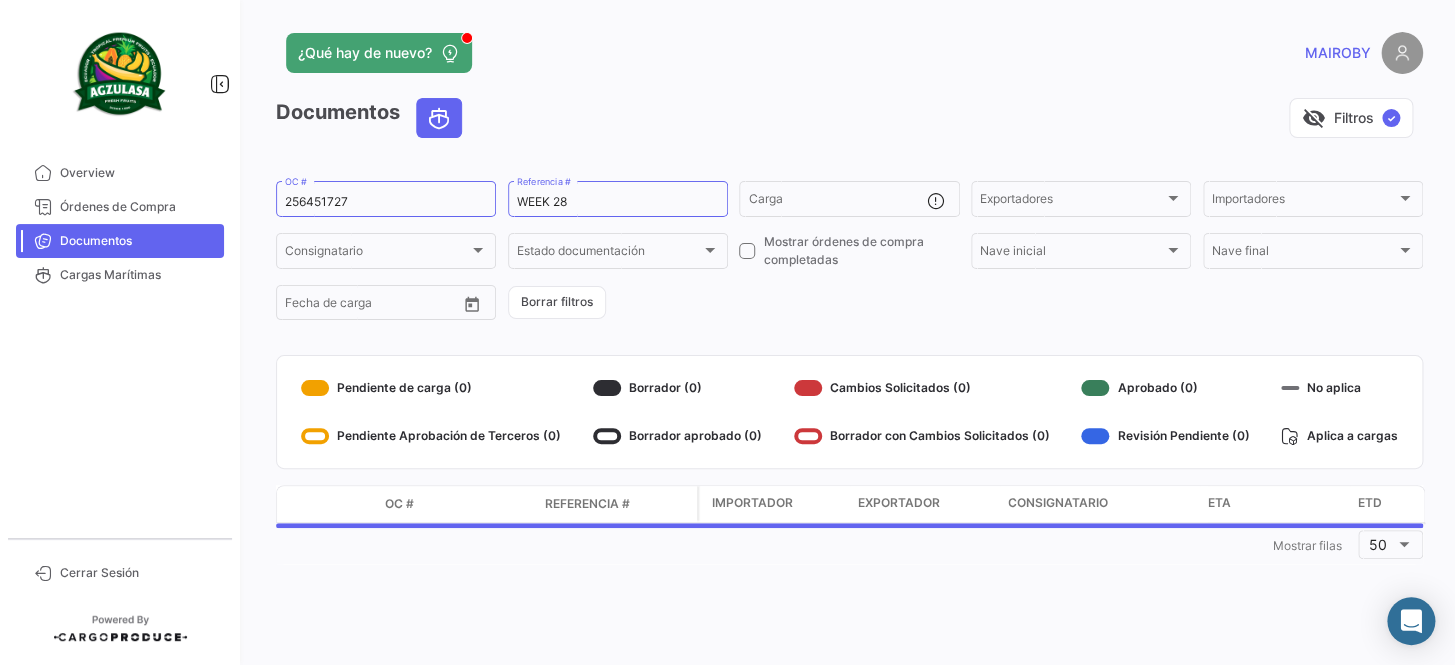 click on "Documentos   visibility_off   Filtros  ✓ 256451727  OC #  WEEK 28  Referencia #   Carga  Exportadores Exportadores Importadores Importadores Consignatario Consignatario Estado documentación Estado documentación    Mostrar órdenes de compra completadas  Nave inicial Nave inicial Nave final Nave final Desde –  Fecha de carga   Borrar filtros   Pendiente de carga (0)   Pendiente Aprobación de Terceros (0)   Borrador (0)   Borrador aprobado (0)   Cambios Solicitados (0)   Borrador con Cambios Solicitados (0)   Aprobado (0)   Revisión Pendiente (0)   No aplica   Aplica a cargas  Modo de Transporte OC # Referencia # Importador Exportador Consignatario ETA ETD  1  Mostrar filas 50" 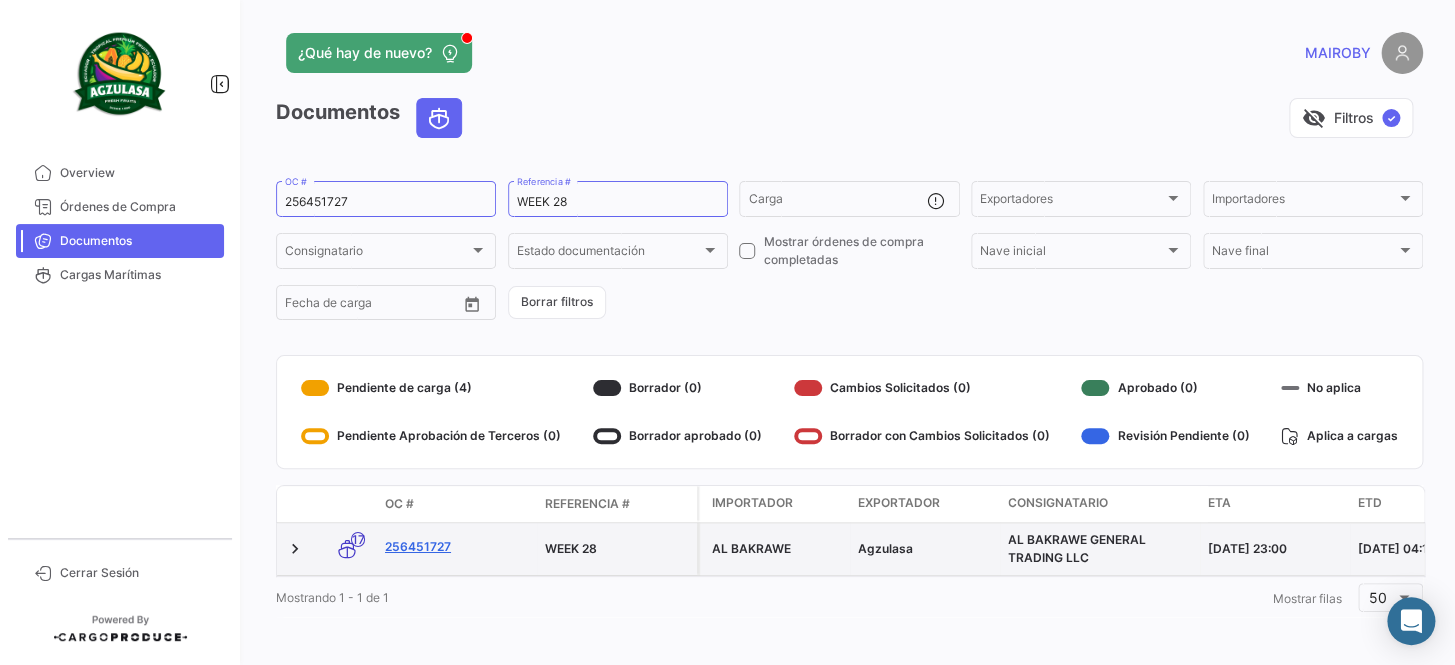 click on "256451727" 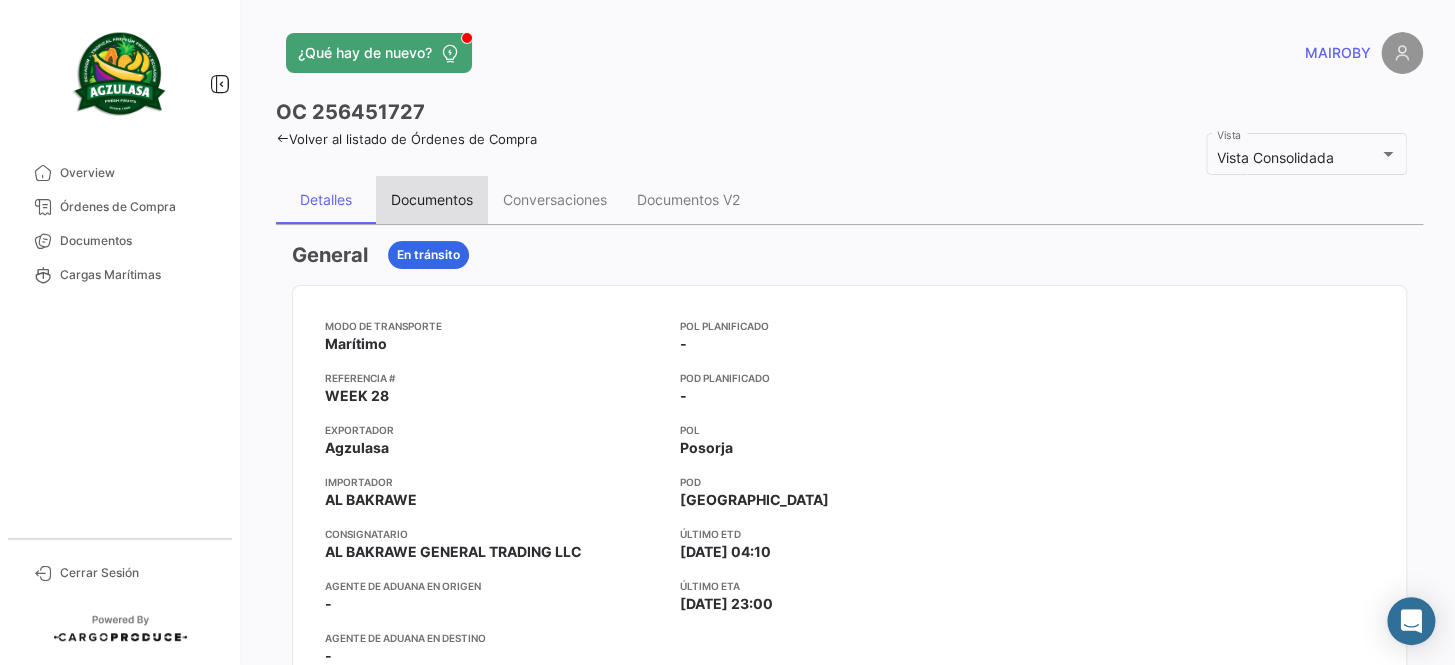 click on "Documentos" at bounding box center (432, 199) 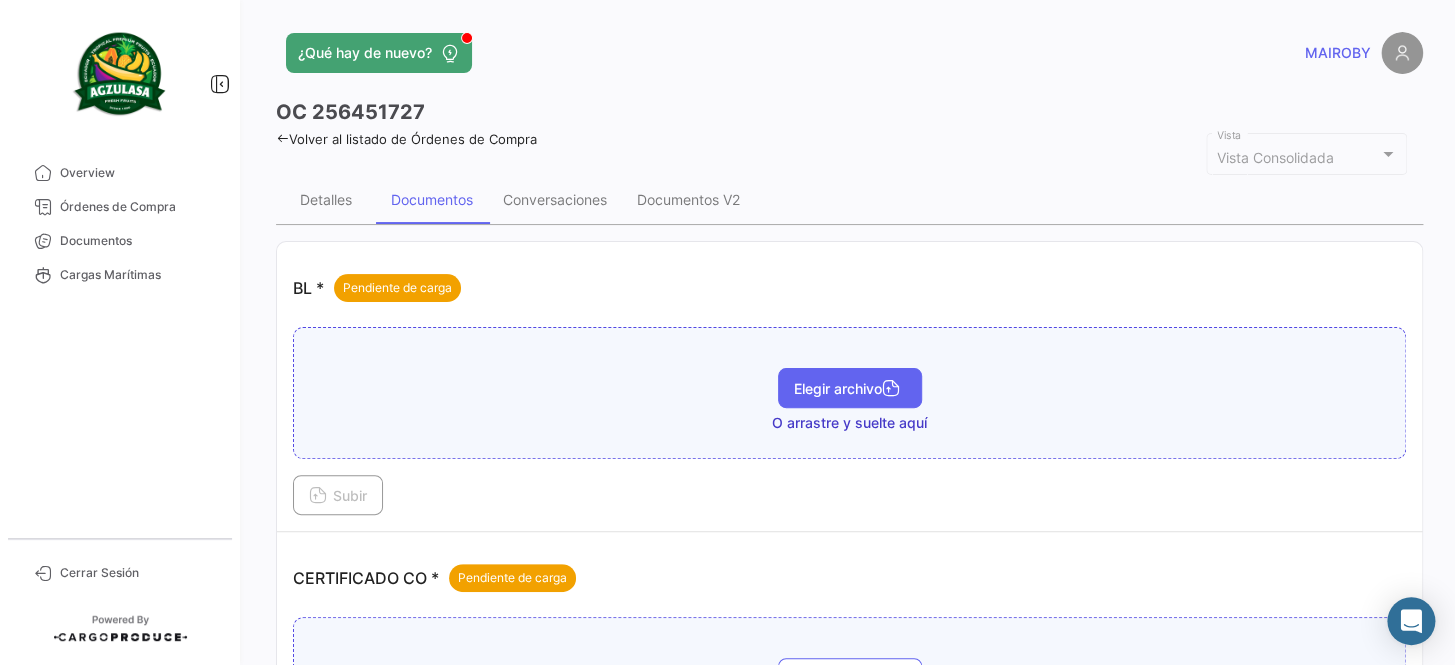 click on "Elegir archivo" at bounding box center (850, 388) 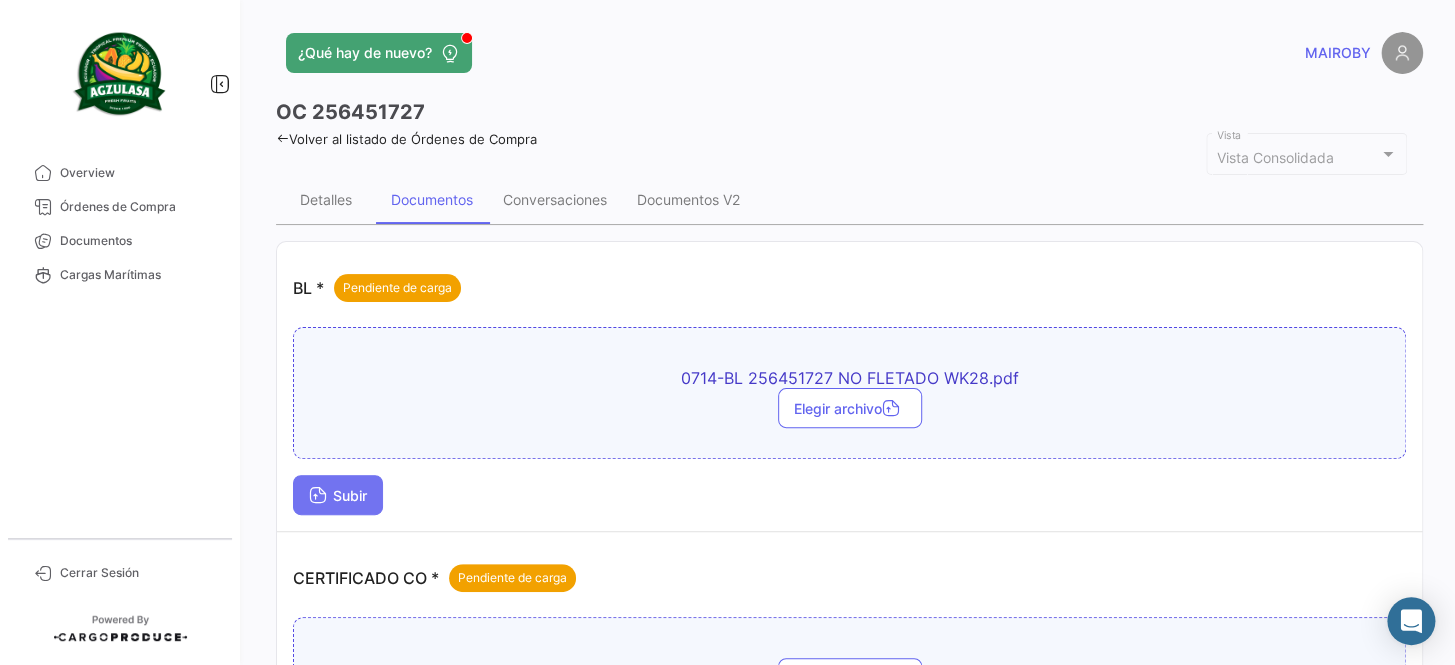 click on "Subir" at bounding box center [338, 495] 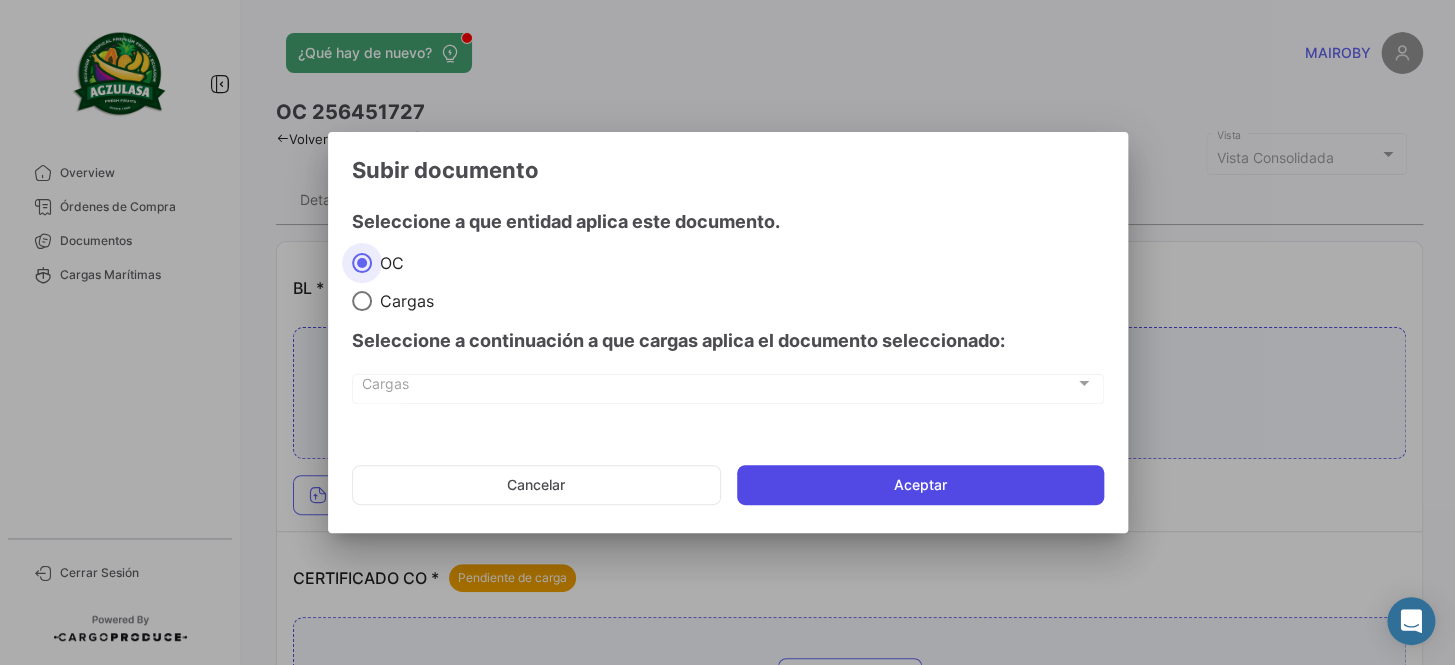 click on "Aceptar" 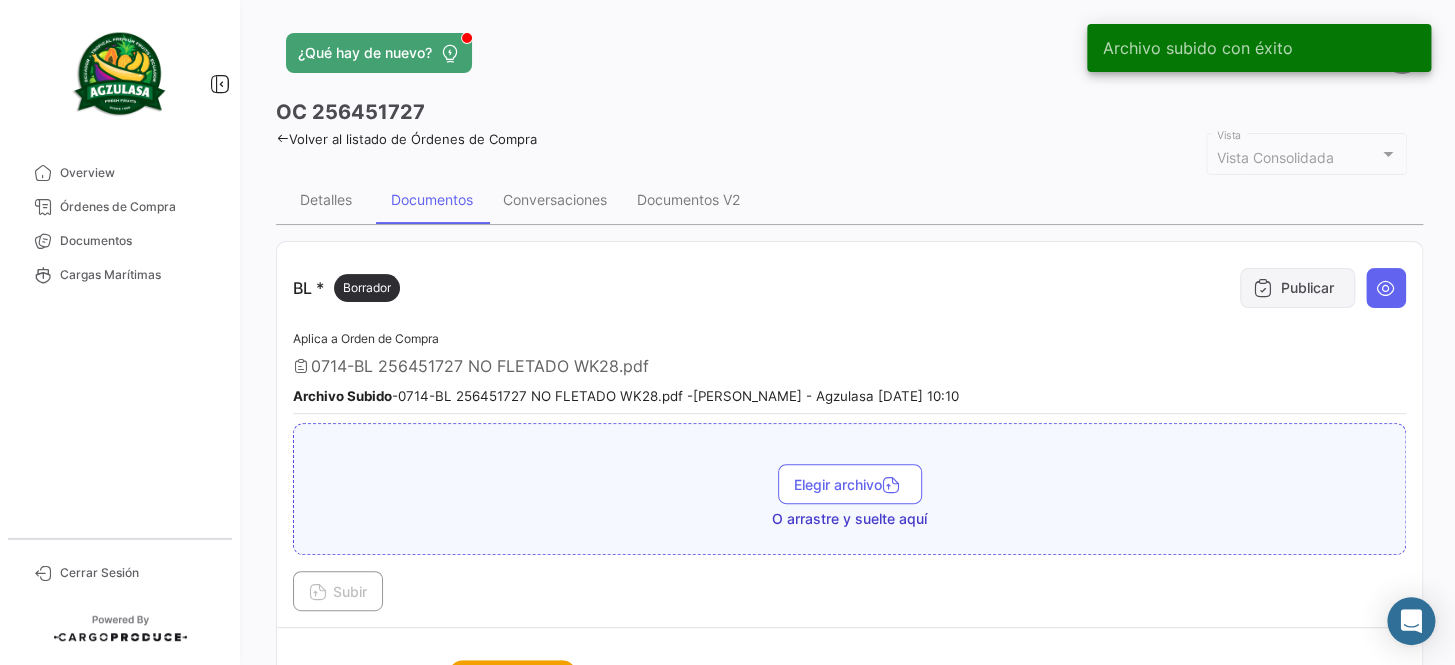 click on "Publicar" at bounding box center [1297, 288] 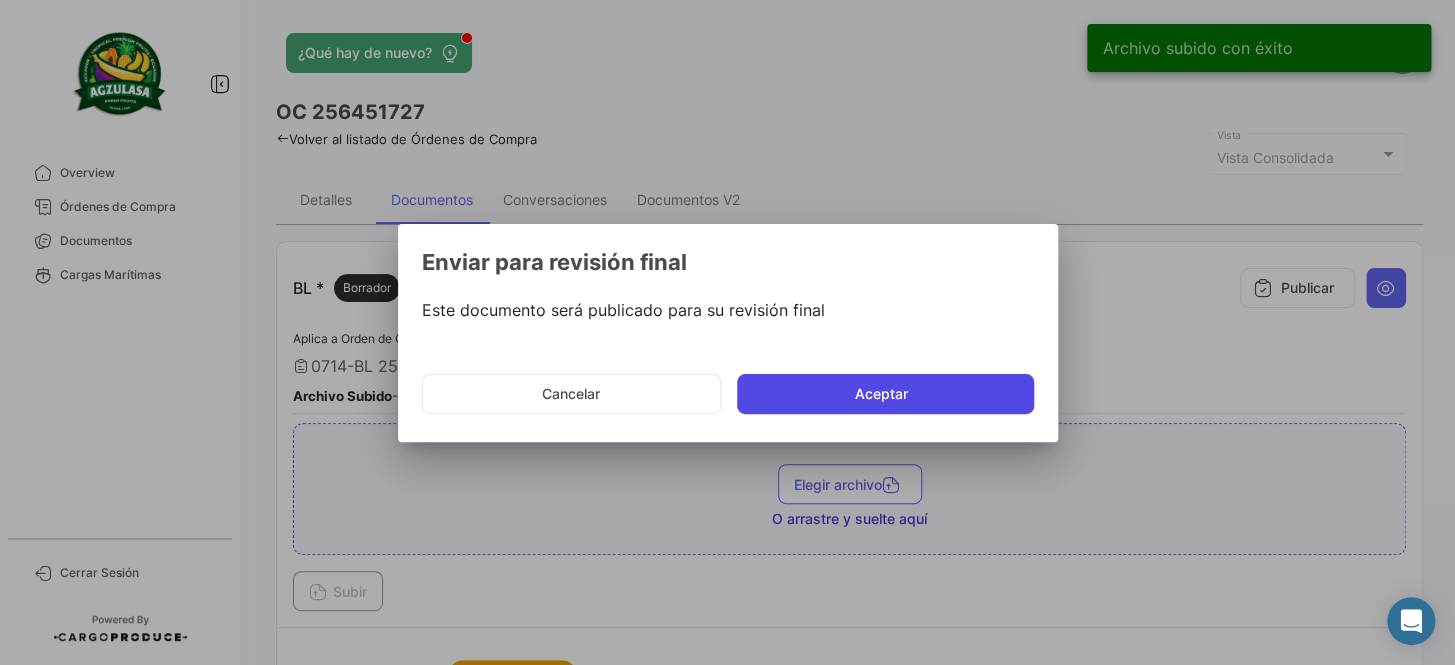 click on "Aceptar" 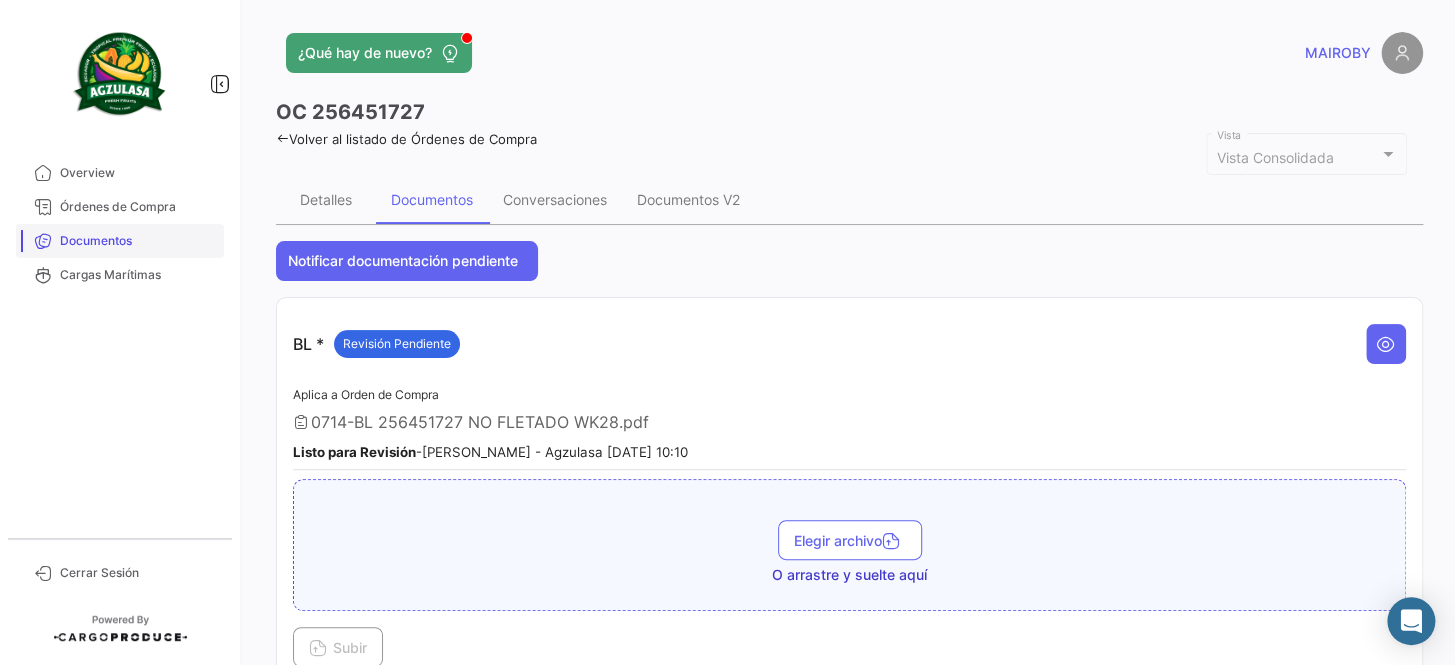 drag, startPoint x: 154, startPoint y: 230, endPoint x: 162, endPoint y: 223, distance: 10.630146 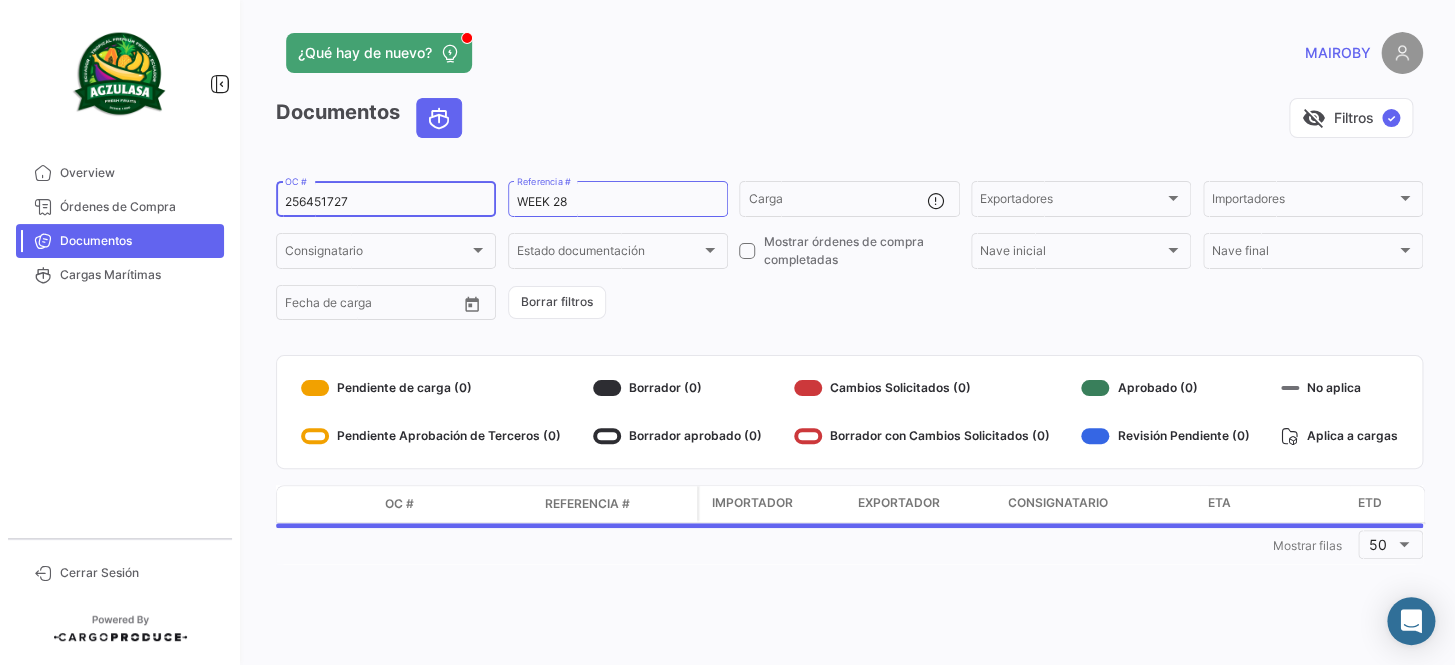 drag, startPoint x: 402, startPoint y: 197, endPoint x: 235, endPoint y: 203, distance: 167.10774 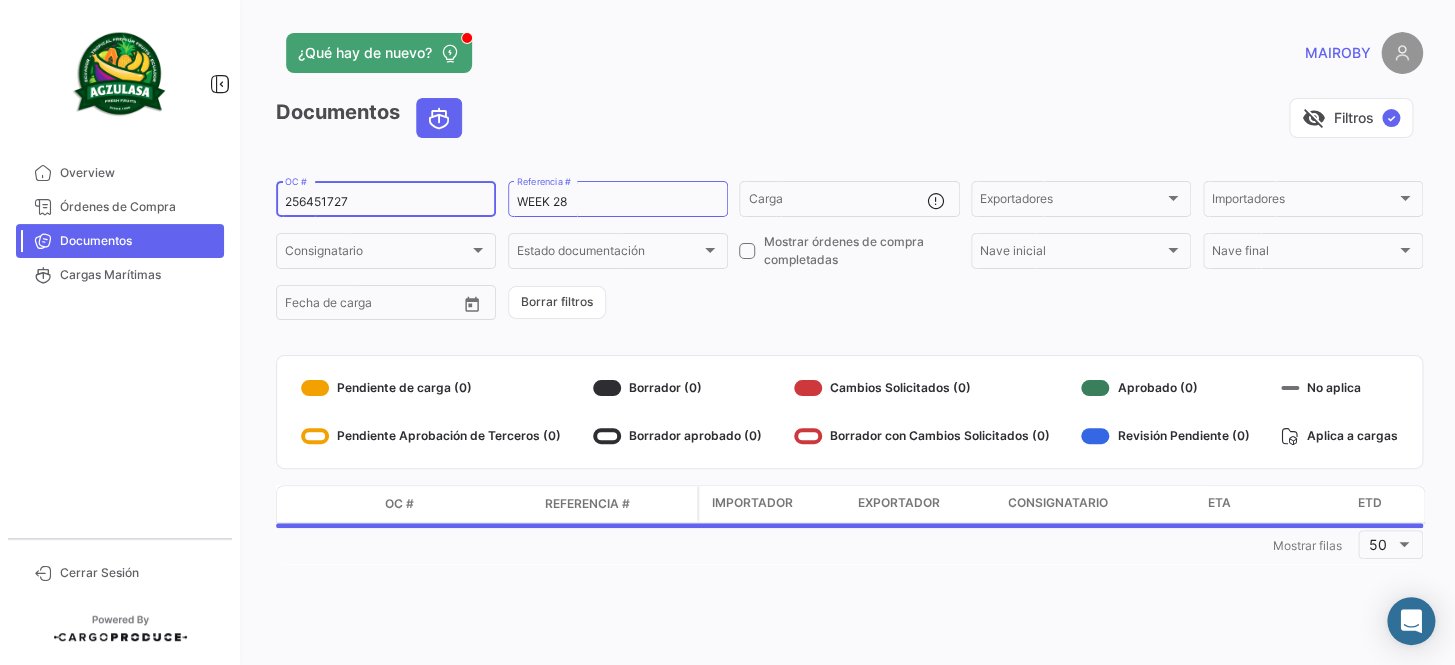 paste on "3109" 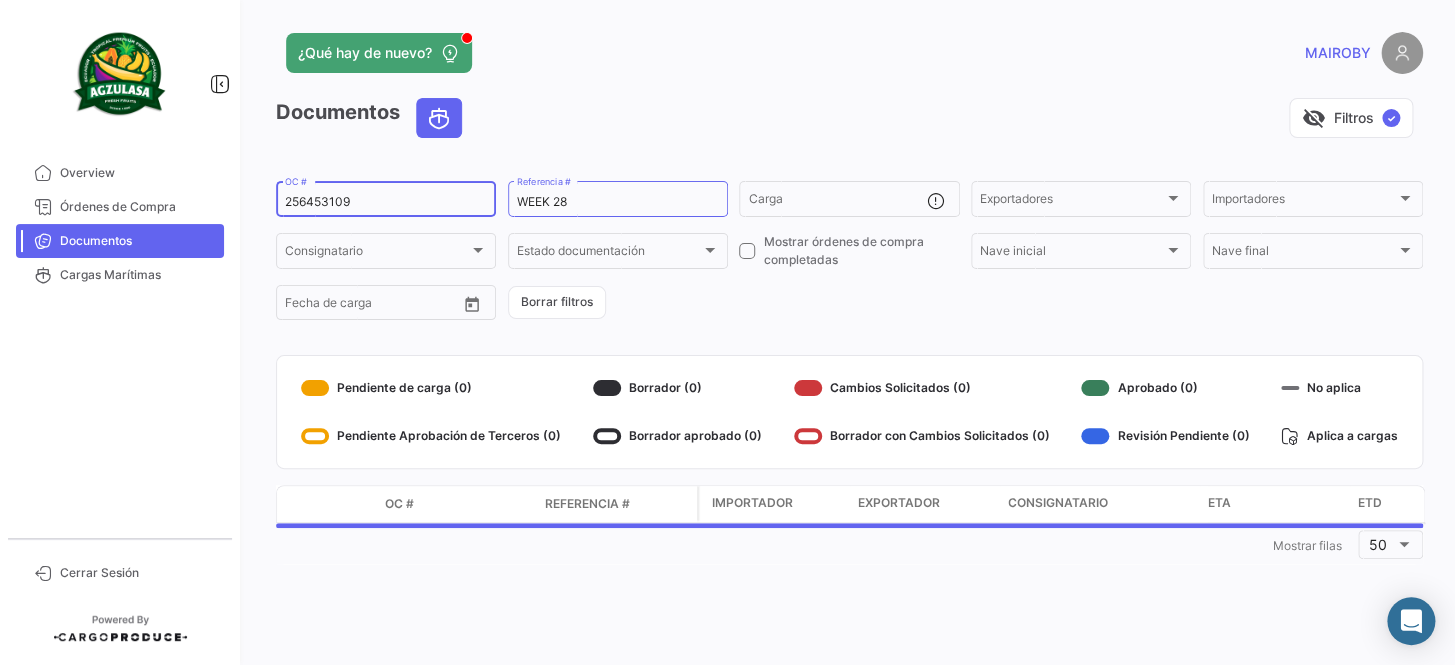 type on "256453109" 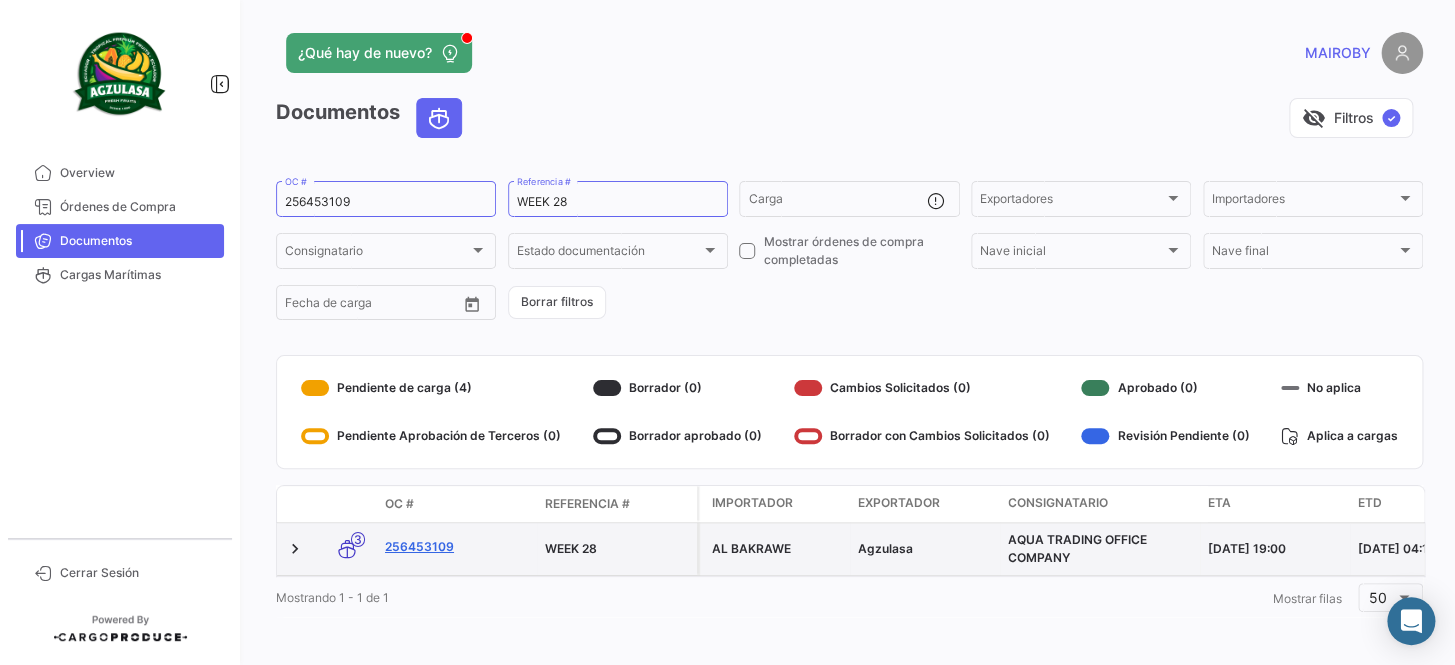 click on "256453109" 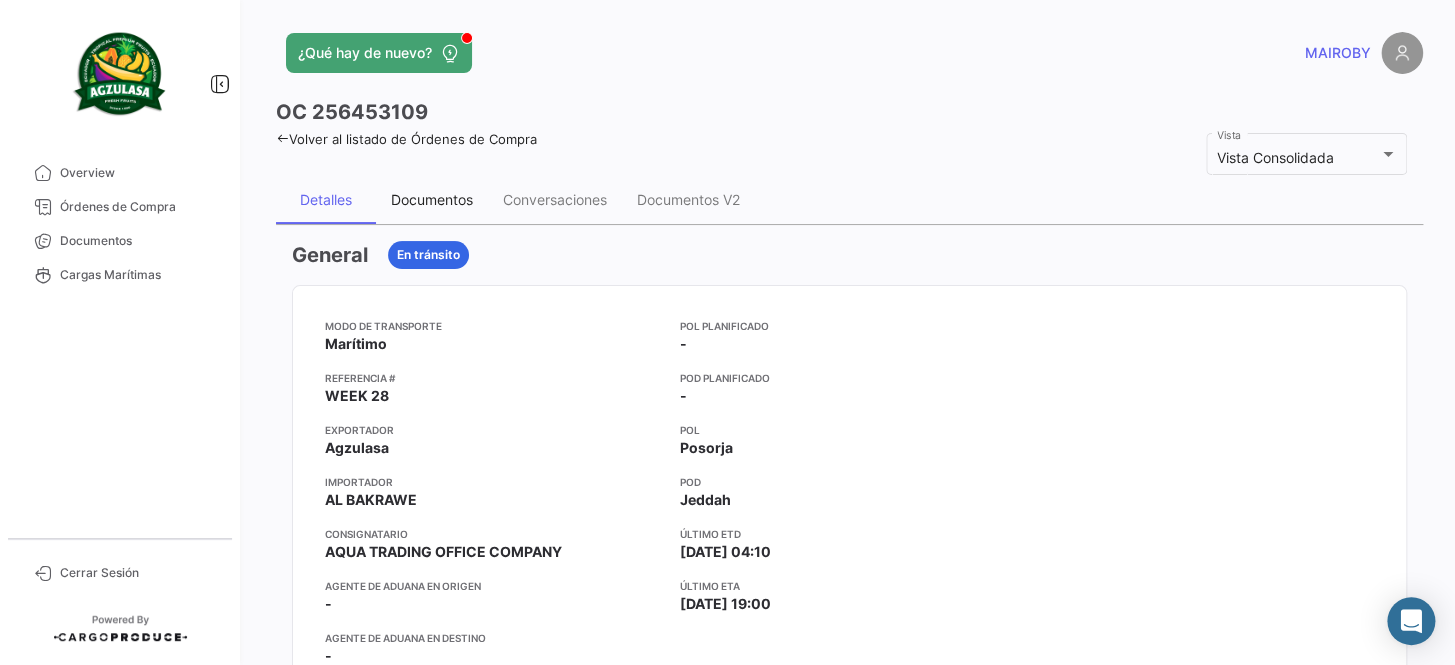 click on "Documentos" at bounding box center [432, 199] 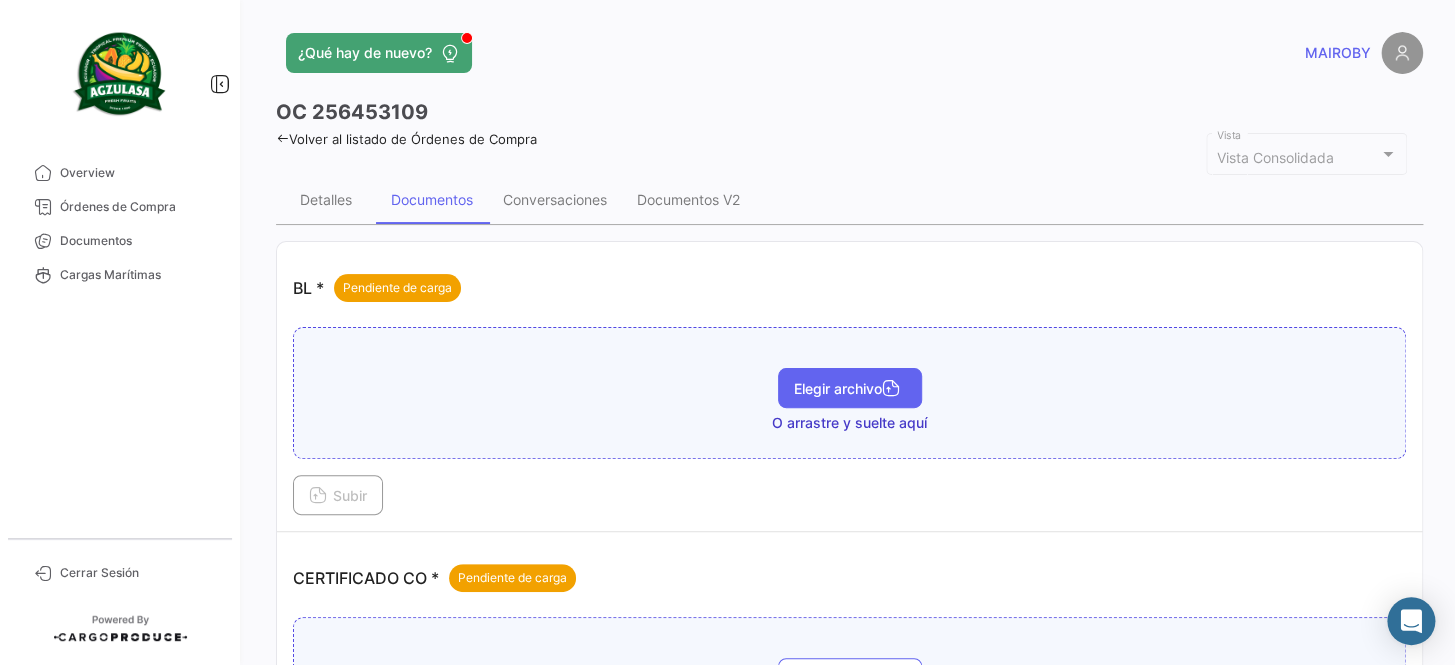 click on "Elegir archivo" at bounding box center (850, 388) 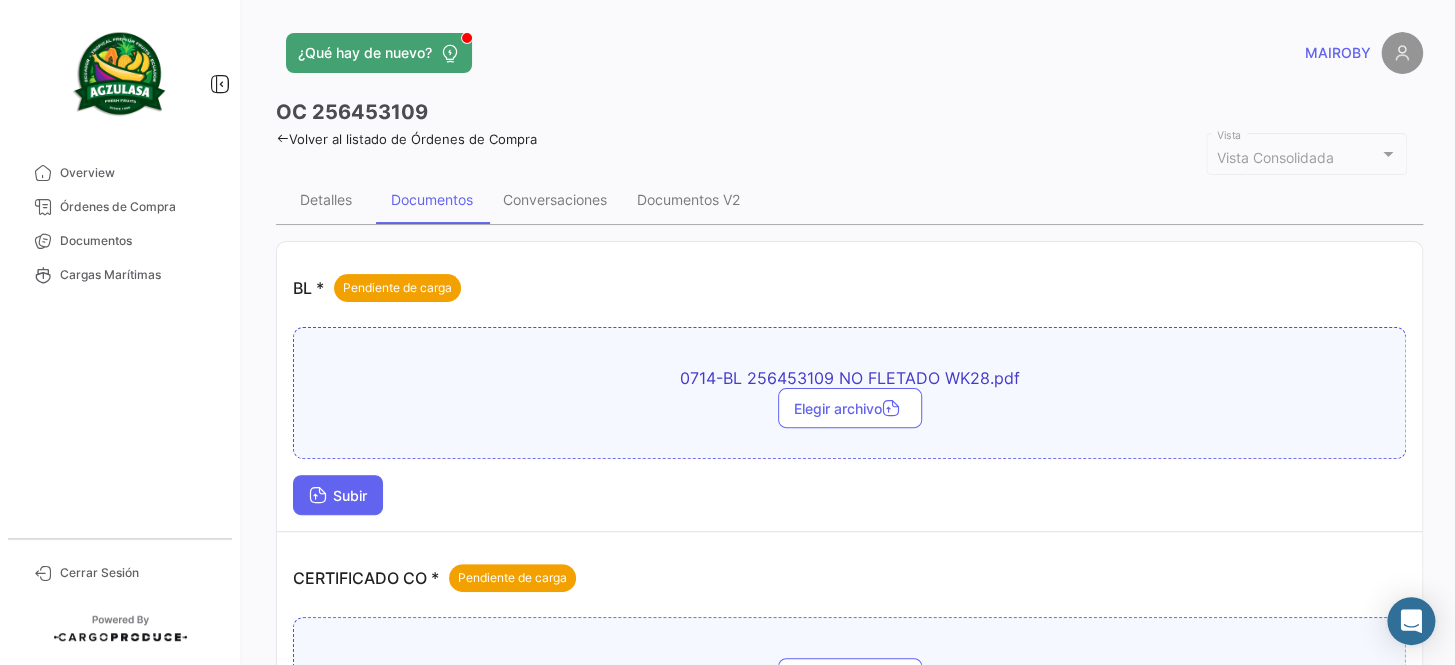 click on "Subir" at bounding box center (338, 495) 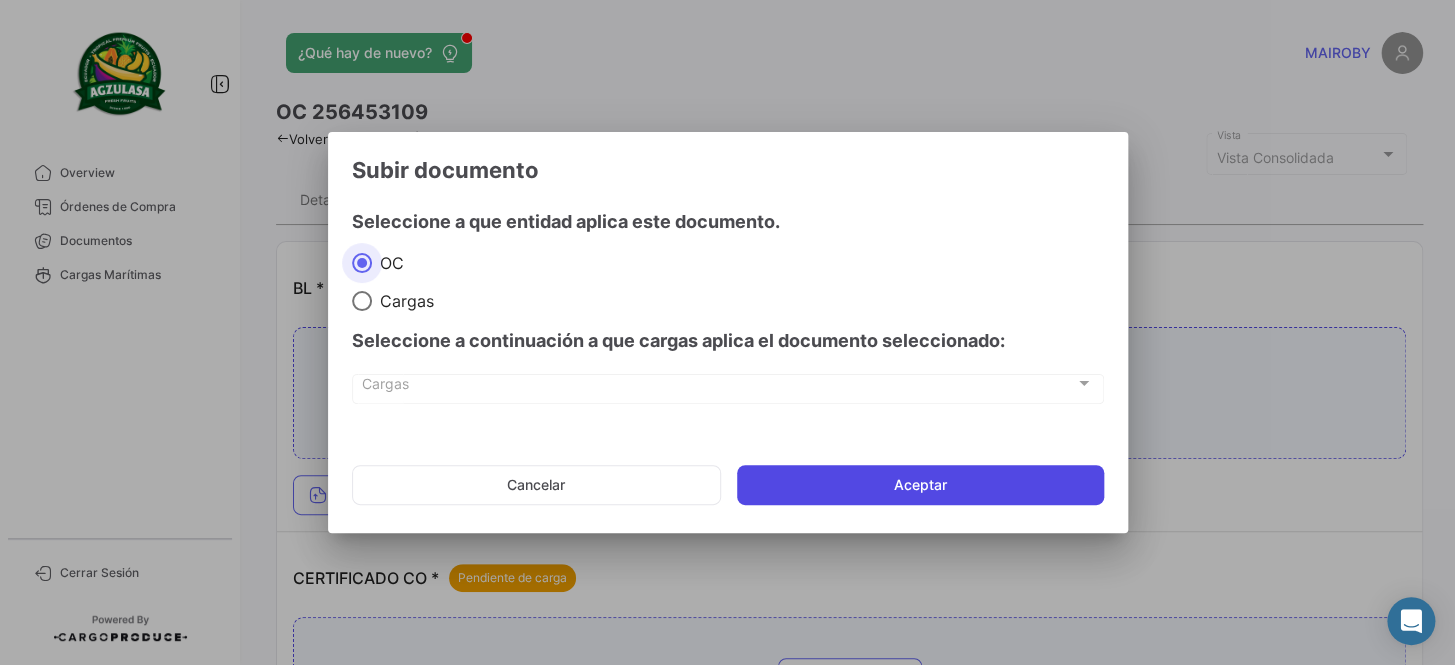 click on "Aceptar" 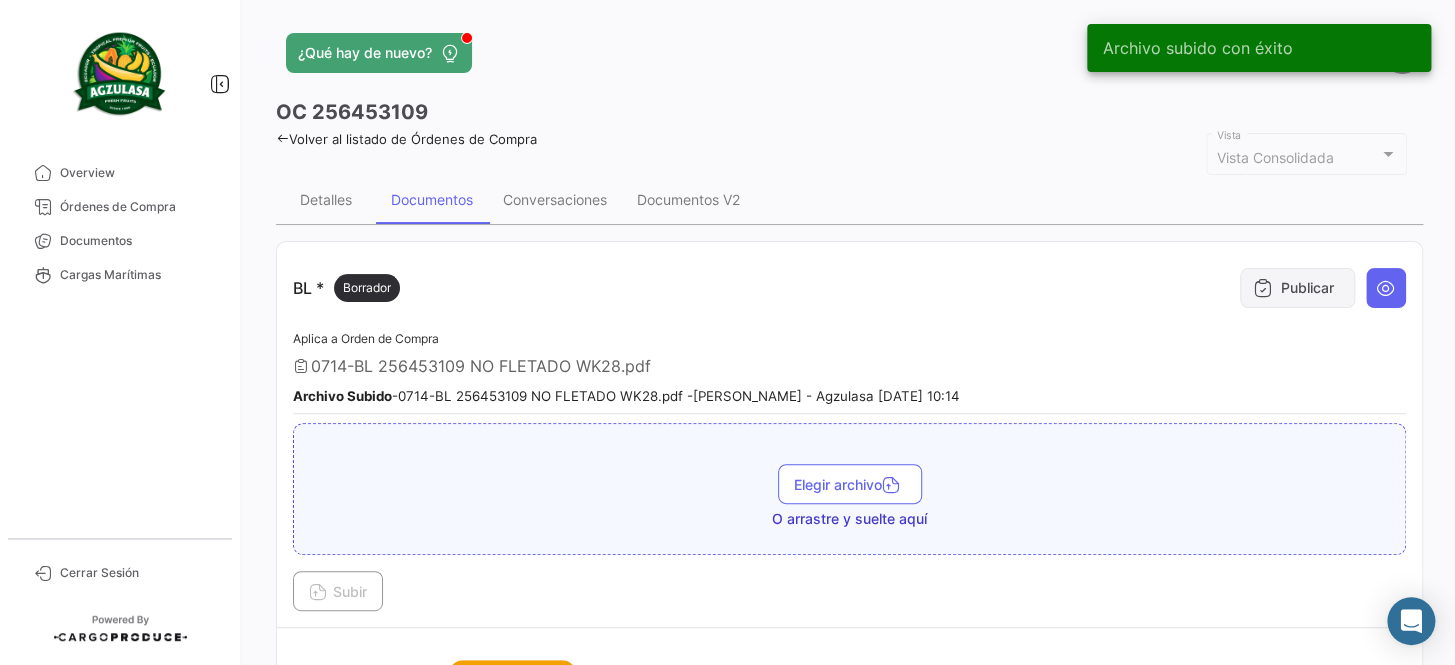 click on "Publicar" at bounding box center (1297, 288) 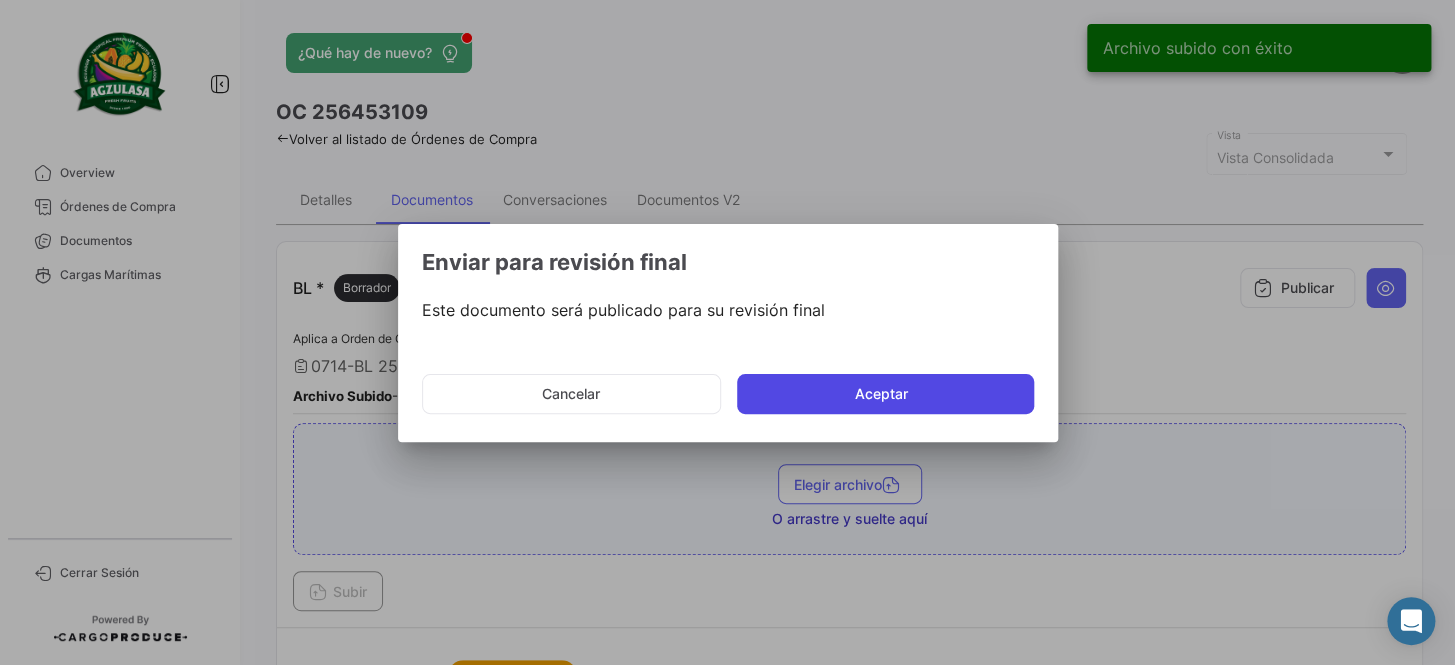click on "Aceptar" 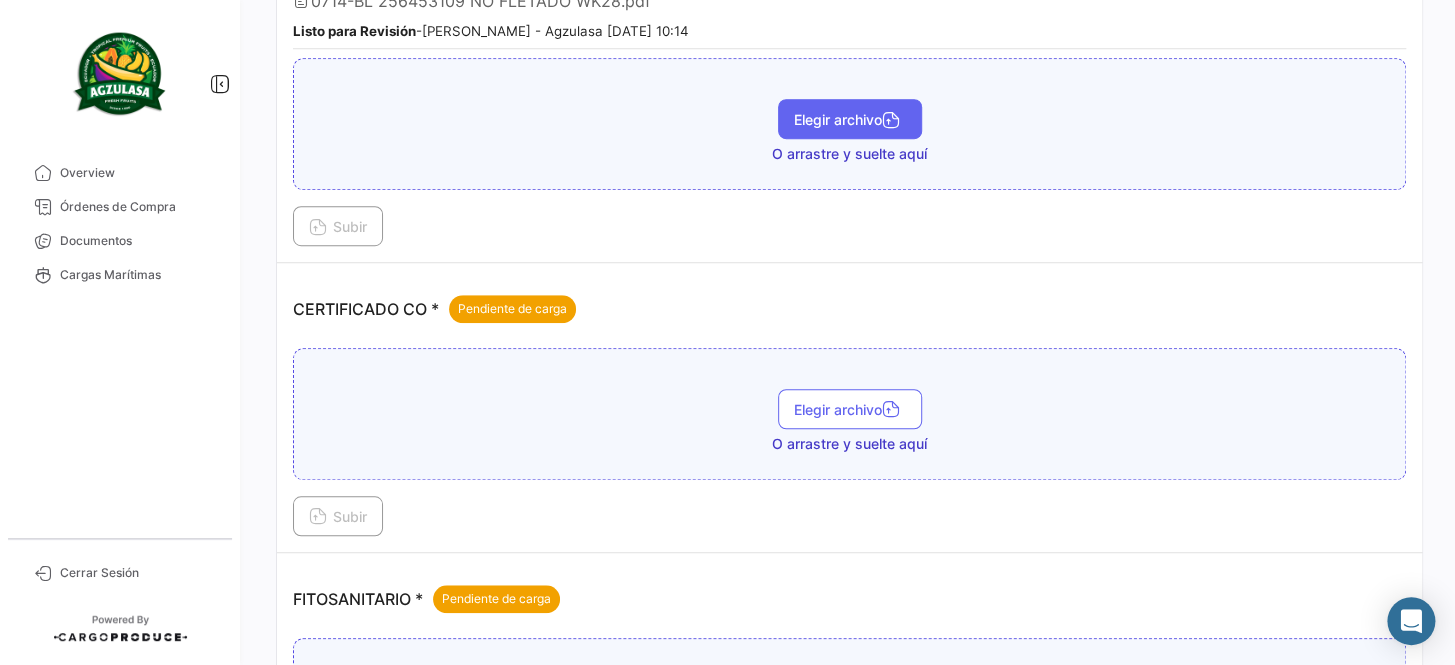 scroll, scrollTop: 0, scrollLeft: 0, axis: both 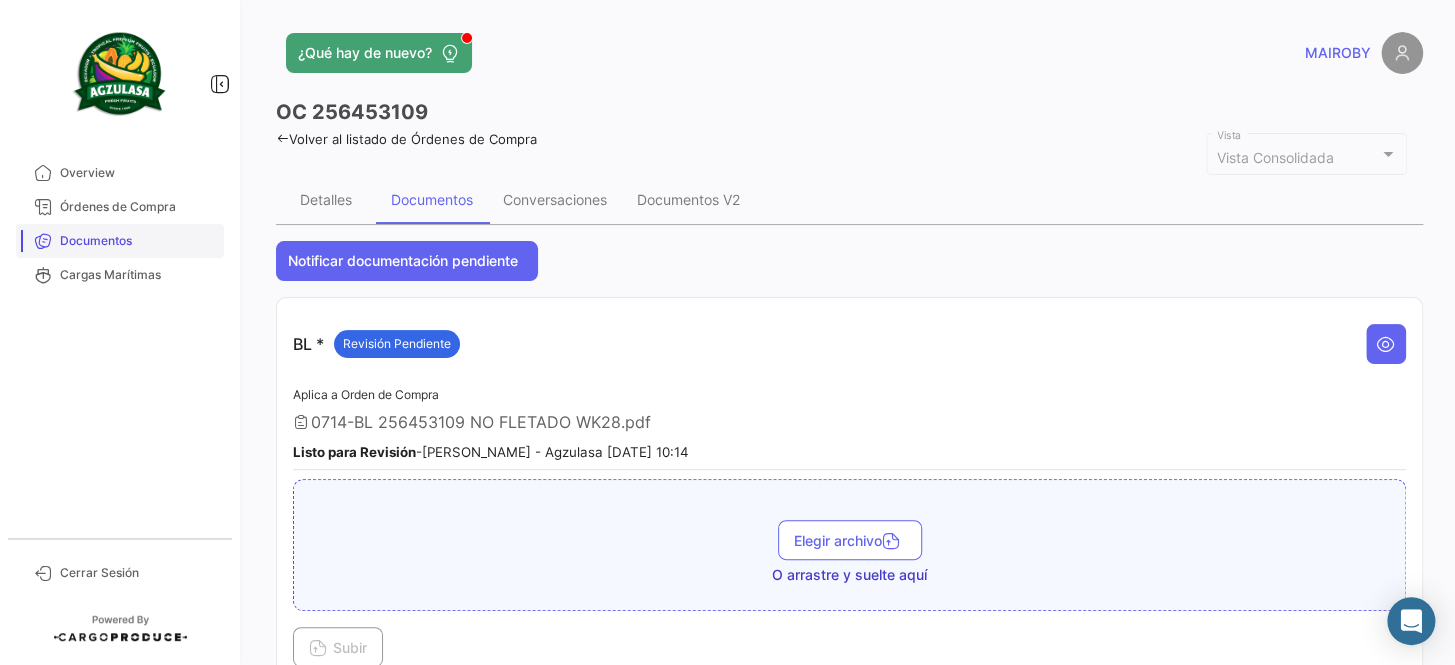 click on "Documentos" at bounding box center (138, 241) 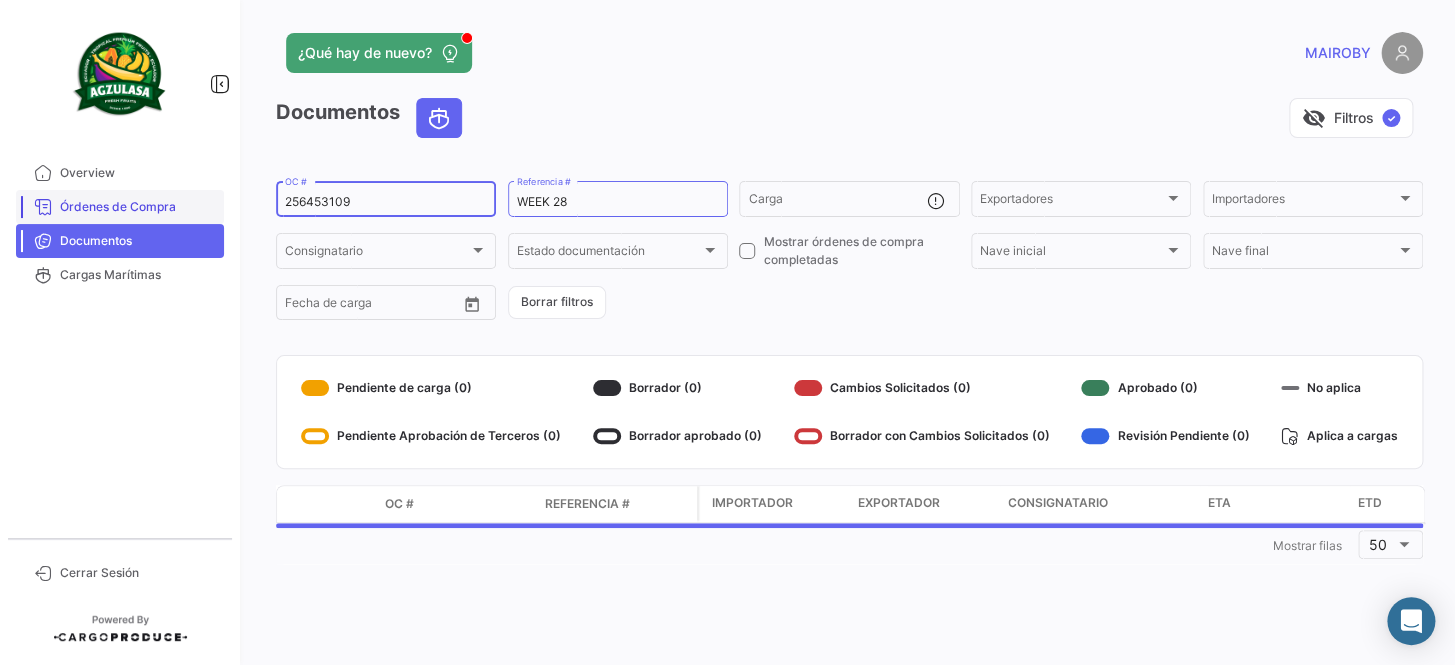 drag, startPoint x: 379, startPoint y: 196, endPoint x: 217, endPoint y: 204, distance: 162.19742 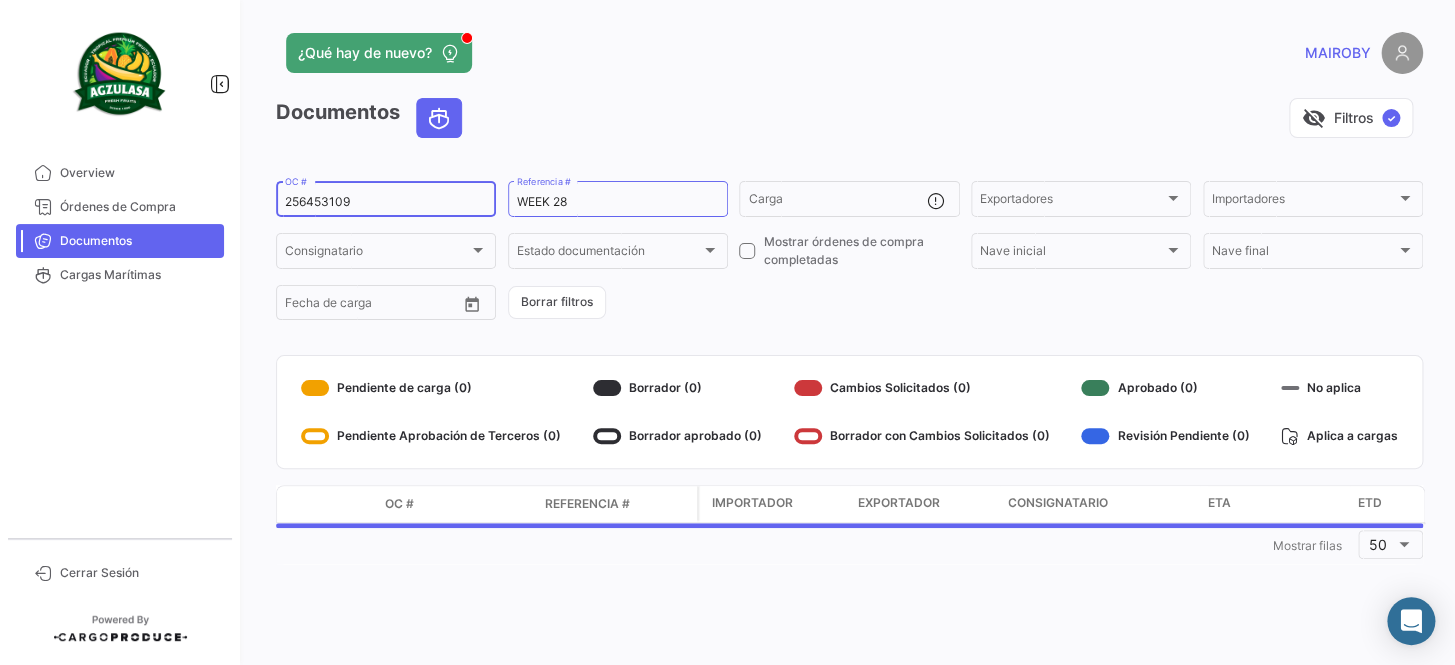 paste on "296" 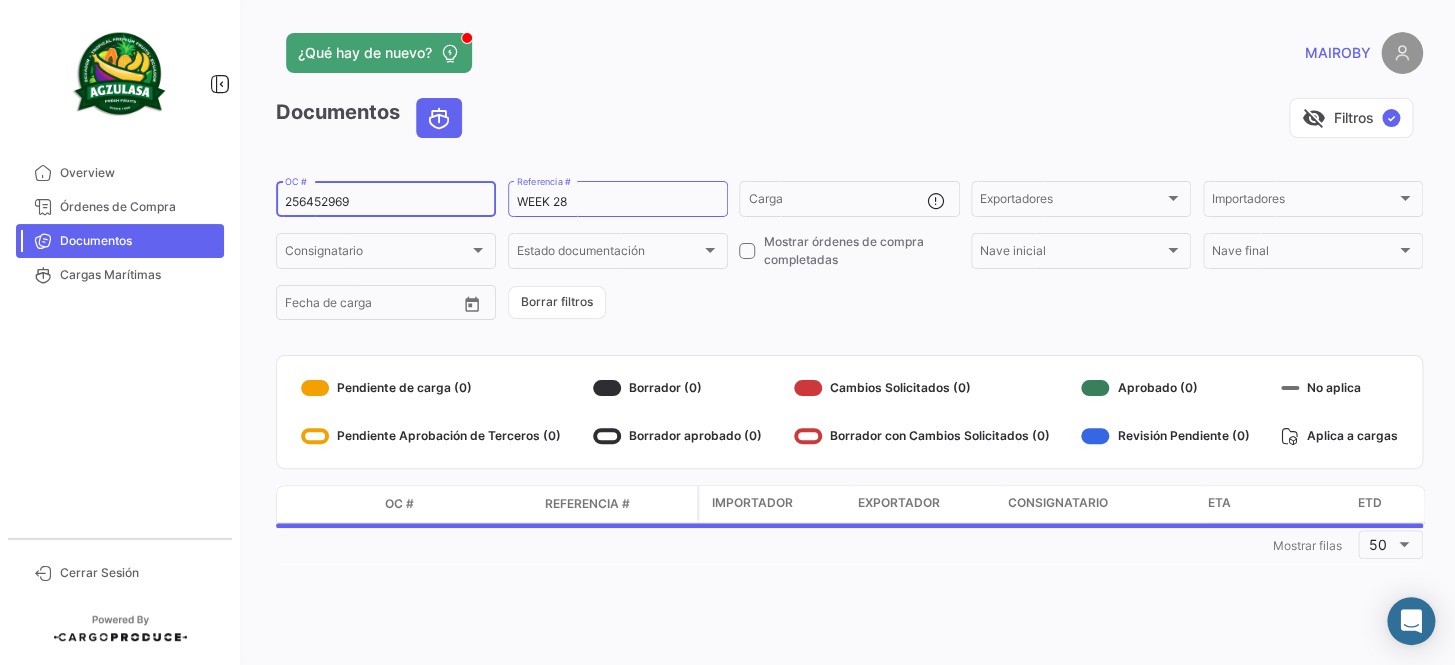 type on "256452969" 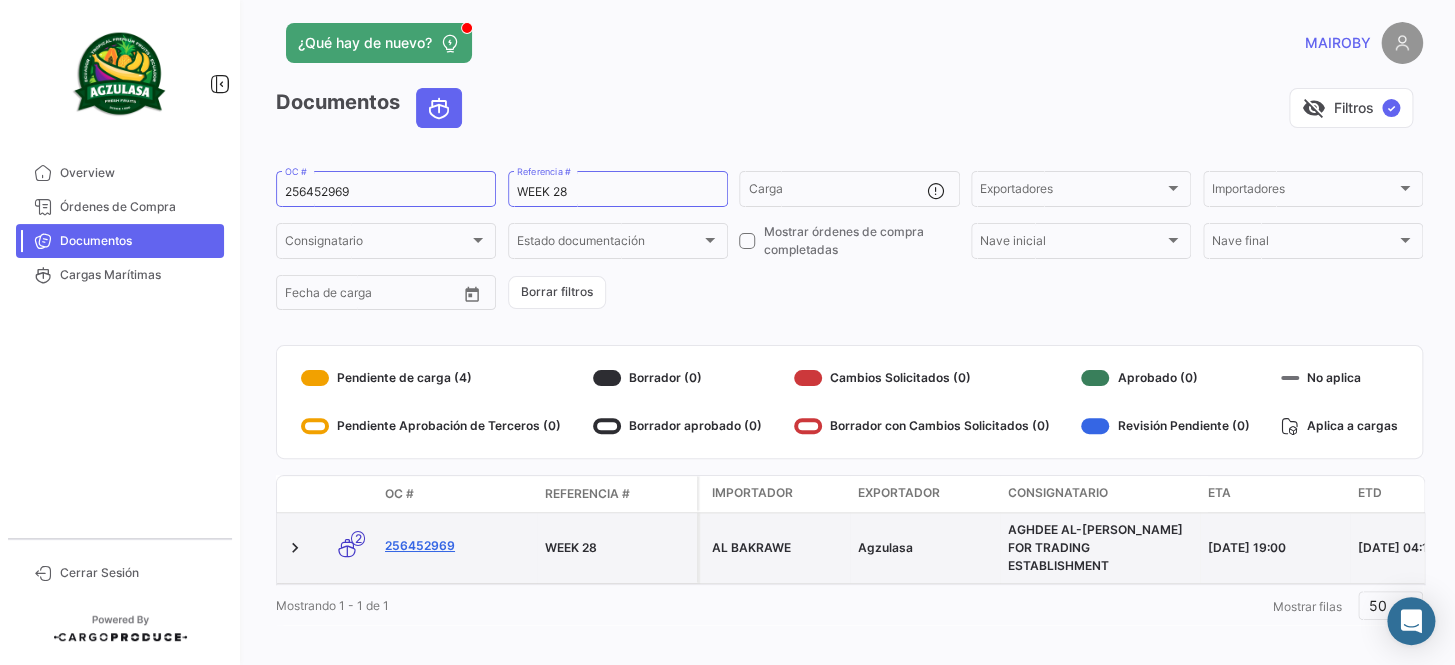 scroll, scrollTop: 13, scrollLeft: 0, axis: vertical 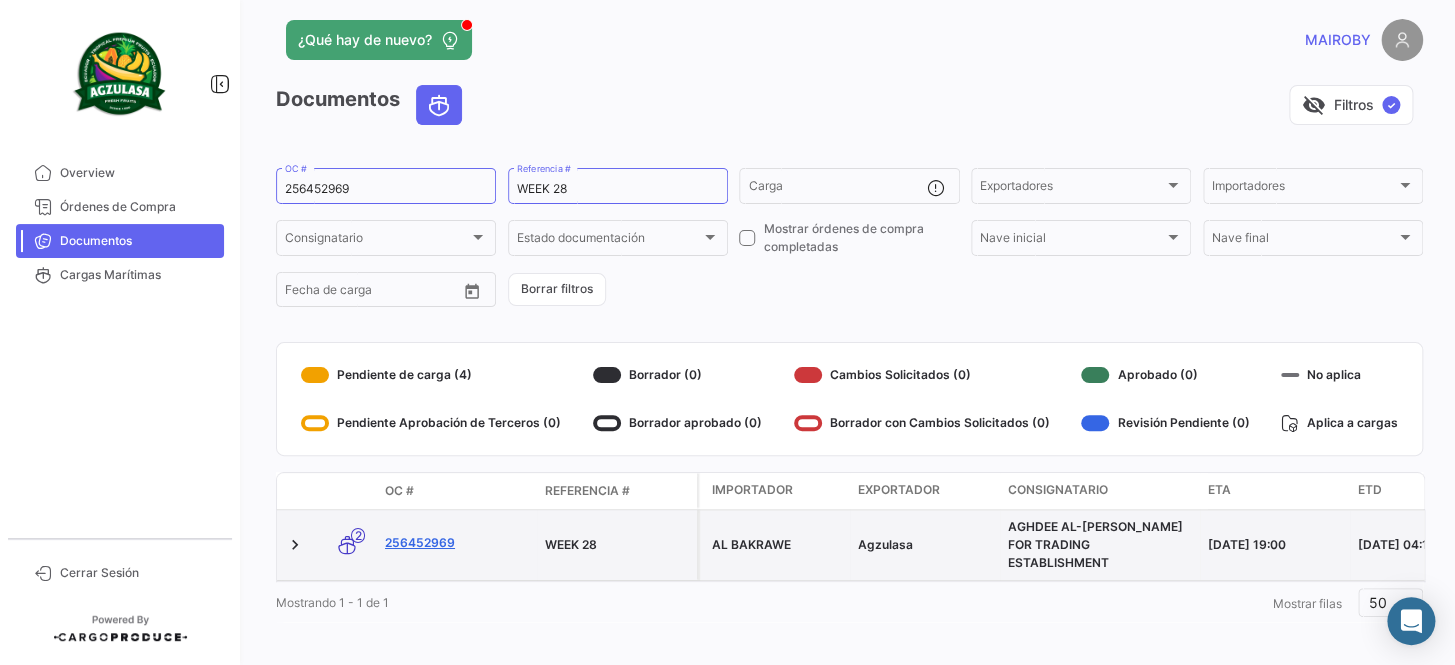 click on "256452969" 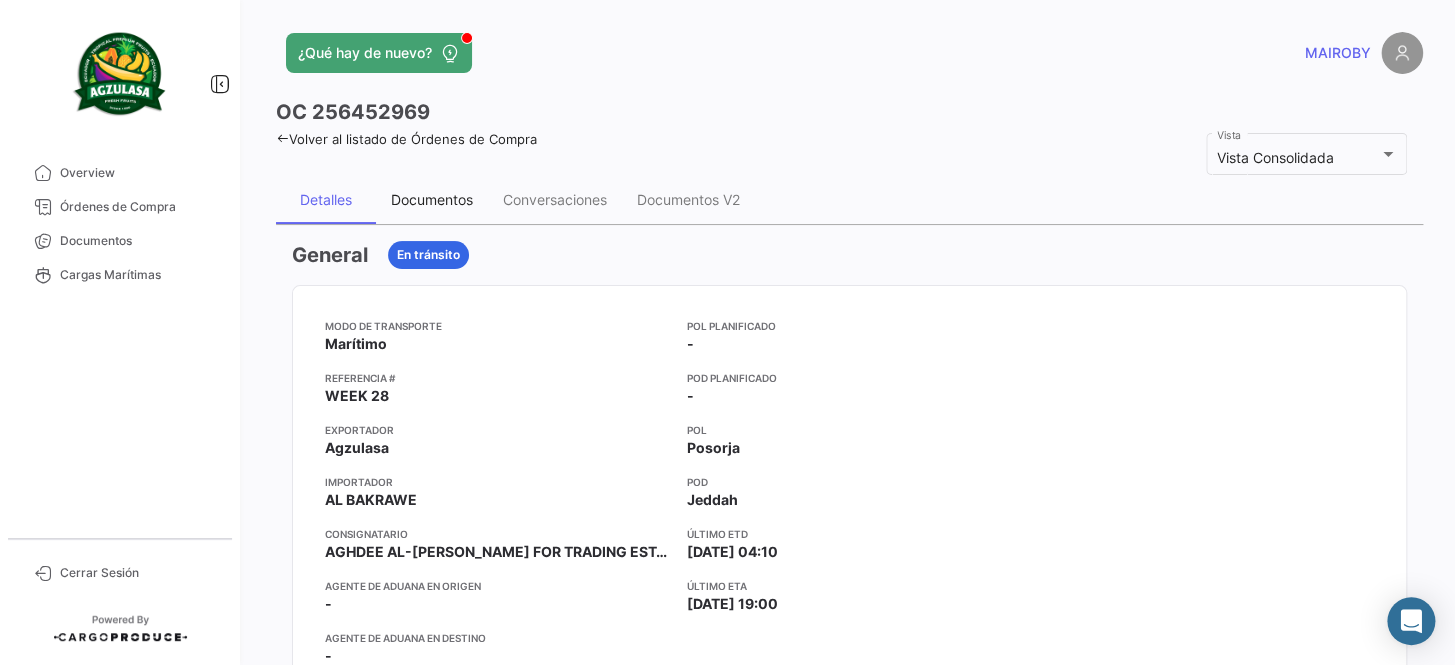 click on "Documentos" at bounding box center [432, 200] 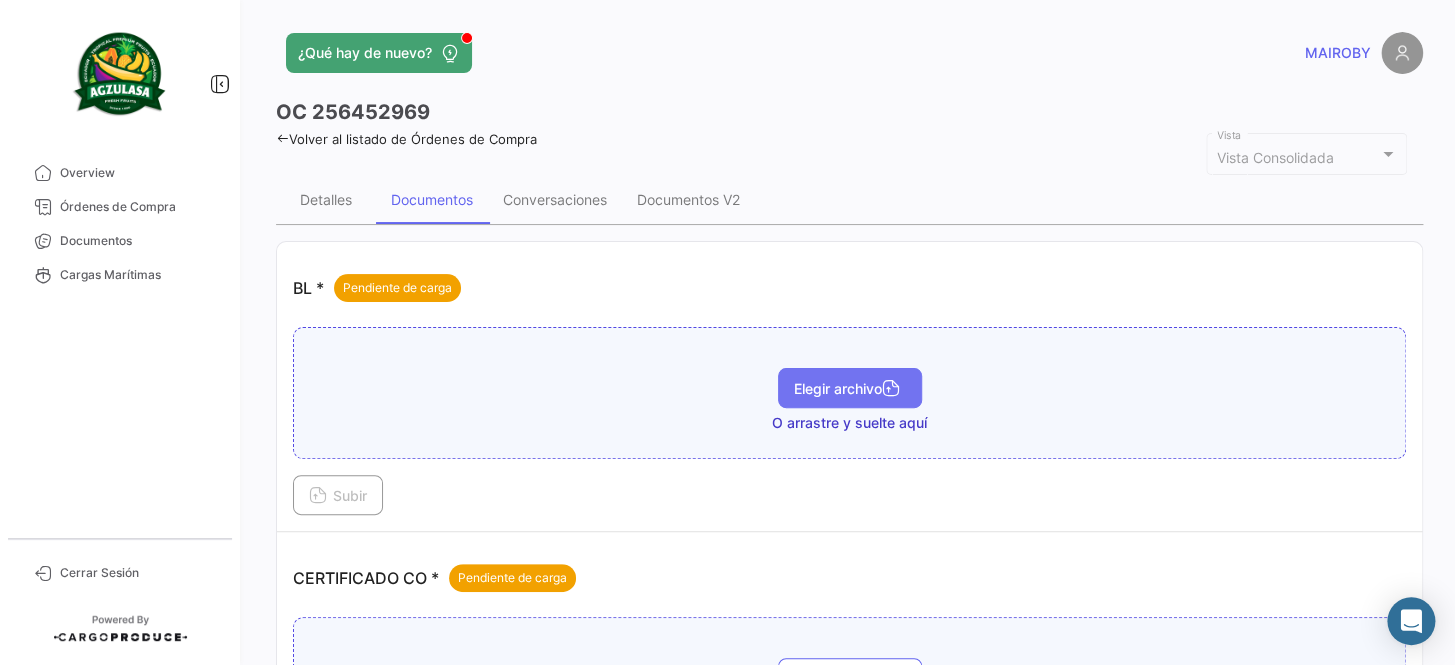 click on "Elegir archivo" at bounding box center [850, 388] 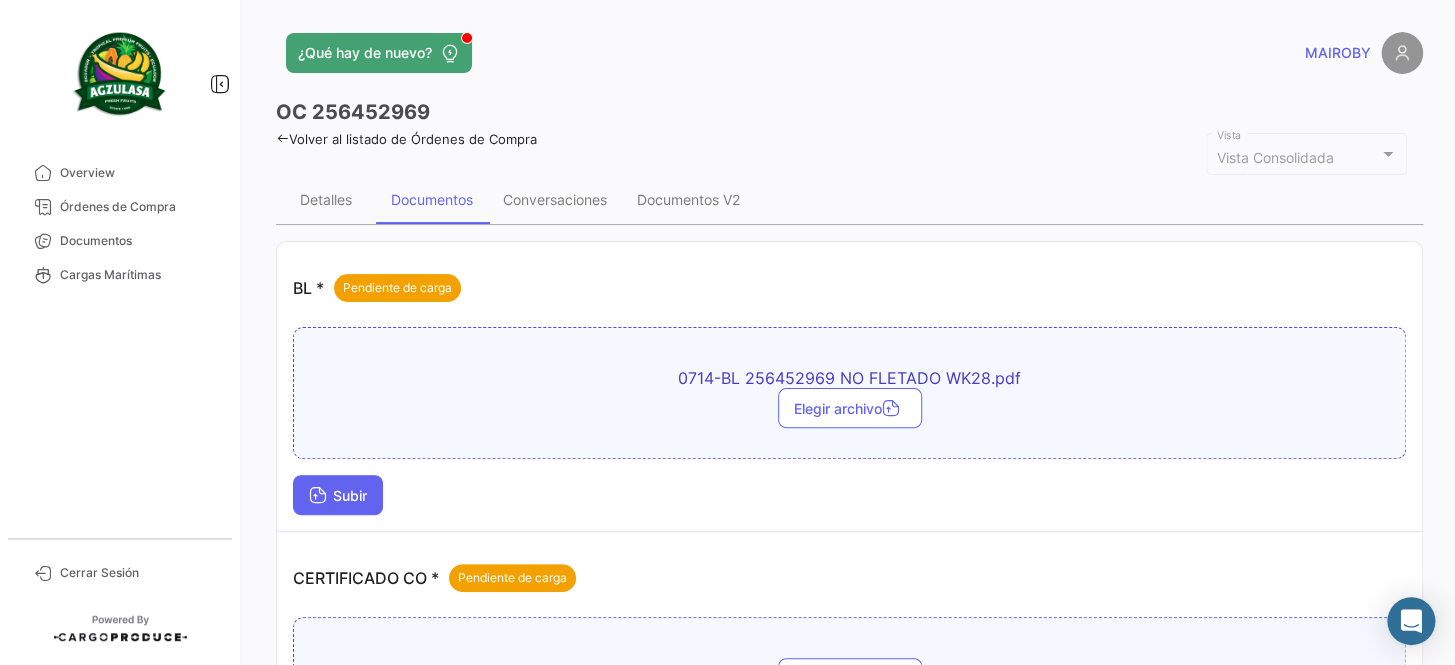 click on "Subir" at bounding box center (338, 495) 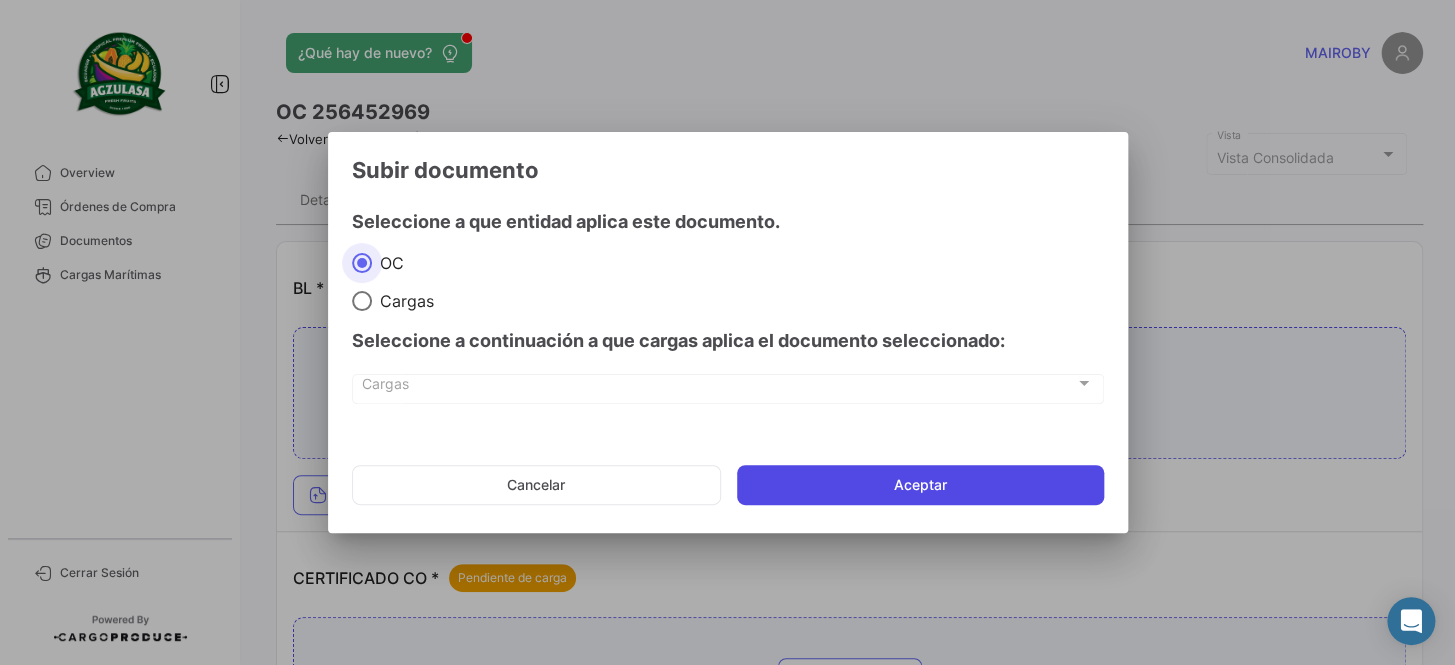 click on "Aceptar" 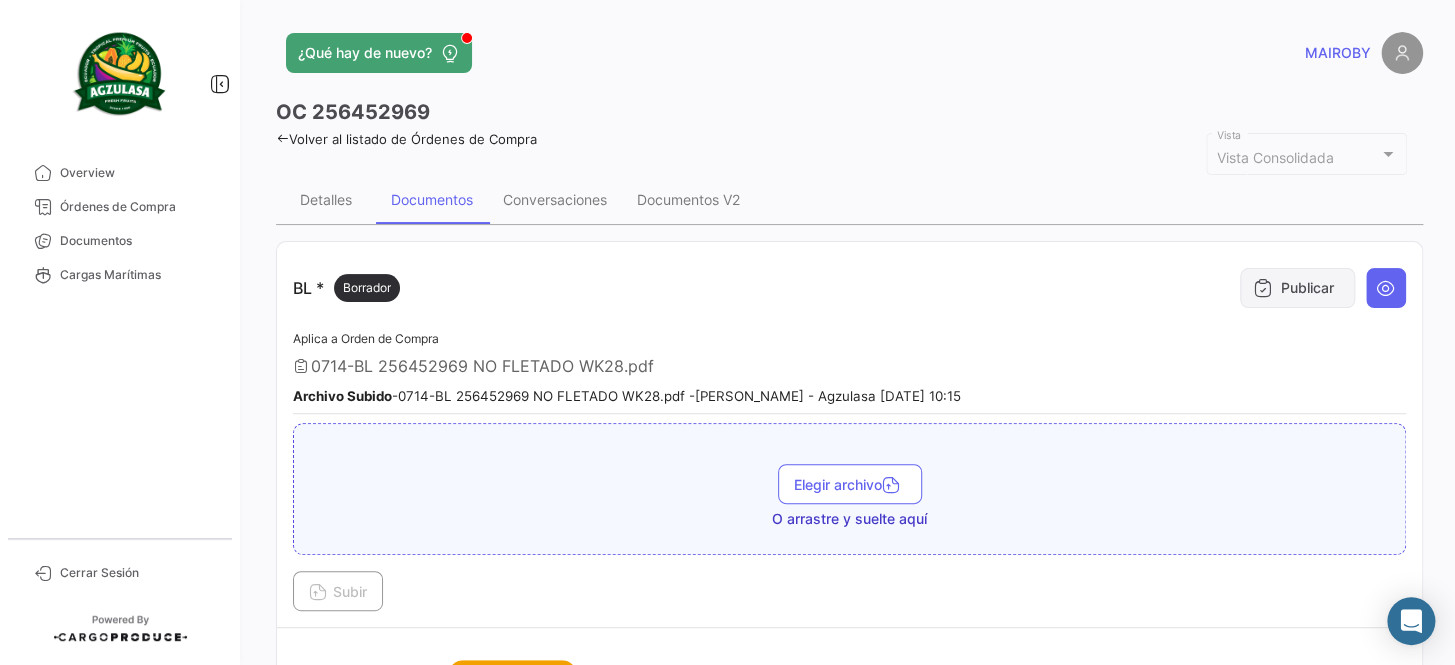 click on "Publicar" at bounding box center (1297, 288) 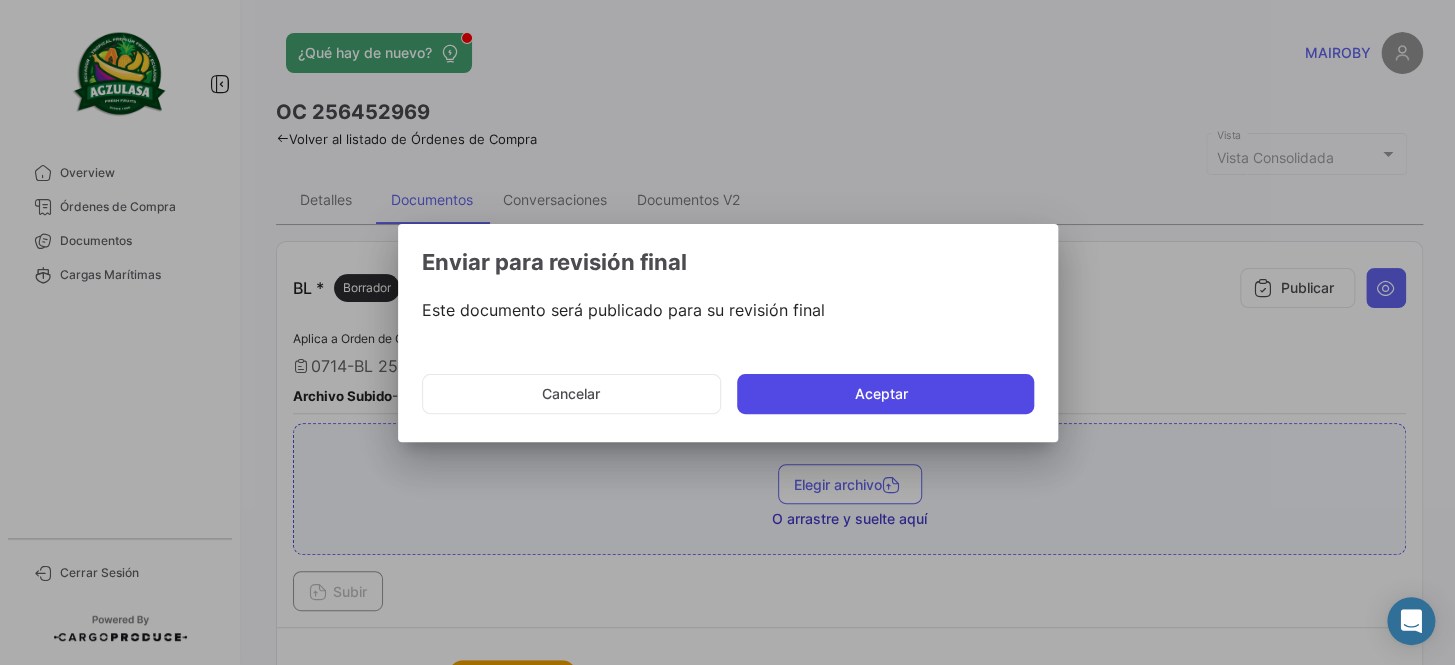 click on "Aceptar" 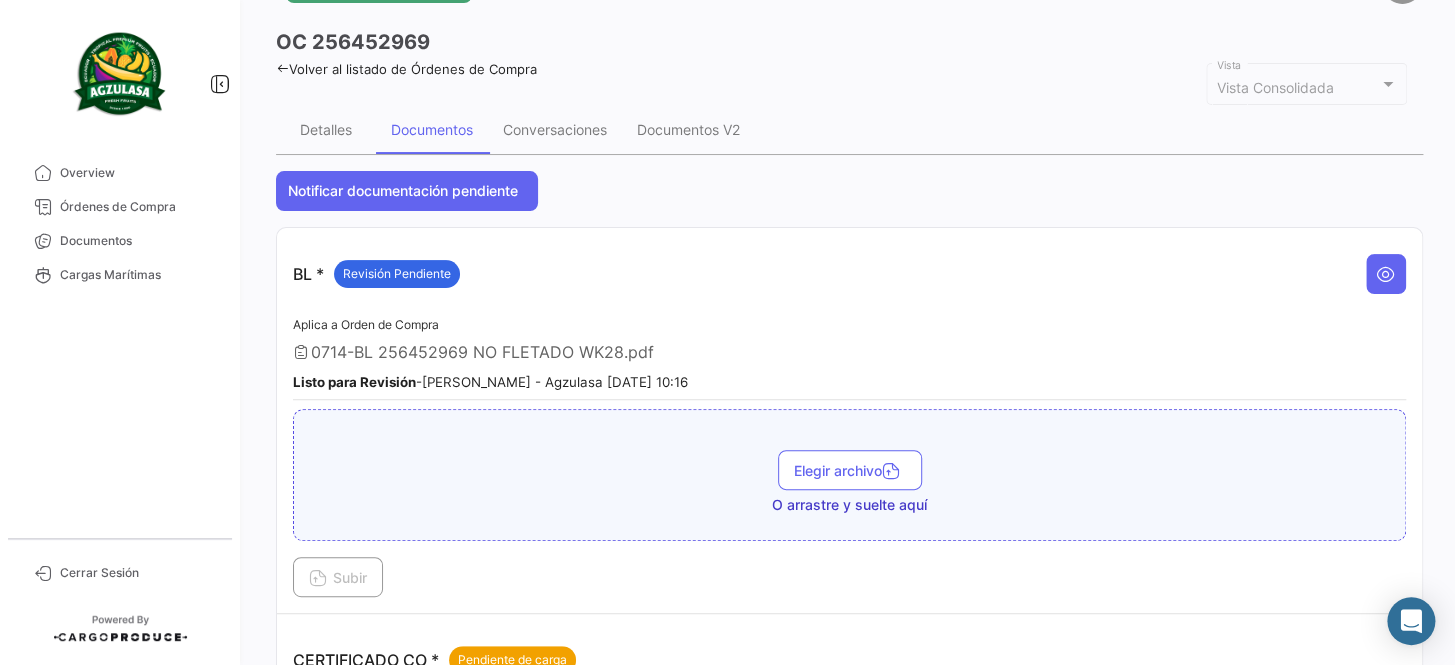 scroll, scrollTop: 181, scrollLeft: 0, axis: vertical 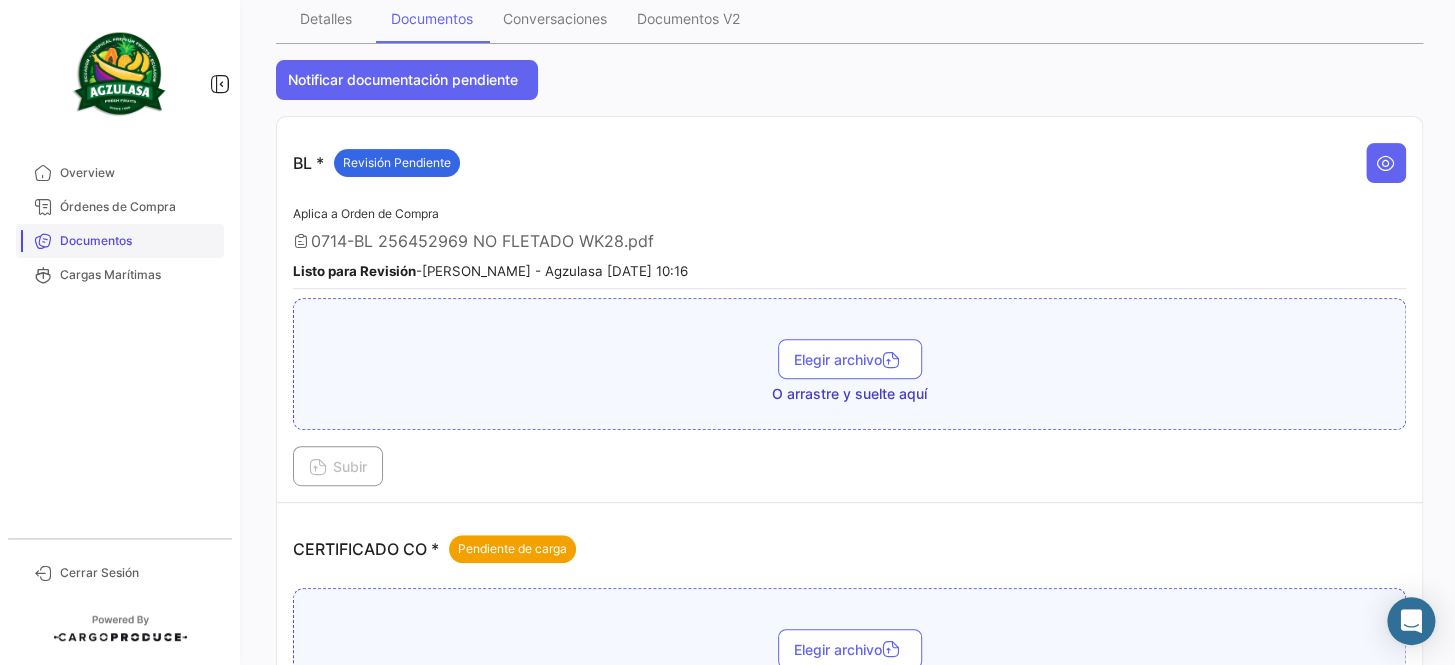 drag, startPoint x: 153, startPoint y: 244, endPoint x: 171, endPoint y: 236, distance: 19.697716 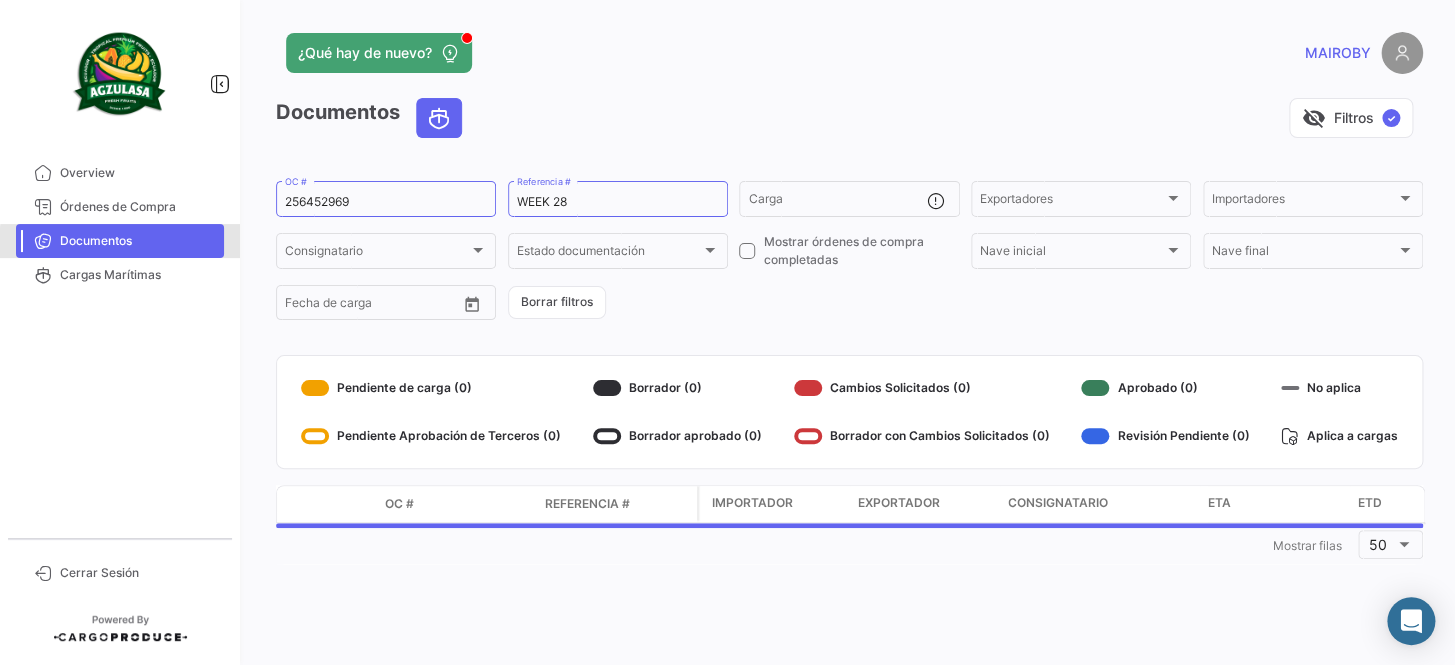 scroll, scrollTop: 0, scrollLeft: 0, axis: both 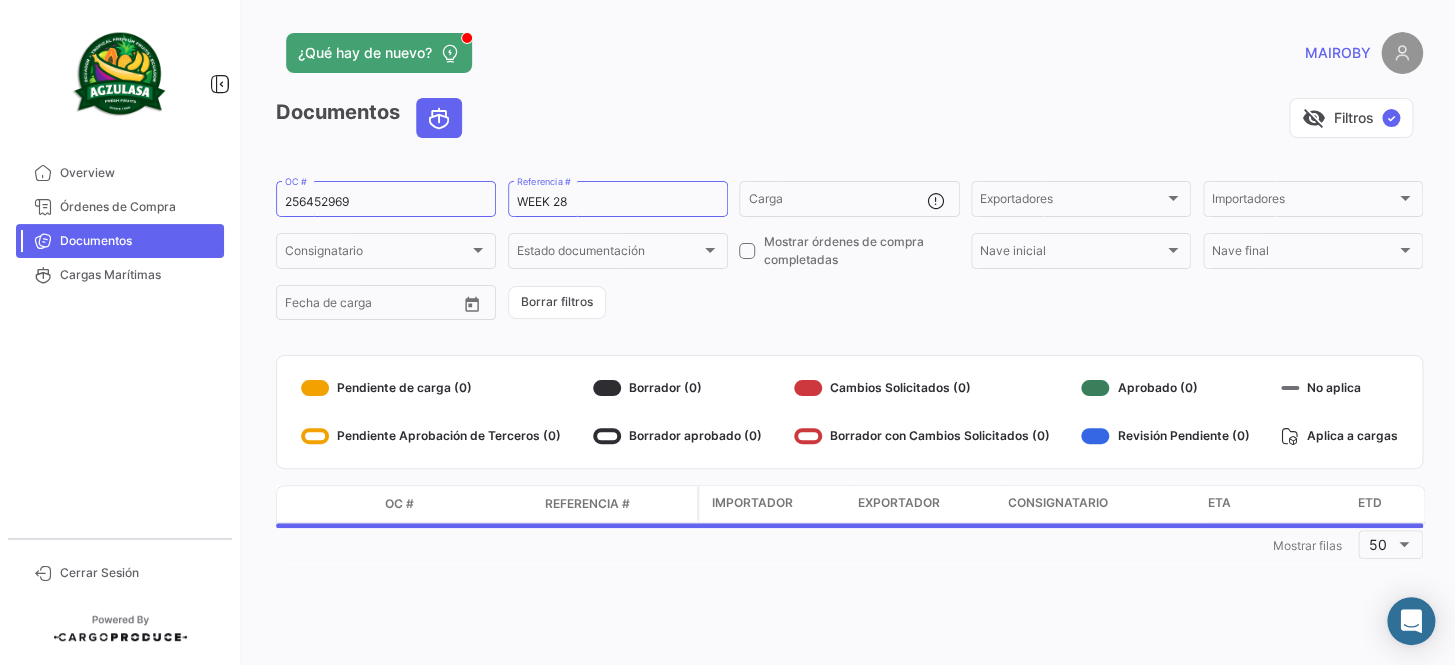 drag, startPoint x: 384, startPoint y: 193, endPoint x: 262, endPoint y: 212, distance: 123.47064 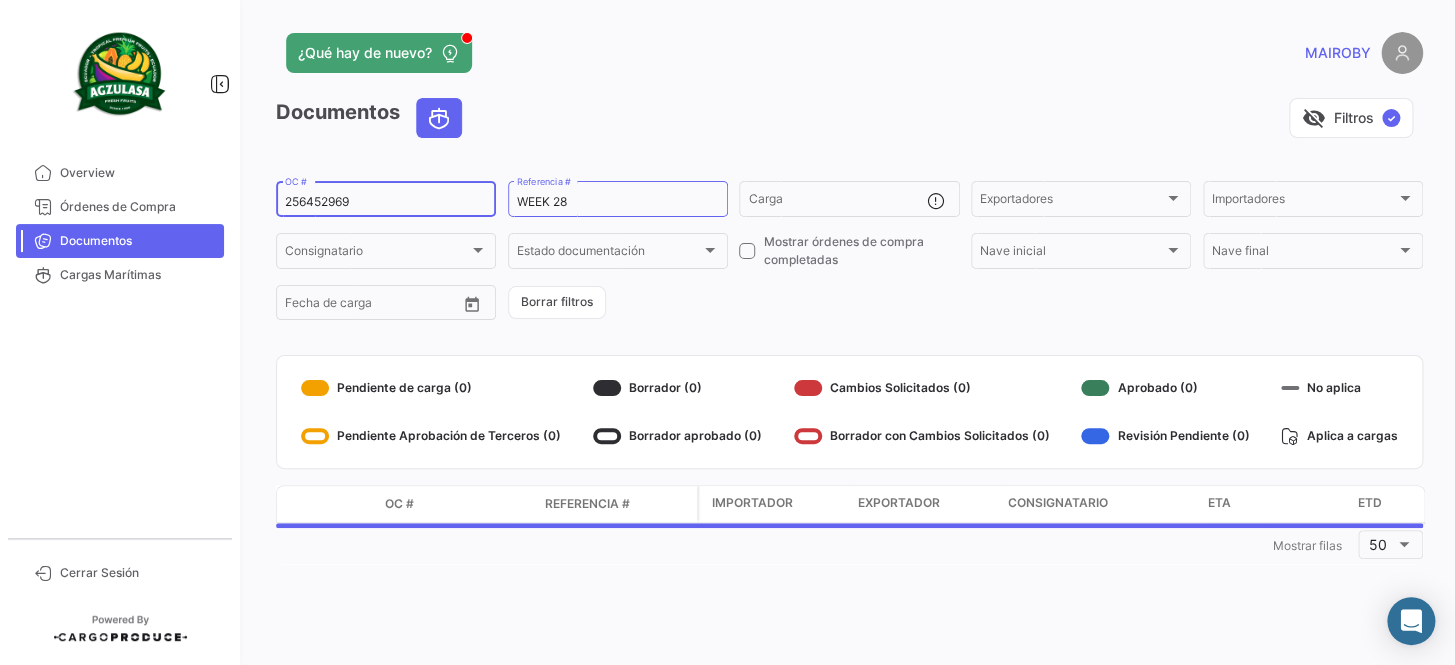 drag, startPoint x: 369, startPoint y: 194, endPoint x: 281, endPoint y: 203, distance: 88.45903 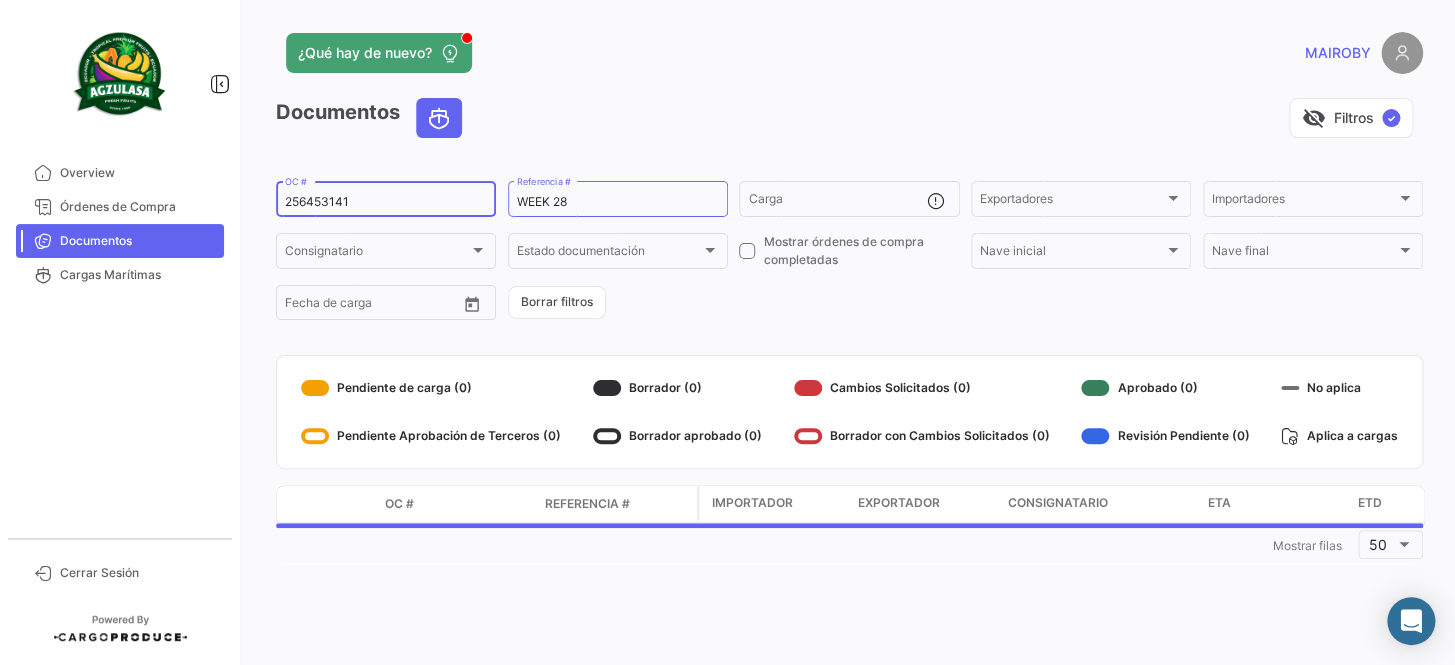 type on "256453141" 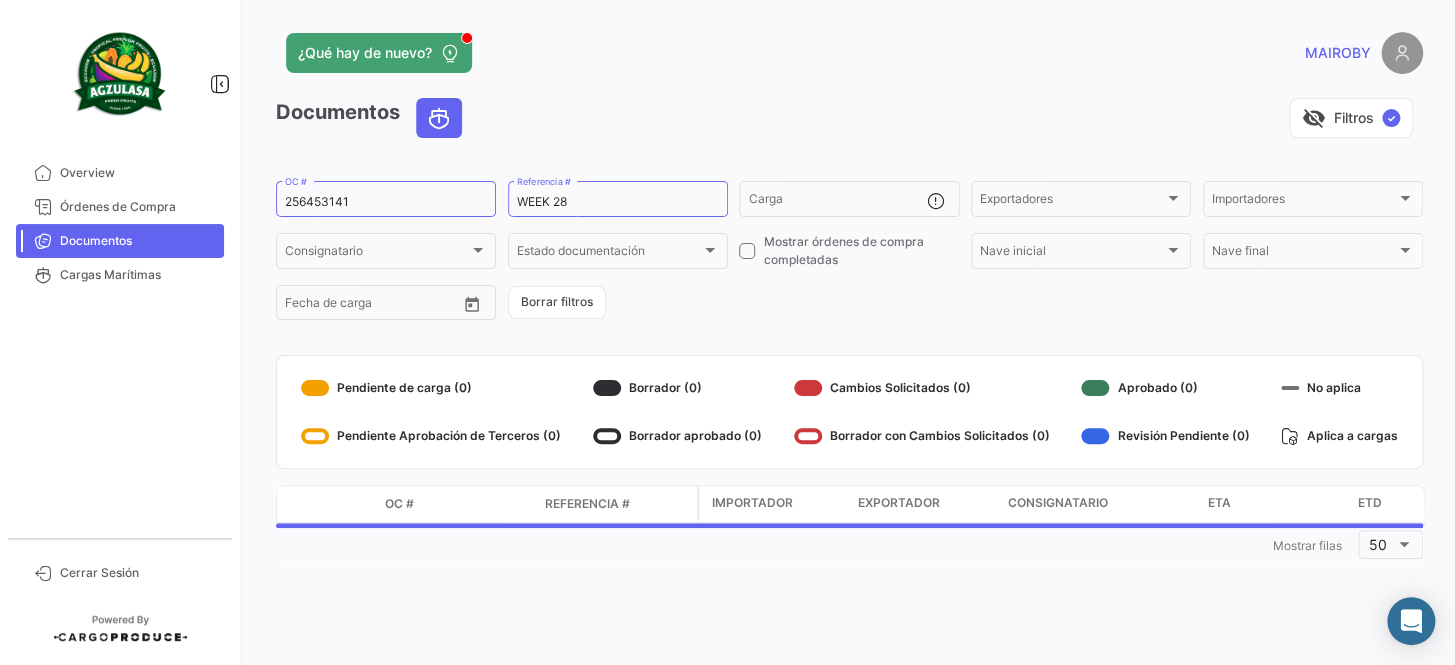 click on "Documentos   visibility_off   Filtros  ✓ 256453141  OC #  WEEK 28  Referencia #   Carga  Exportadores Exportadores Importadores Importadores Consignatario Consignatario Estado documentación Estado documentación    Mostrar órdenes de compra completadas  Nave inicial Nave inicial Nave final Nave final Desde –  Fecha de carga   Borrar filtros   Pendiente de carga (0)   Pendiente Aprobación de Terceros (0)   Borrador (0)   Borrador aprobado (0)   Cambios Solicitados (0)   Borrador con Cambios Solicitados (0)   Aprobado (0)   Revisión Pendiente (0)   No aplica   Aplica a cargas  Modo de Transporte OC # Referencia # Importador Exportador Consignatario ETA ETD  1  Mostrar filas 50" 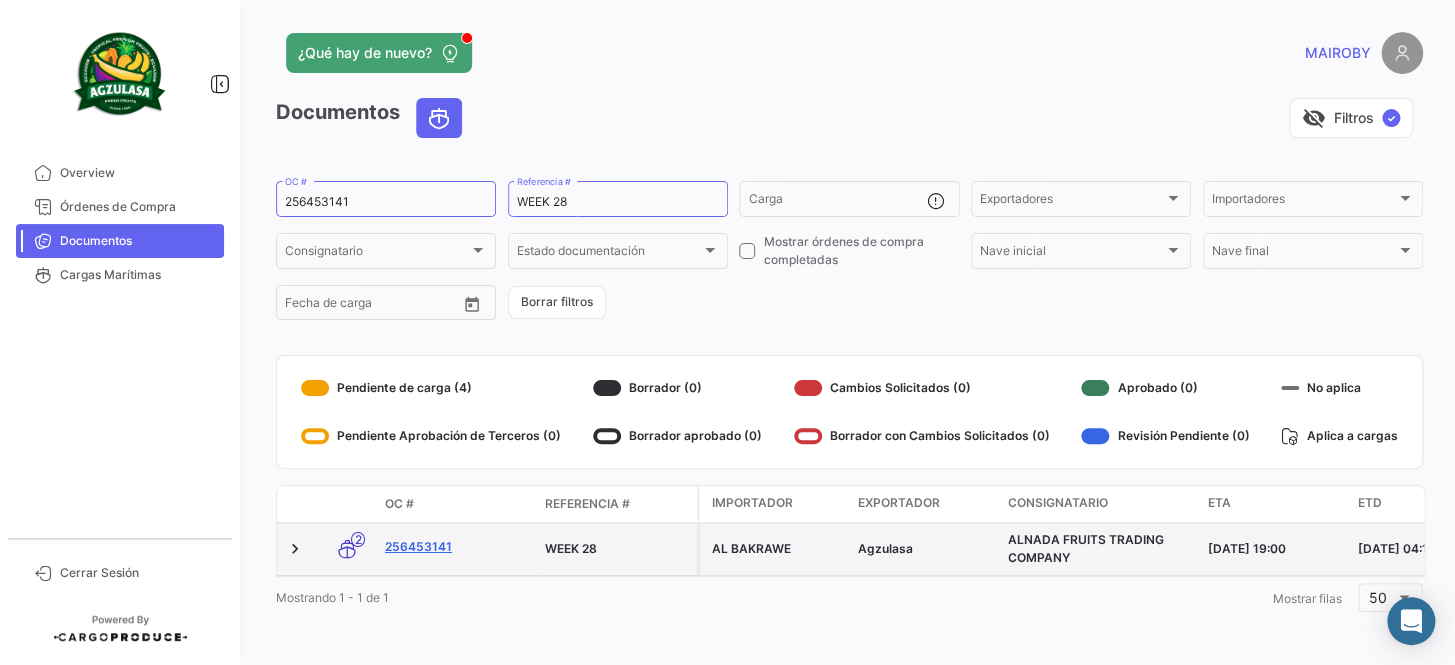 click on "256453141" 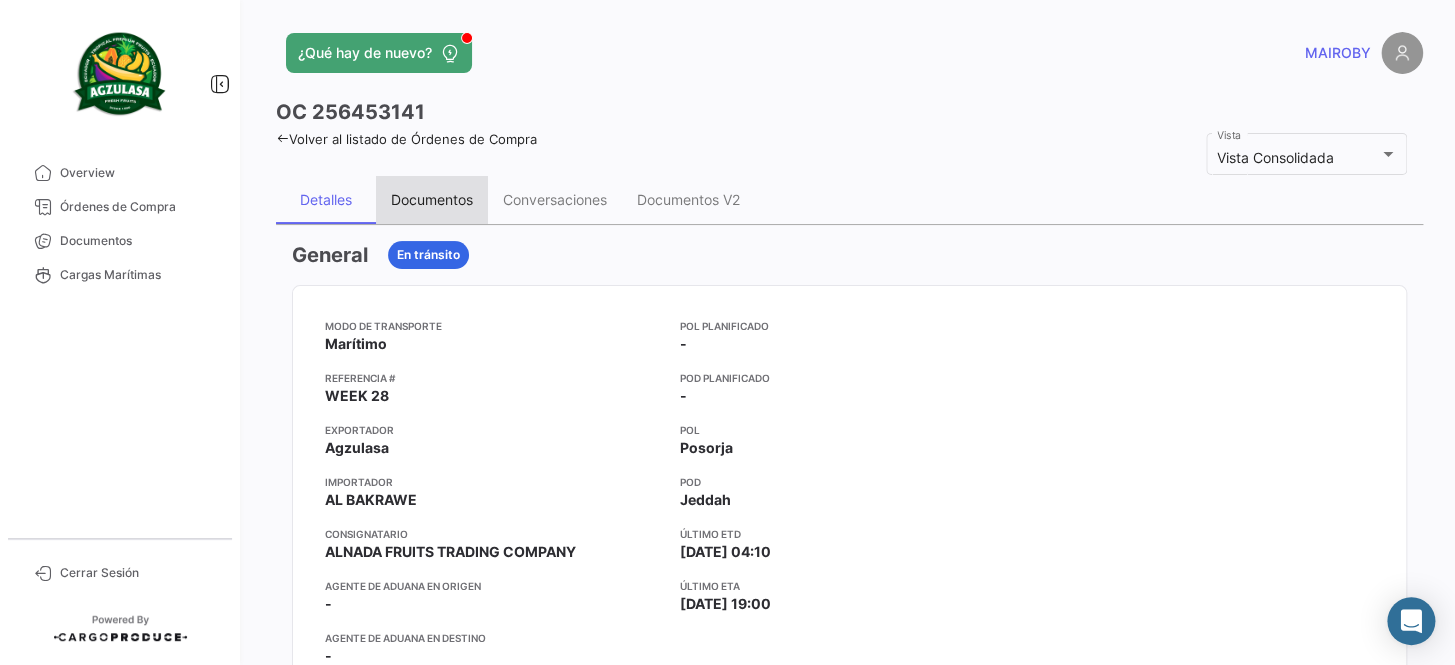 click on "Documentos" at bounding box center (432, 199) 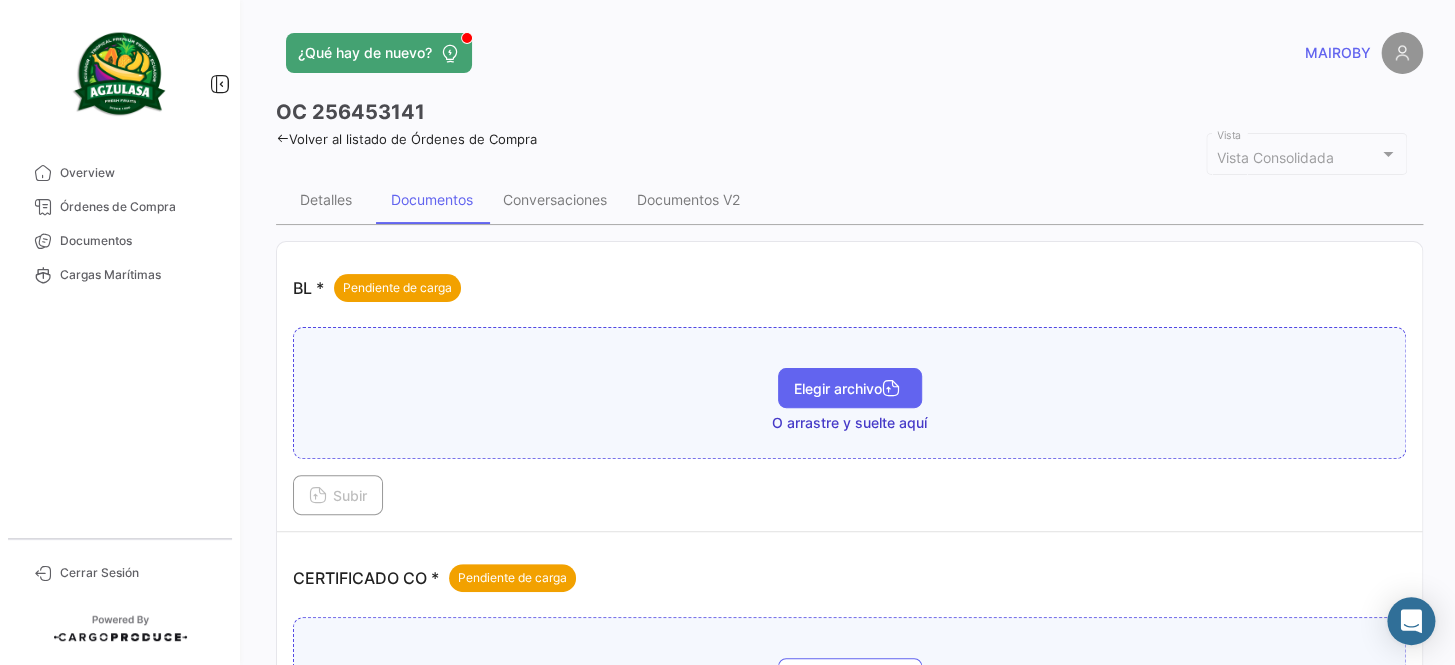 click on "Elegir archivo" at bounding box center (850, 388) 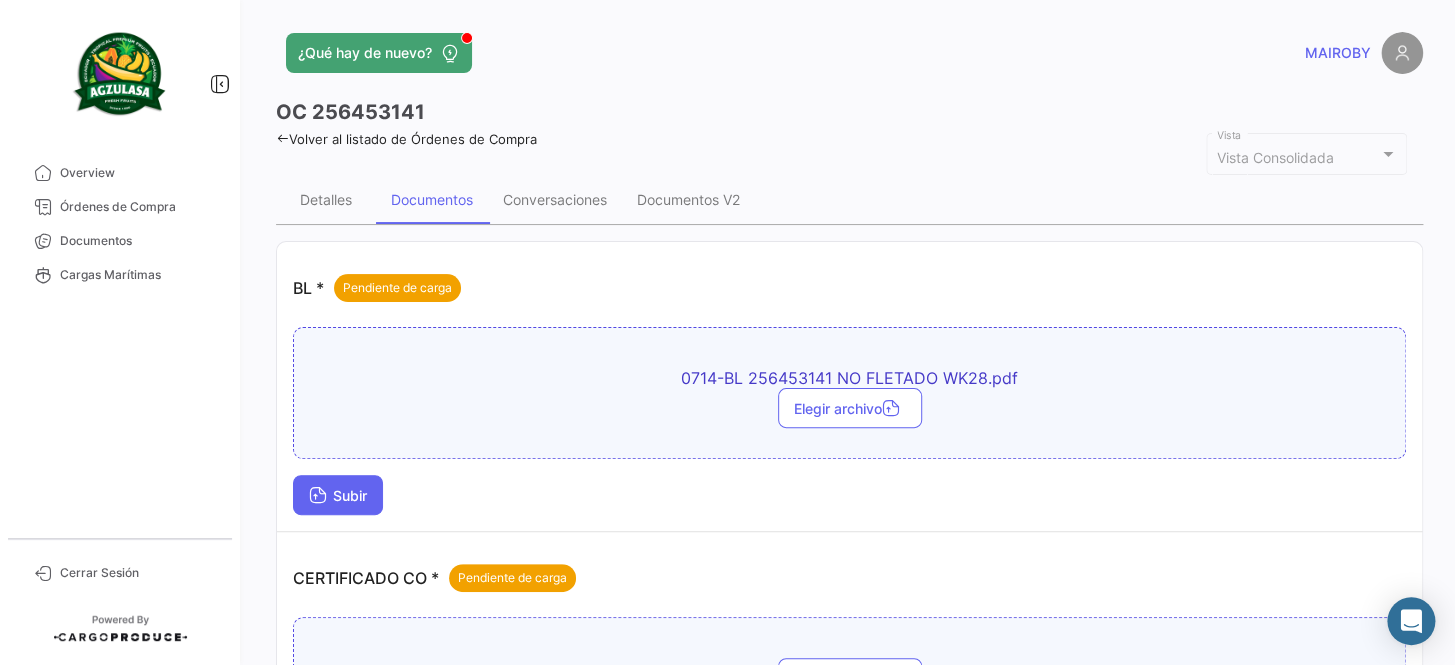 click on "Subir" at bounding box center [338, 495] 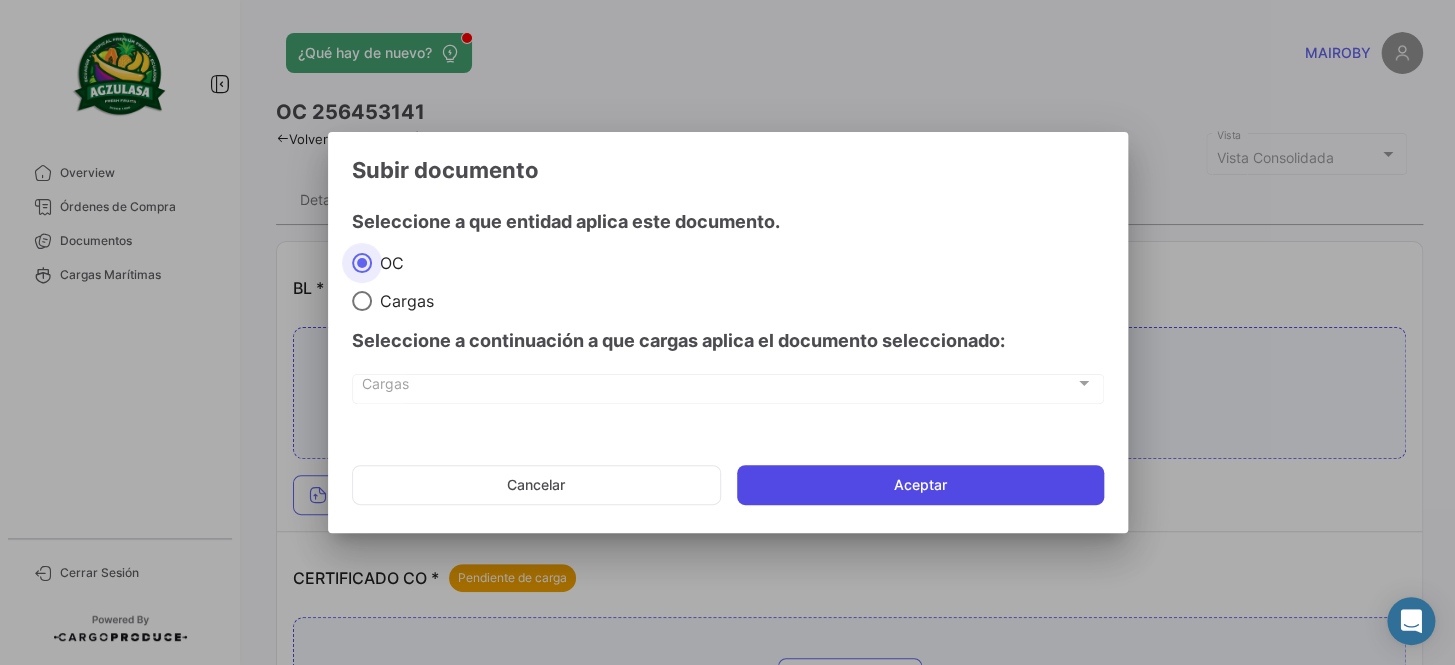 click on "Aceptar" 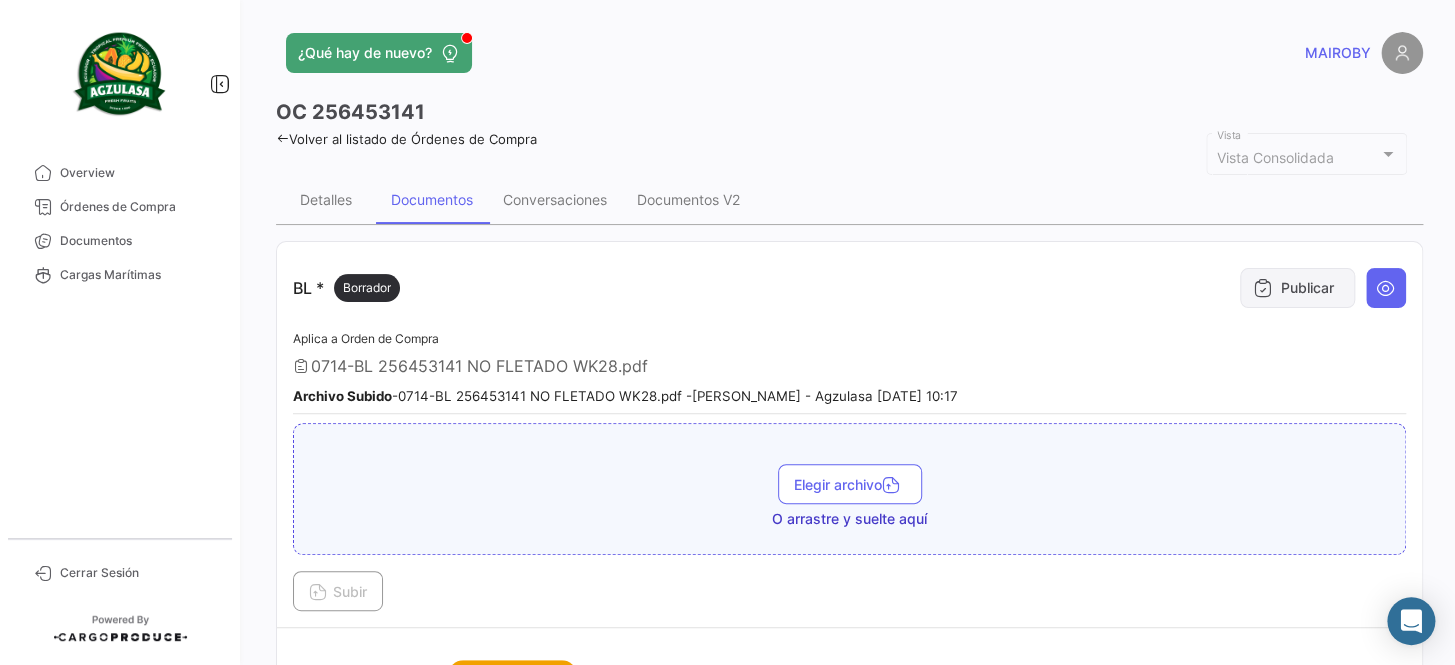 click on "Publicar" at bounding box center (1297, 288) 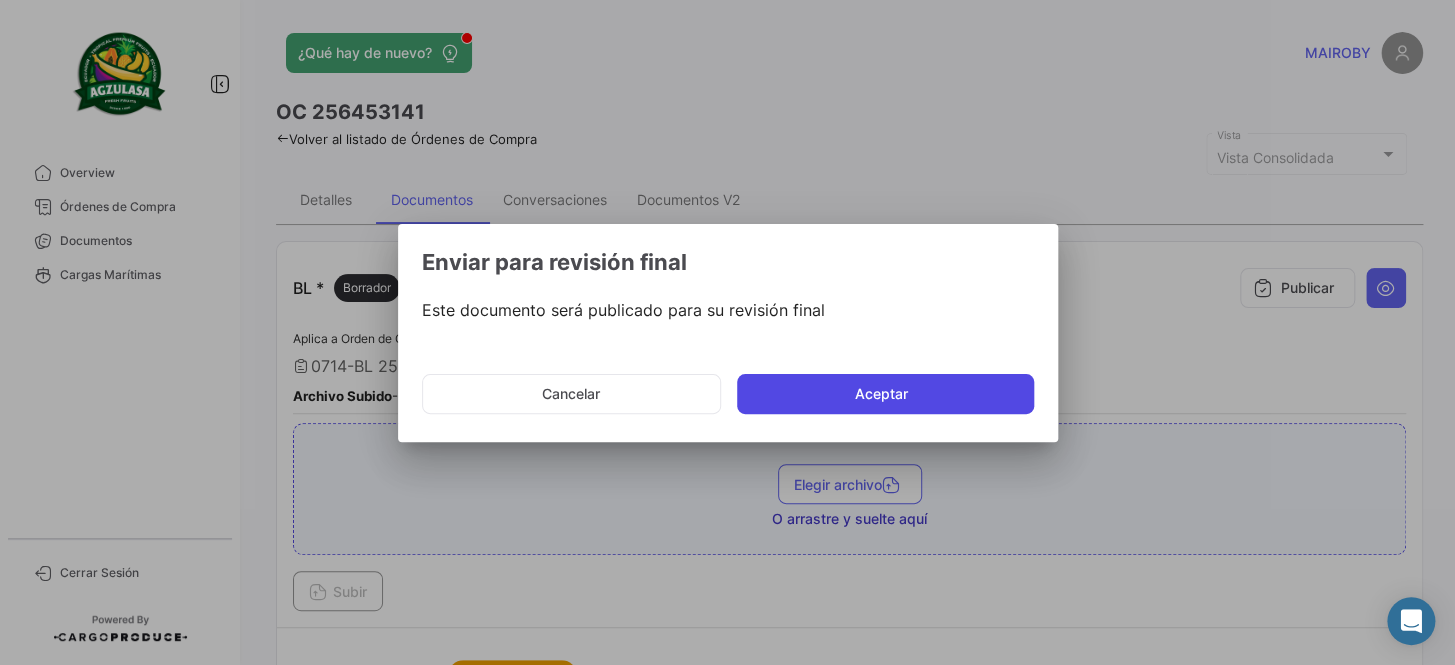 click on "Aceptar" 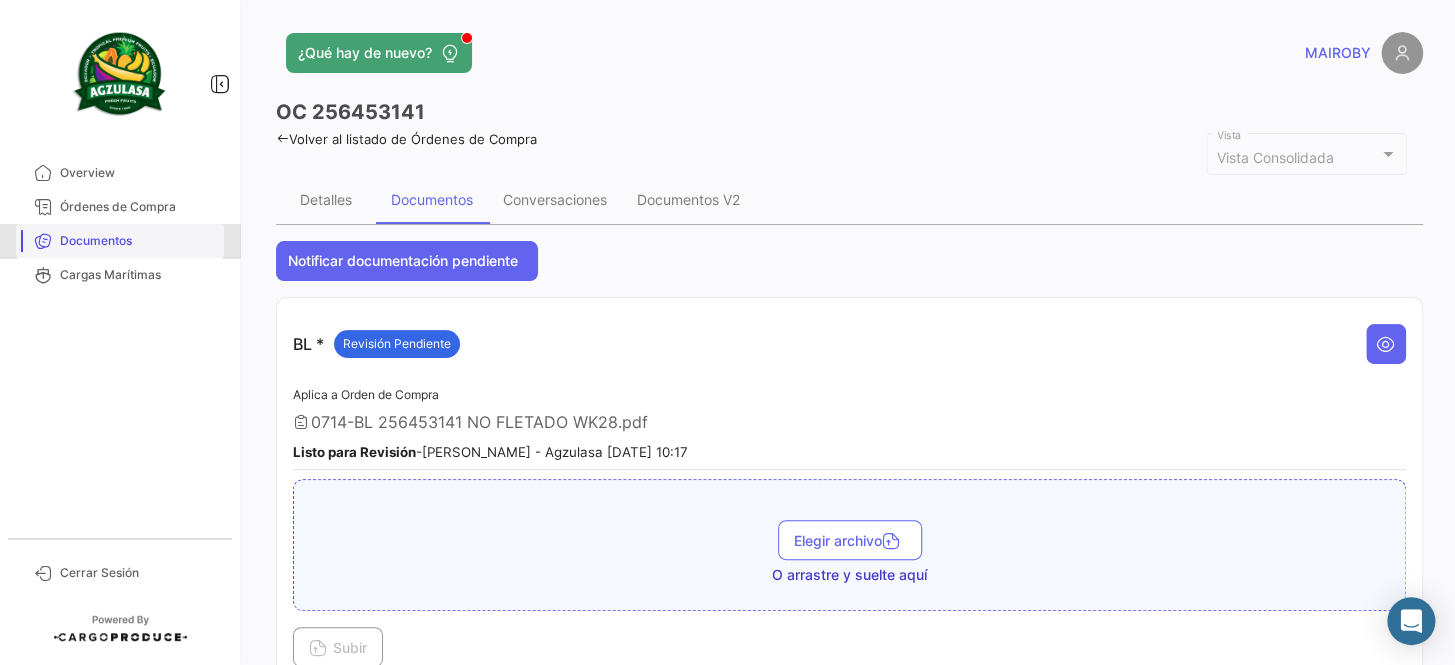 click on "Documentos" at bounding box center (138, 241) 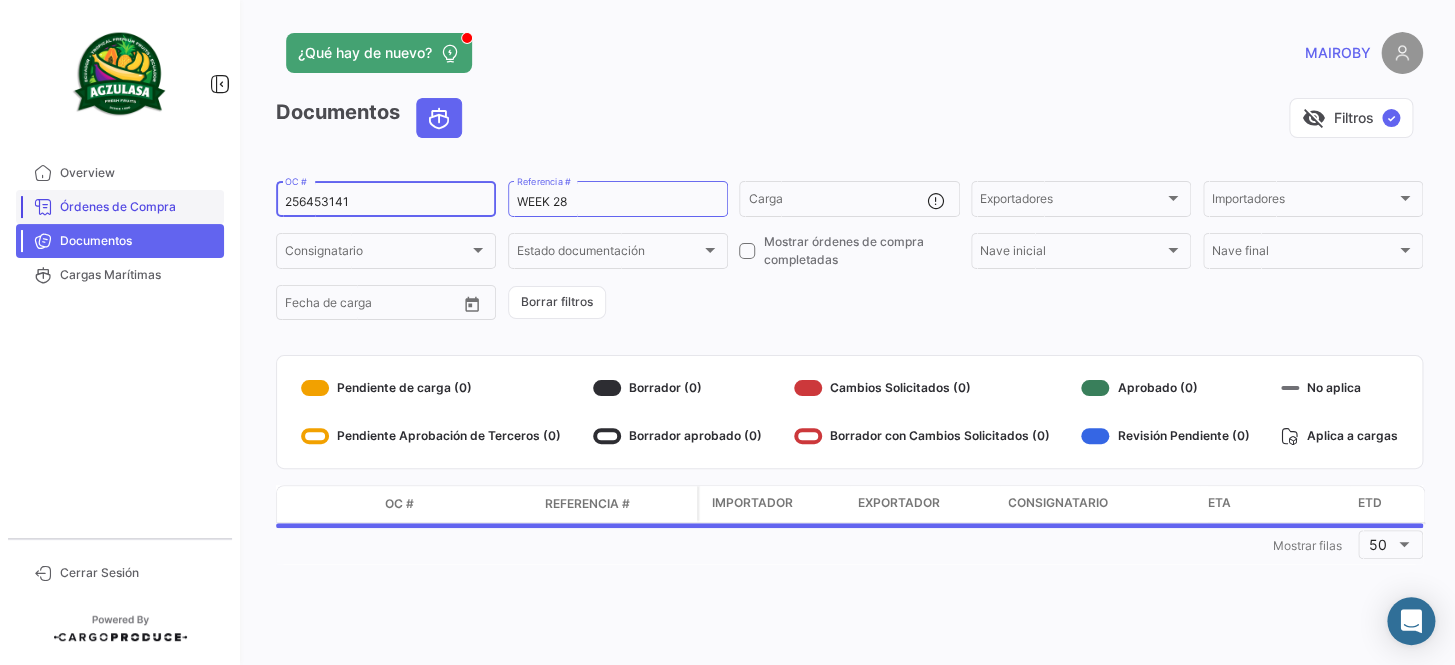 drag, startPoint x: 427, startPoint y: 195, endPoint x: 206, endPoint y: 200, distance: 221.05655 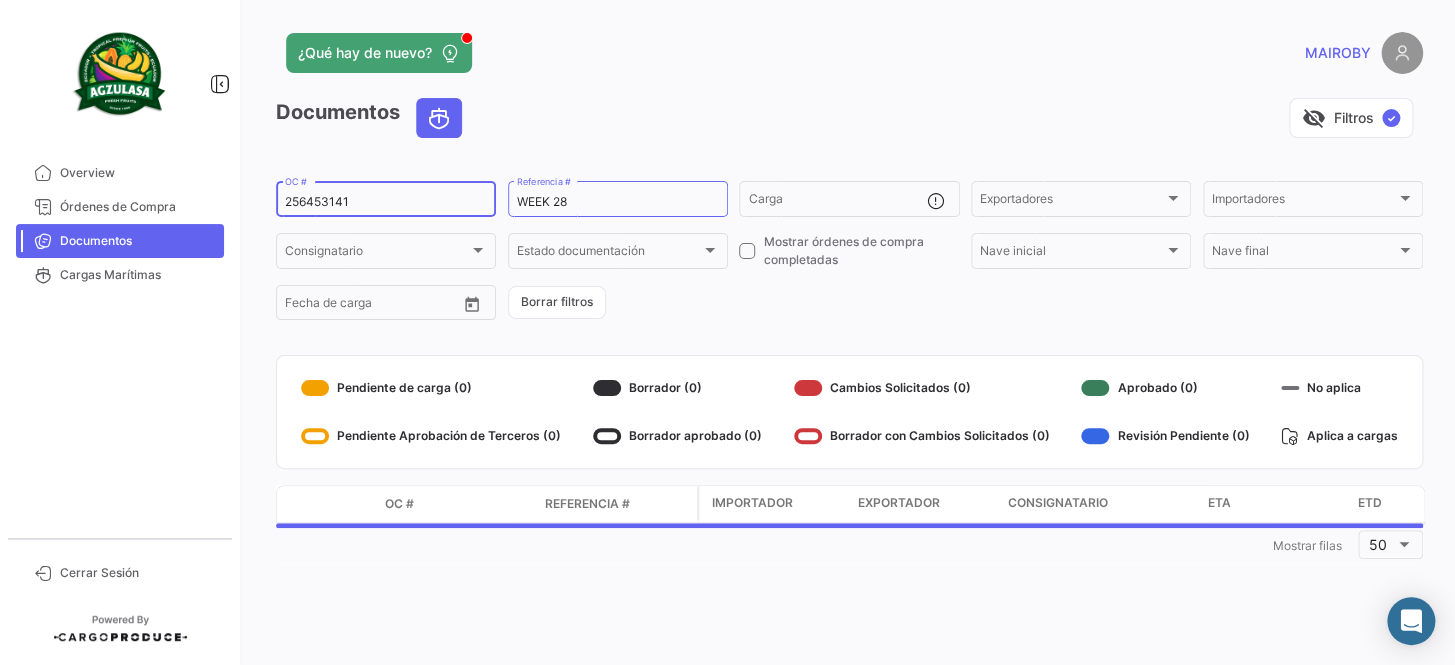 paste on "2848" 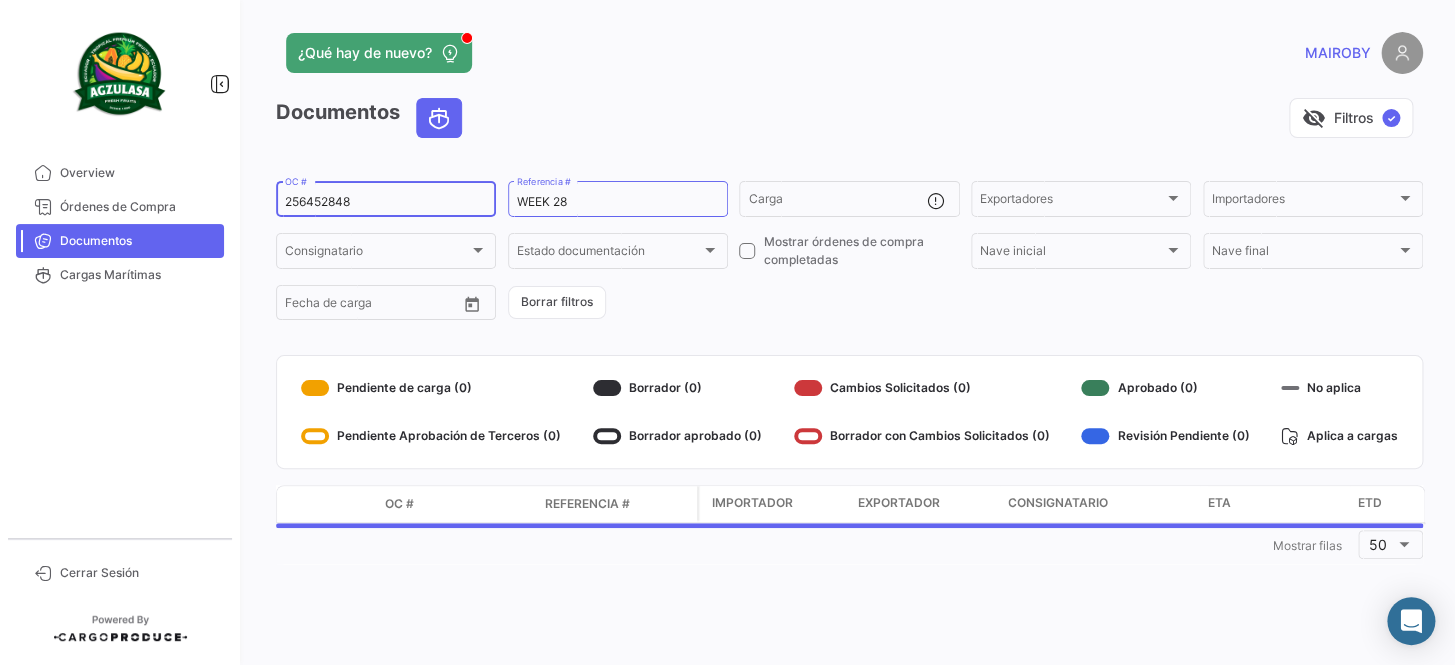 type on "256452848" 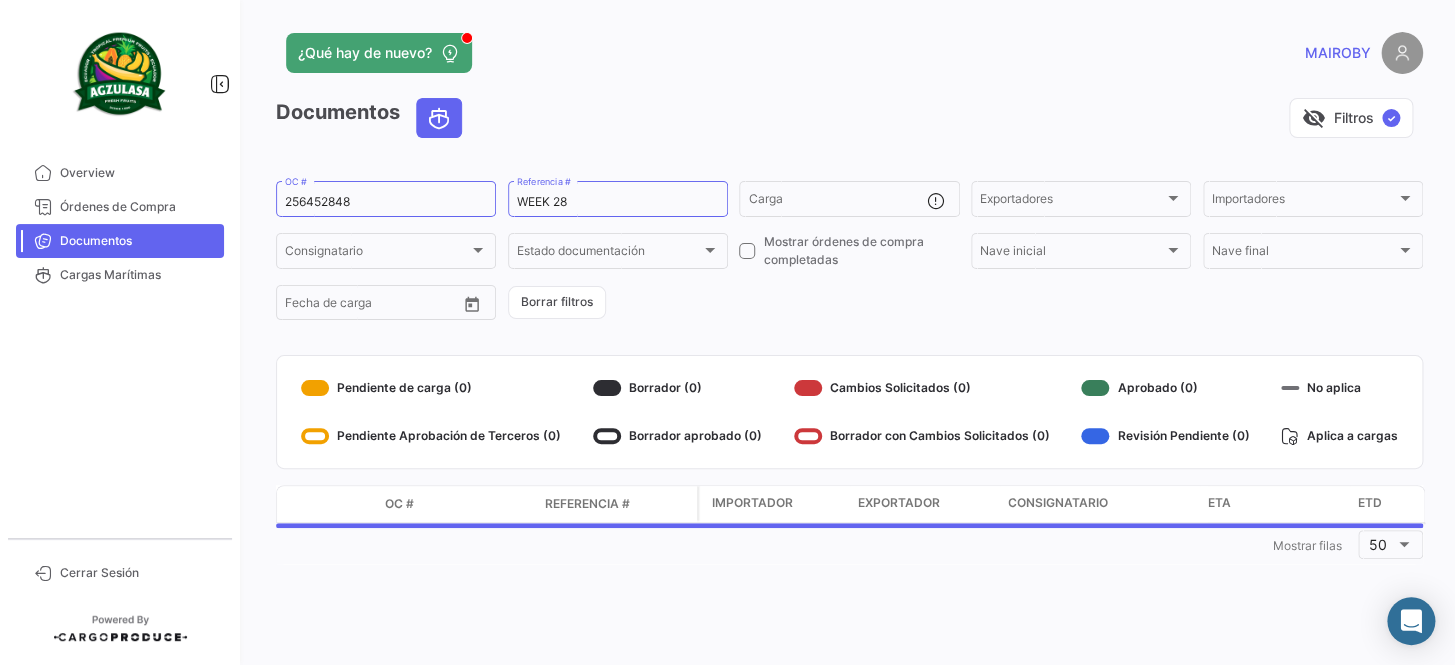 click on "256452848  OC #  WEEK 28  Referencia #   Carga  Exportadores Exportadores Importadores Importadores Consignatario Consignatario Estado documentación Estado documentación    Mostrar órdenes de compra completadas  Nave inicial Nave inicial Nave final Nave final Desde –  Fecha de carga   Borrar filtros" 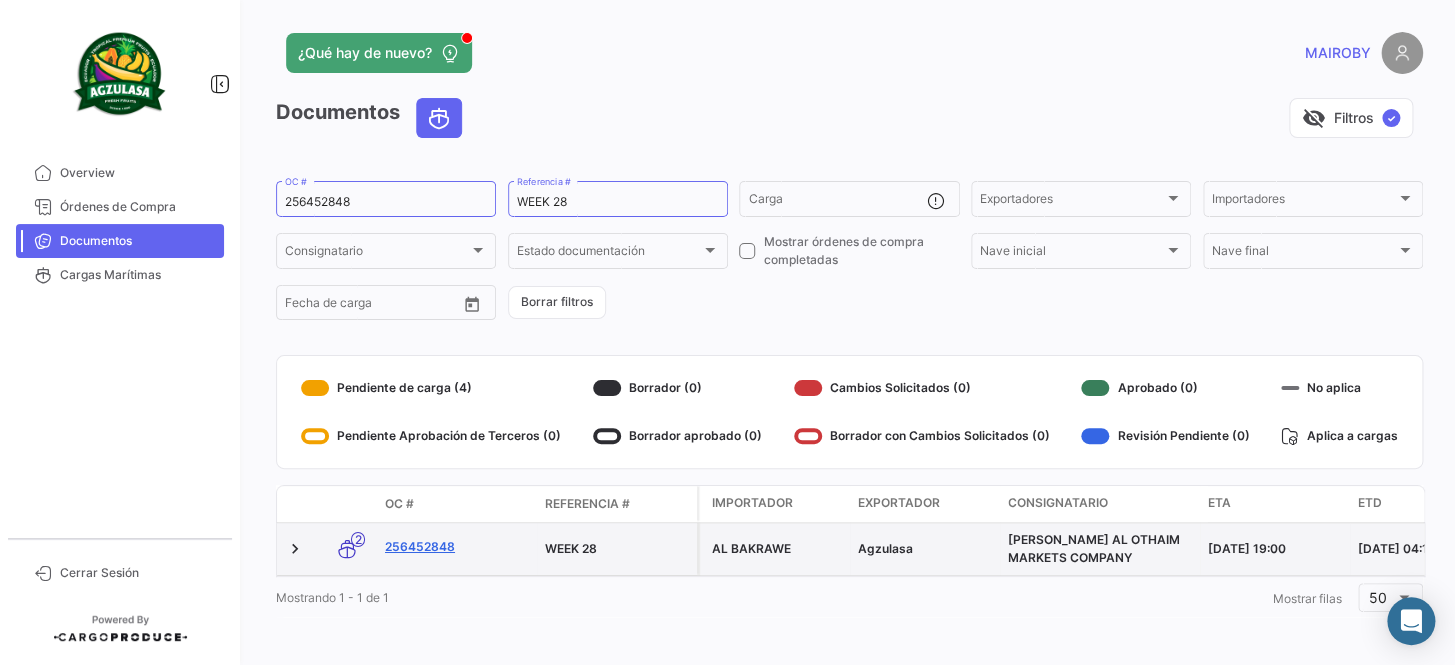 click on "256452848" 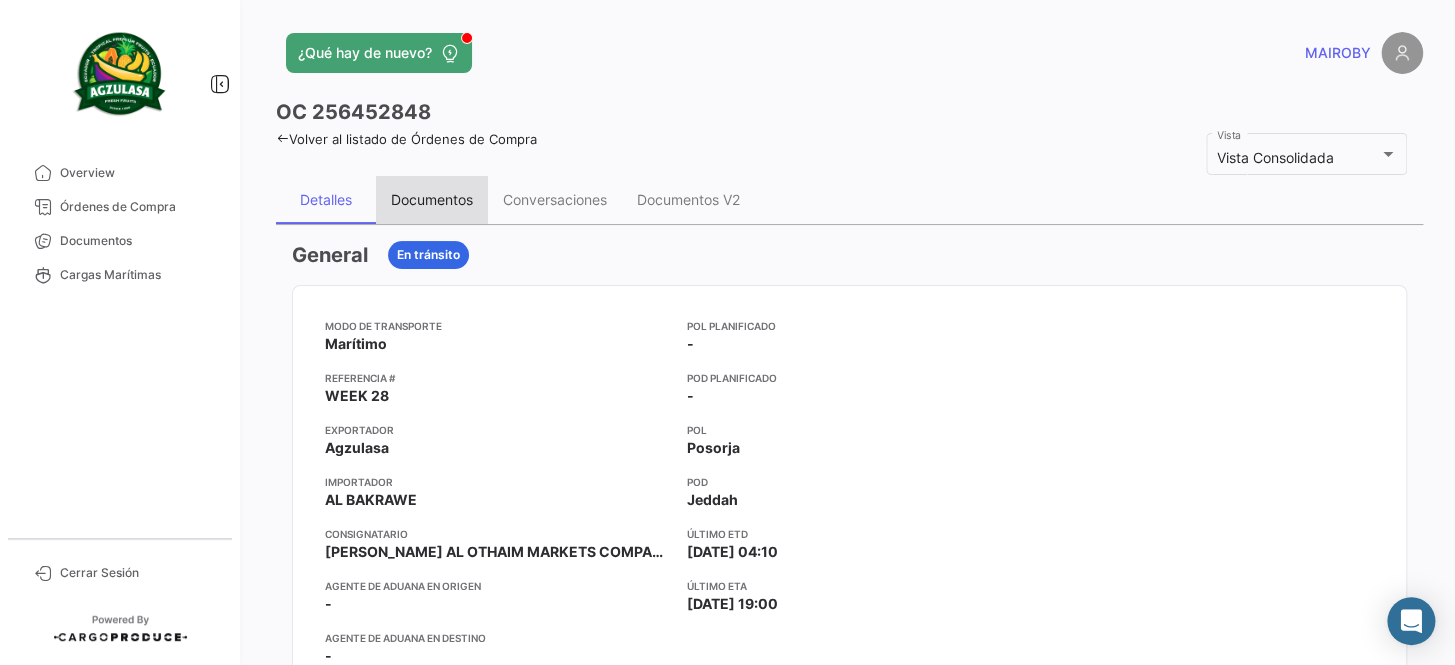 click on "Documentos" at bounding box center (432, 199) 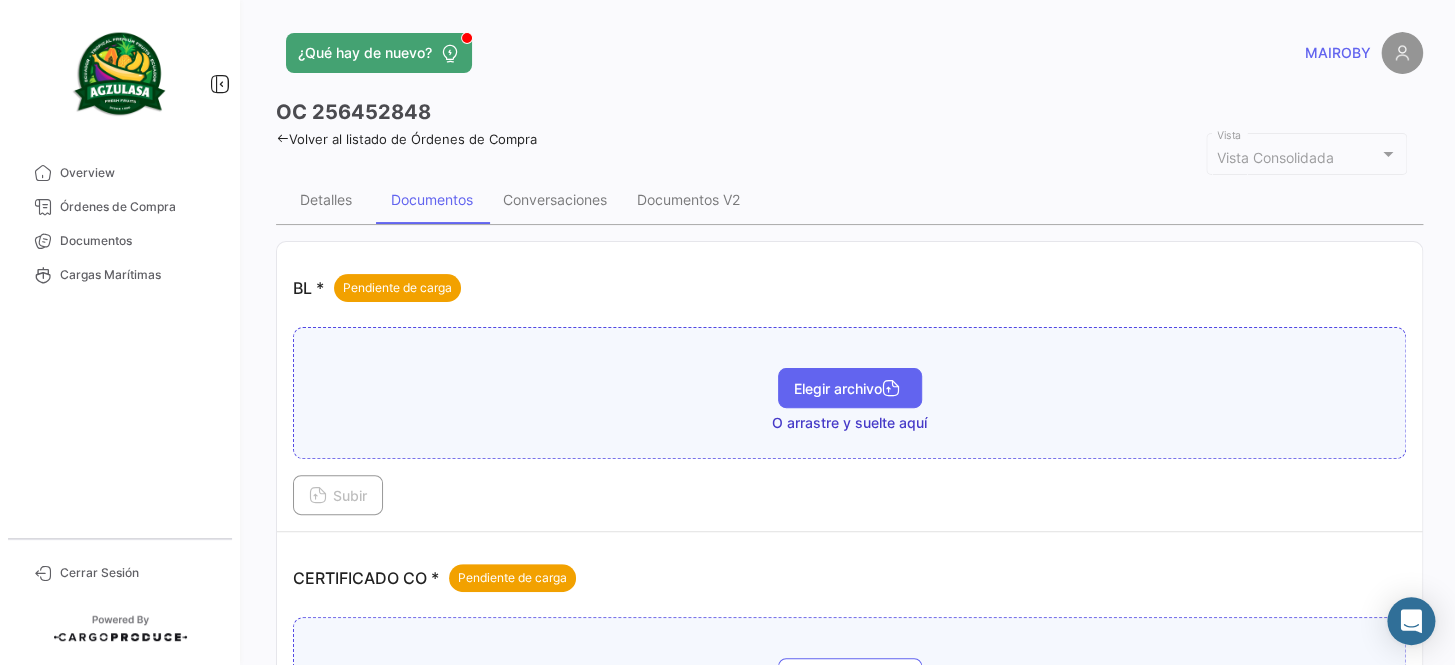 click on "Elegir archivo" at bounding box center (850, 388) 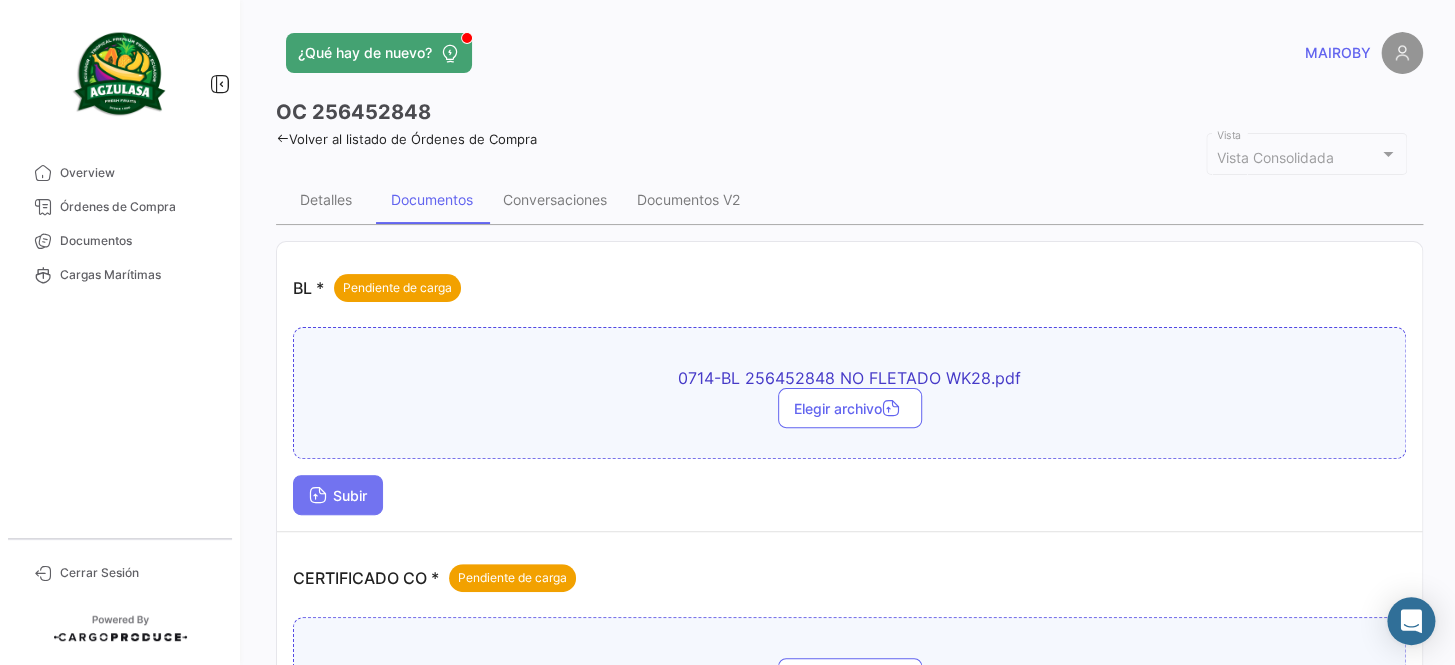 click on "Subir" at bounding box center [338, 495] 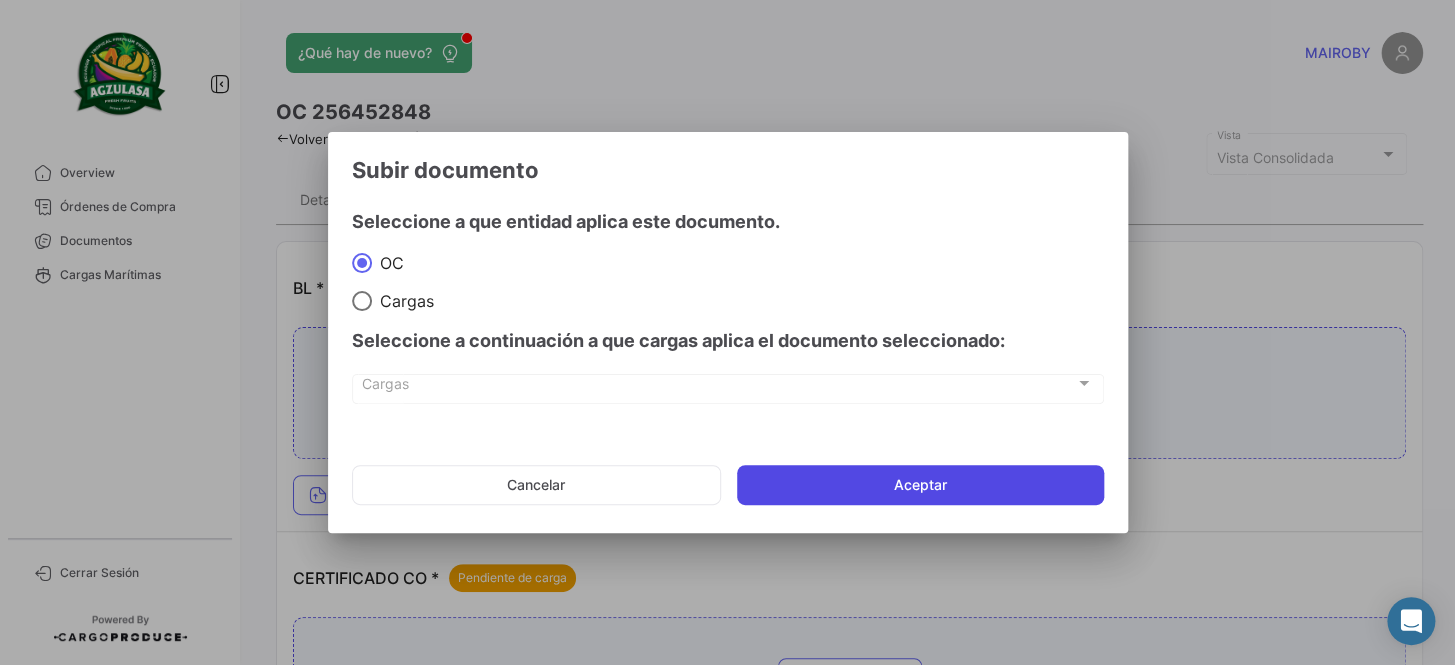 click on "Aceptar" 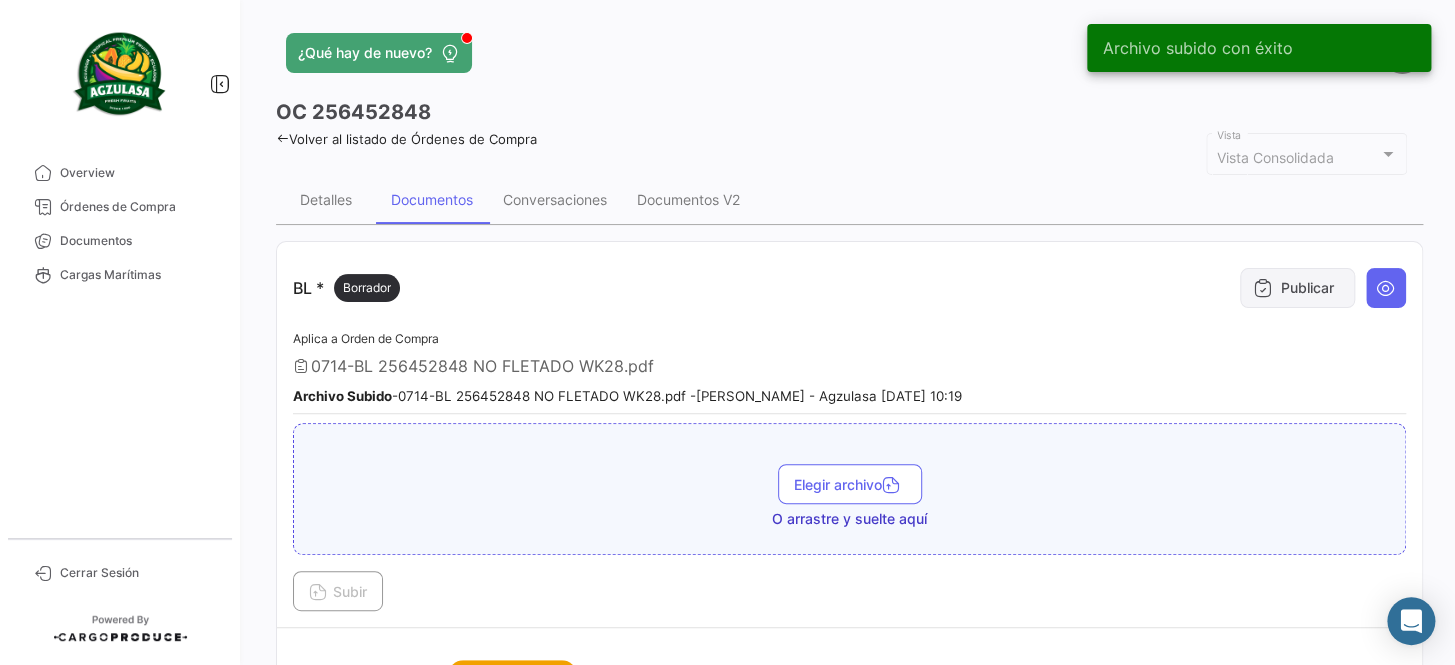 click on "Publicar" at bounding box center [1297, 288] 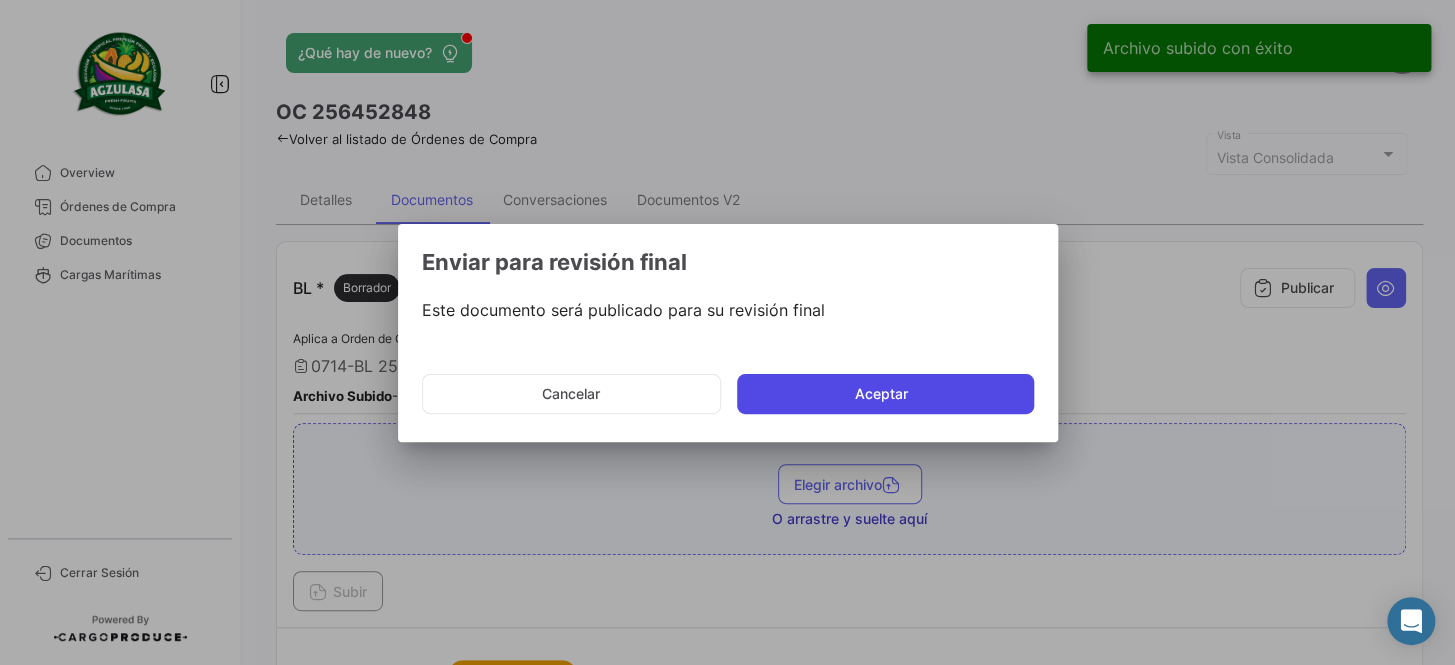 click on "Aceptar" 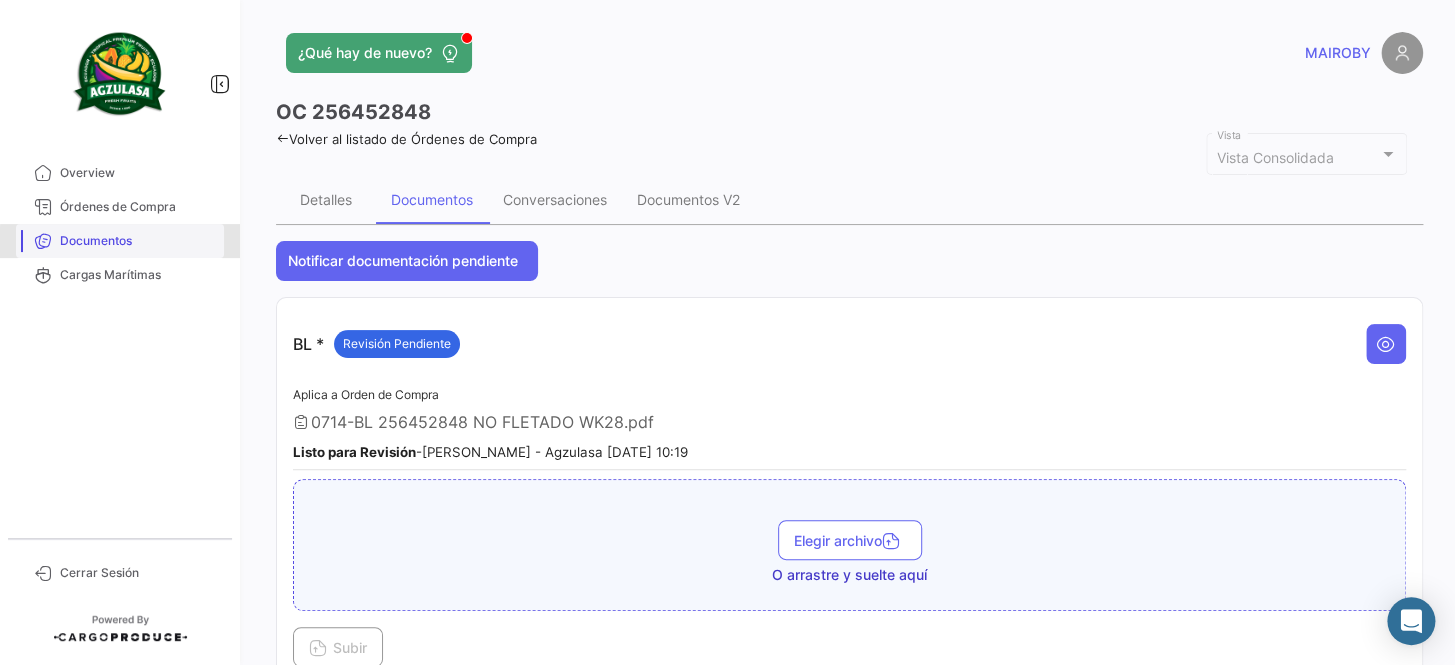 click on "Documentos" at bounding box center [138, 241] 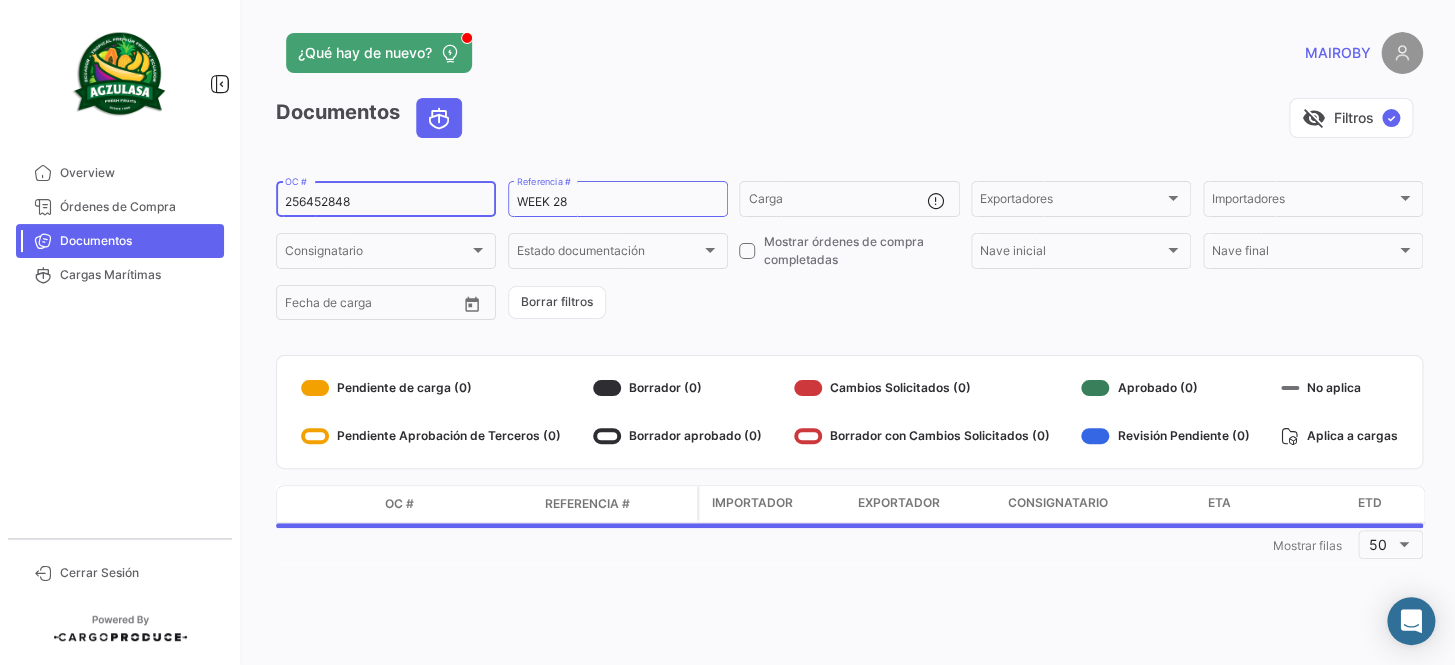 drag, startPoint x: 432, startPoint y: 200, endPoint x: 269, endPoint y: 200, distance: 163 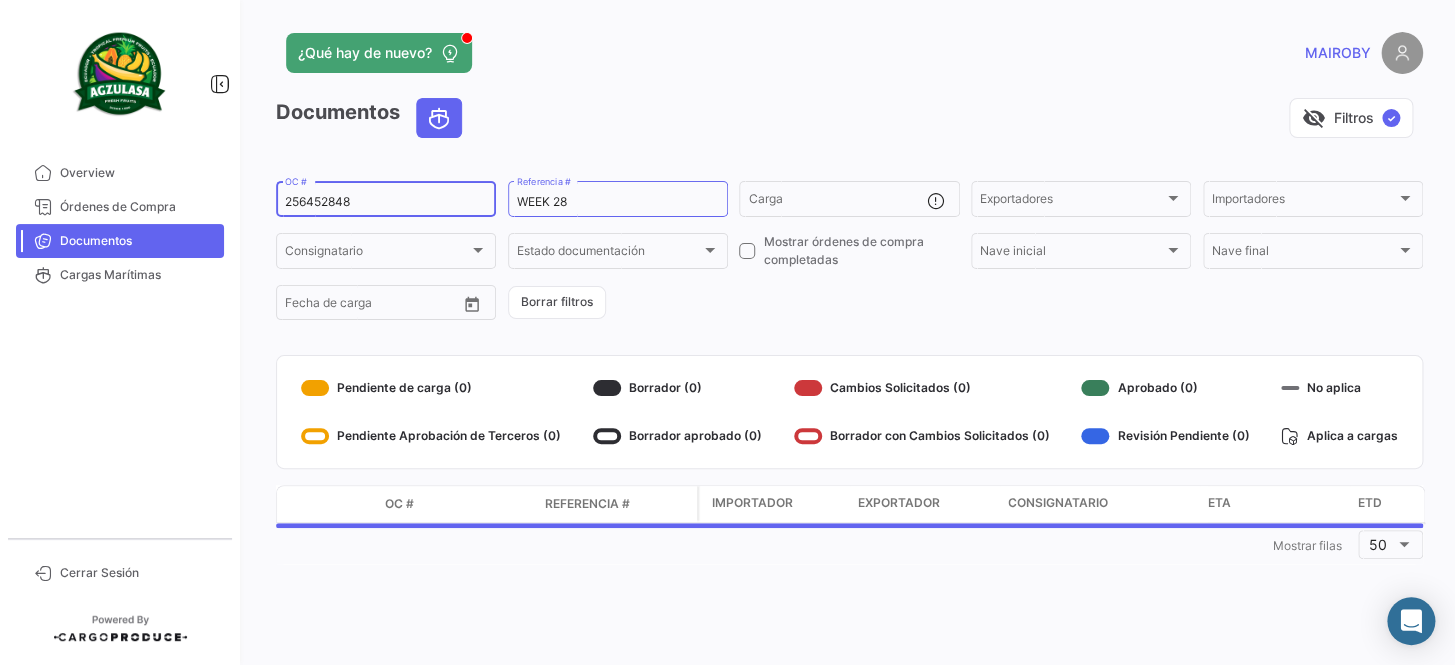 paste on "3189" 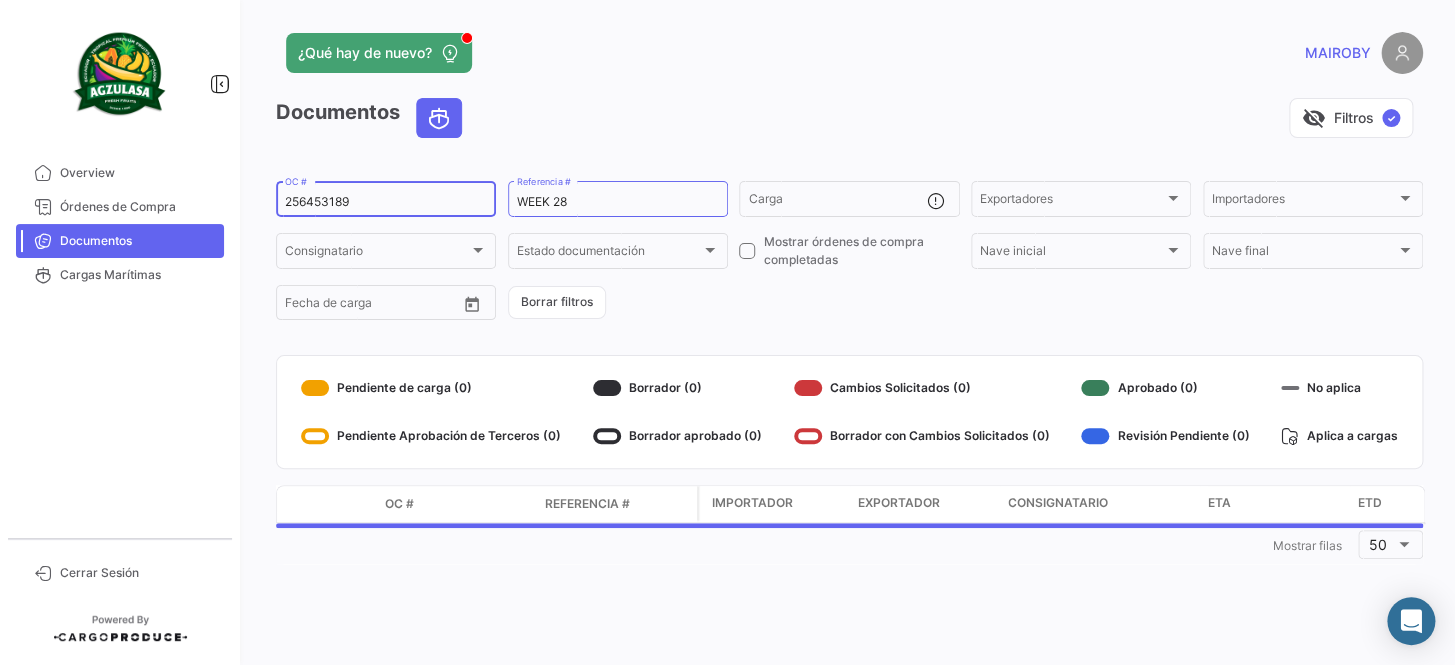 type on "256453189" 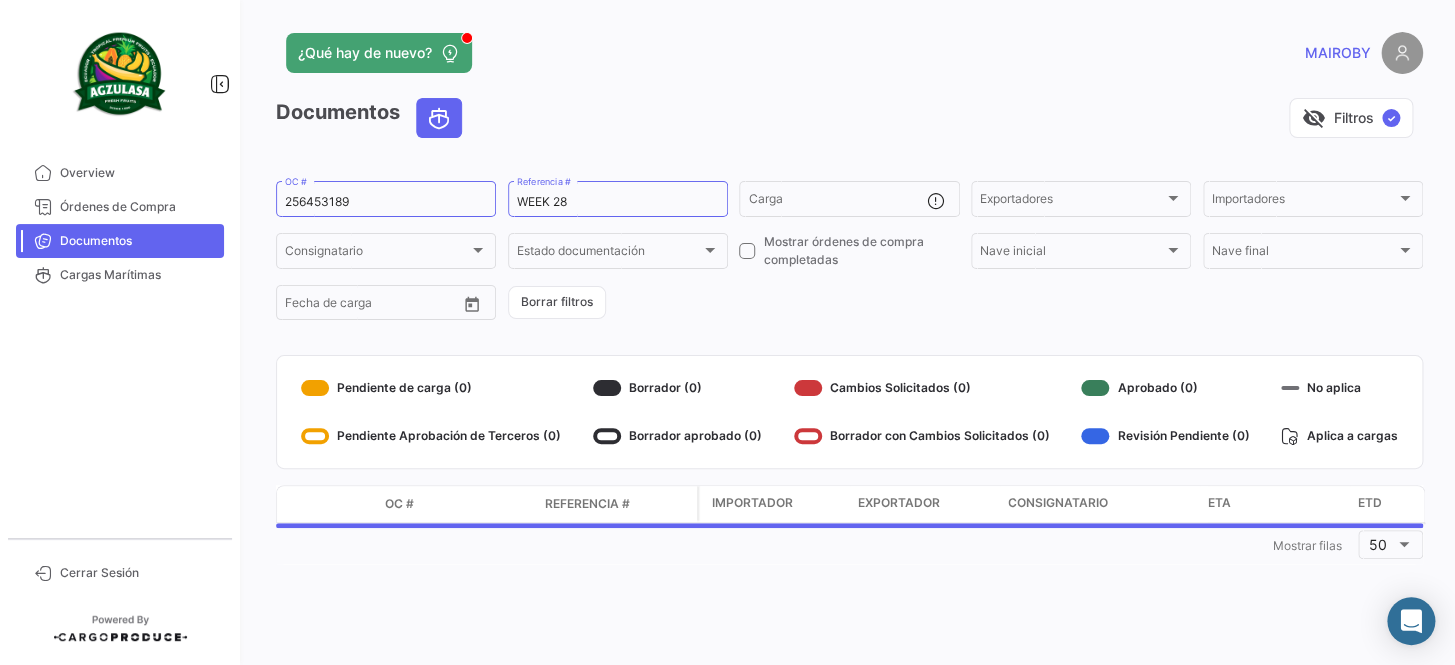 click on "256453189  OC #  WEEK 28  Referencia #   Carga  Exportadores Exportadores Importadores Importadores Consignatario Consignatario Estado documentación Estado documentación    Mostrar órdenes de compra completadas  Nave inicial Nave inicial Nave final Nave final Desde –  Fecha de carga   Borrar filtros" 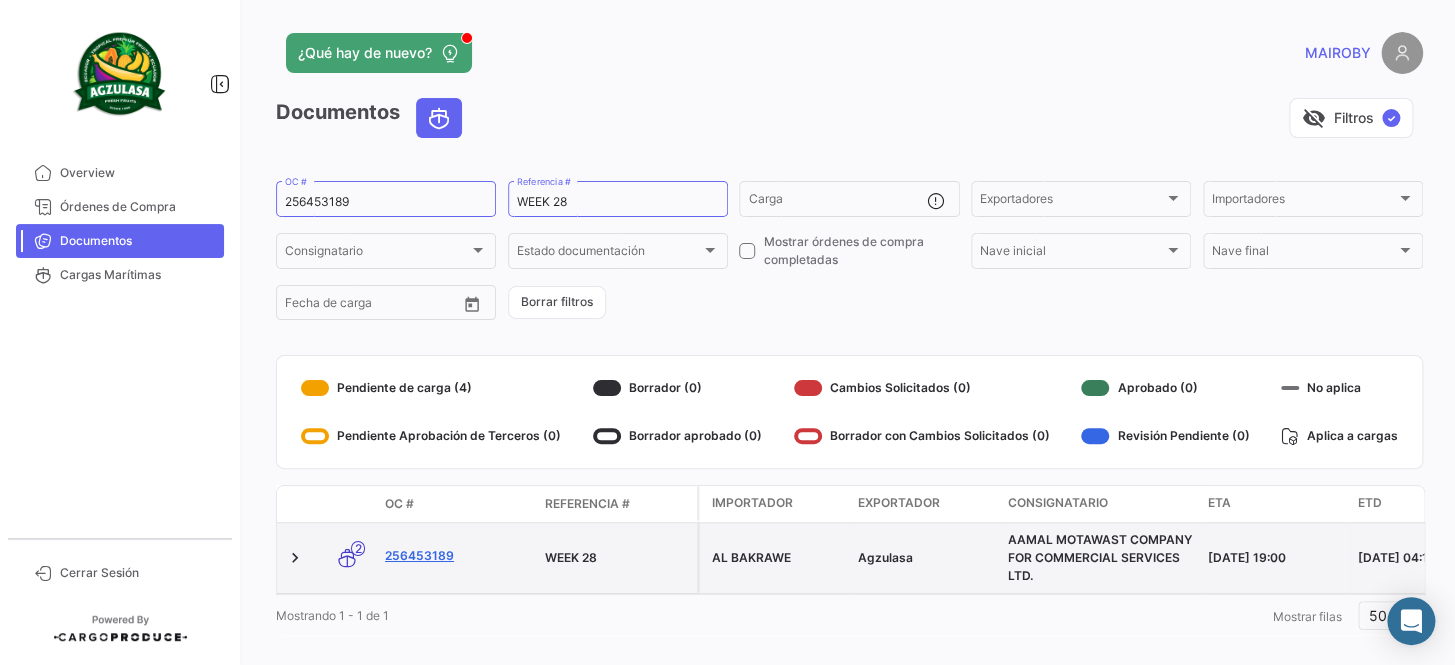 click on "256453189" 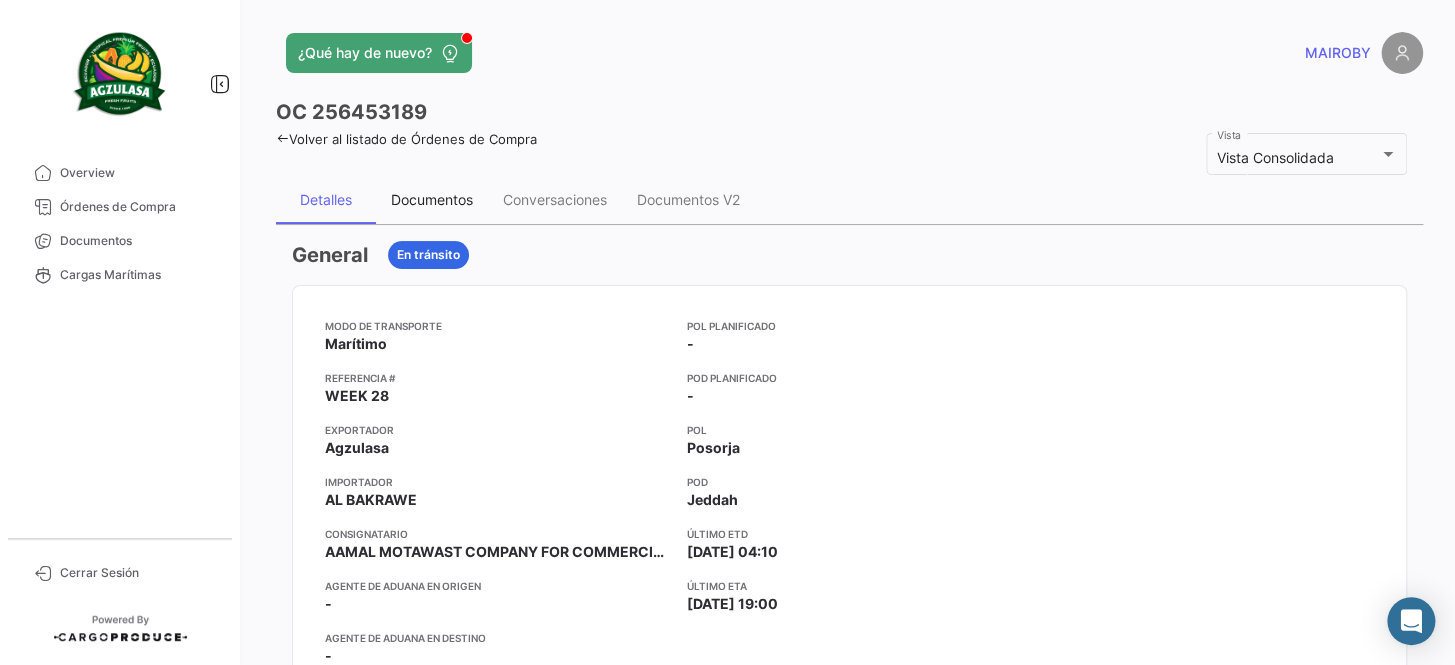 click on "Documentos" at bounding box center (432, 199) 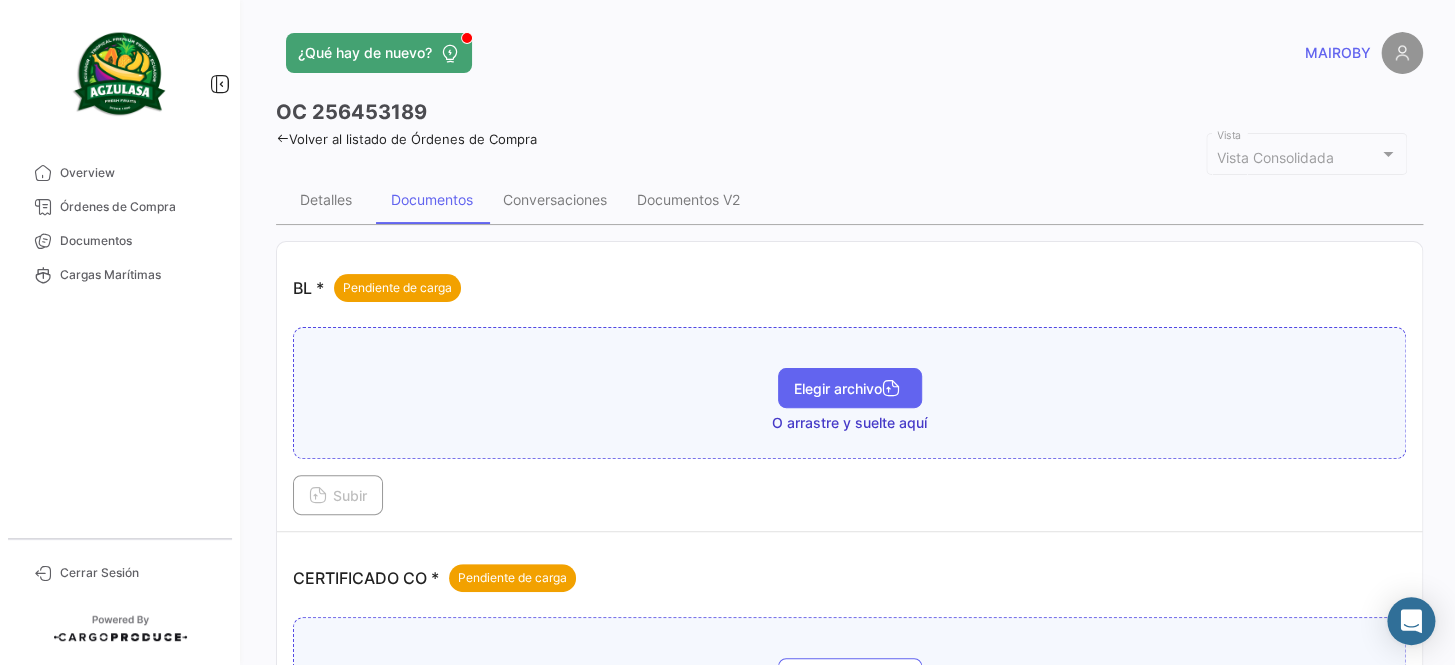 click on "Elegir archivo" at bounding box center (850, 388) 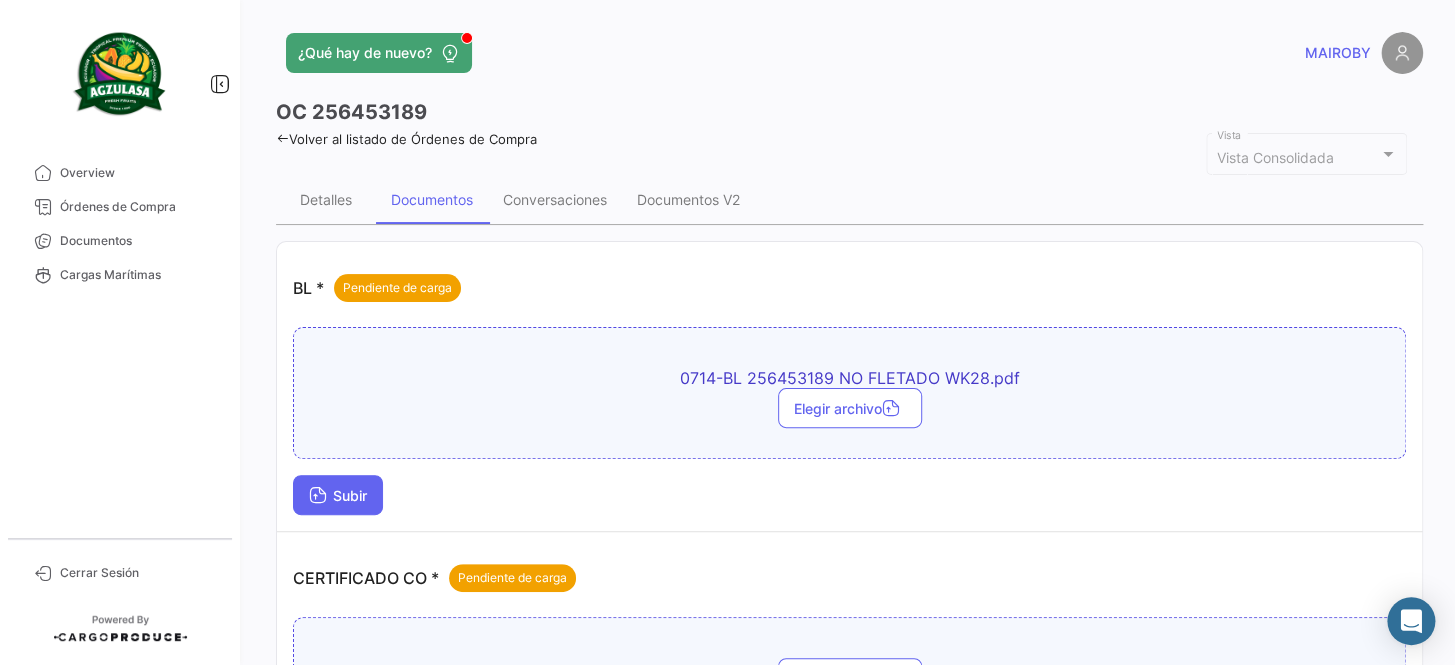 click on "Subir" at bounding box center [338, 495] 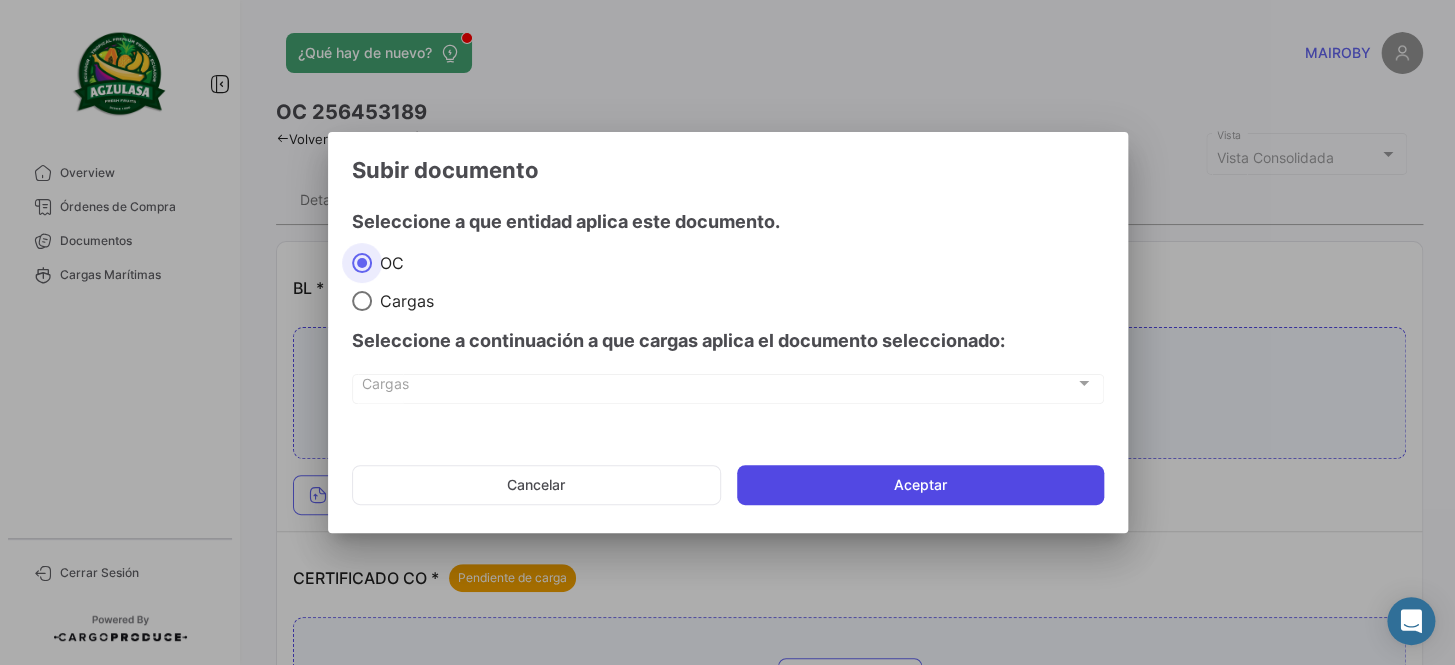 click on "Aceptar" 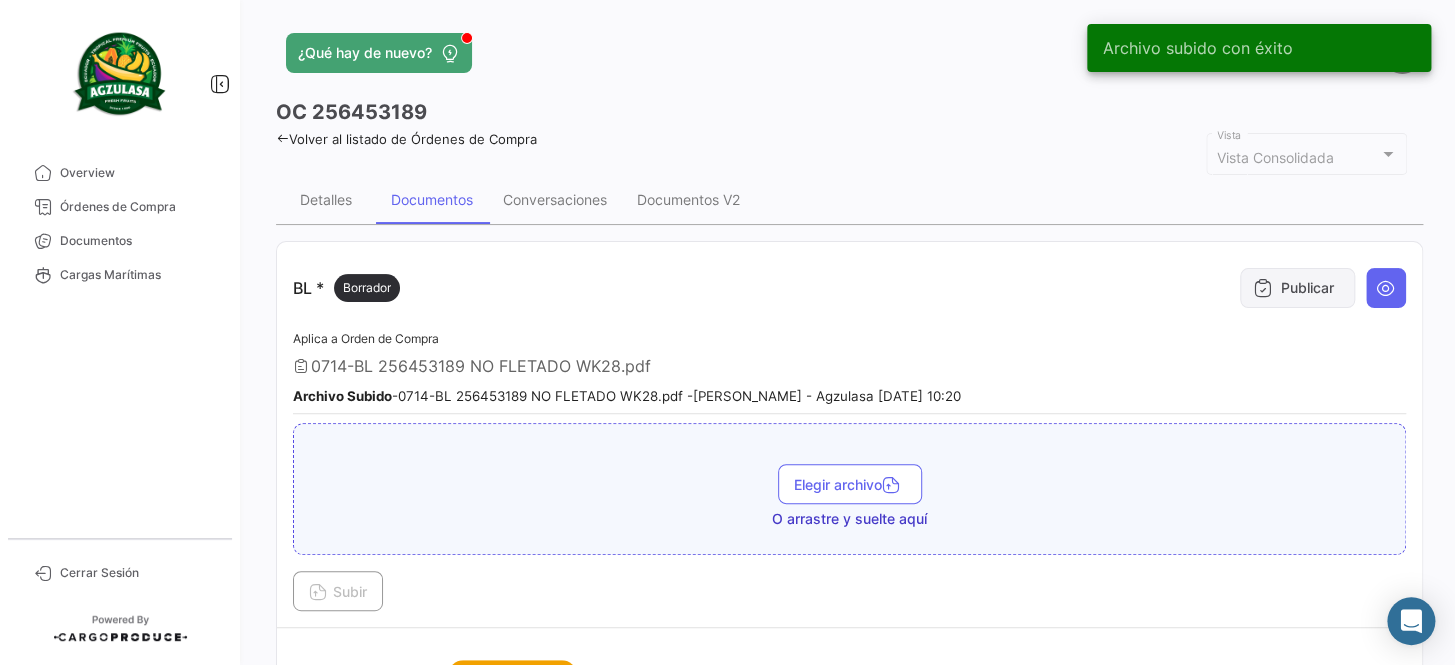 click on "Publicar" at bounding box center (1297, 288) 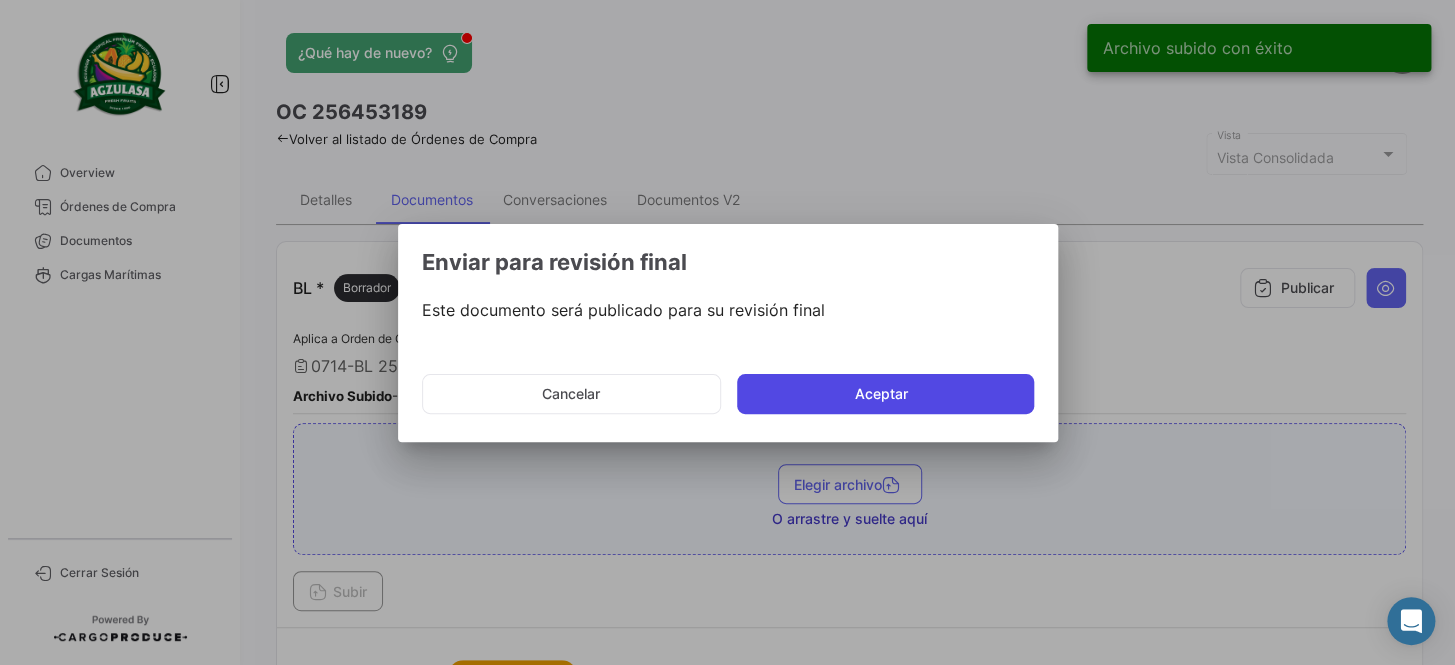 click on "Aceptar" 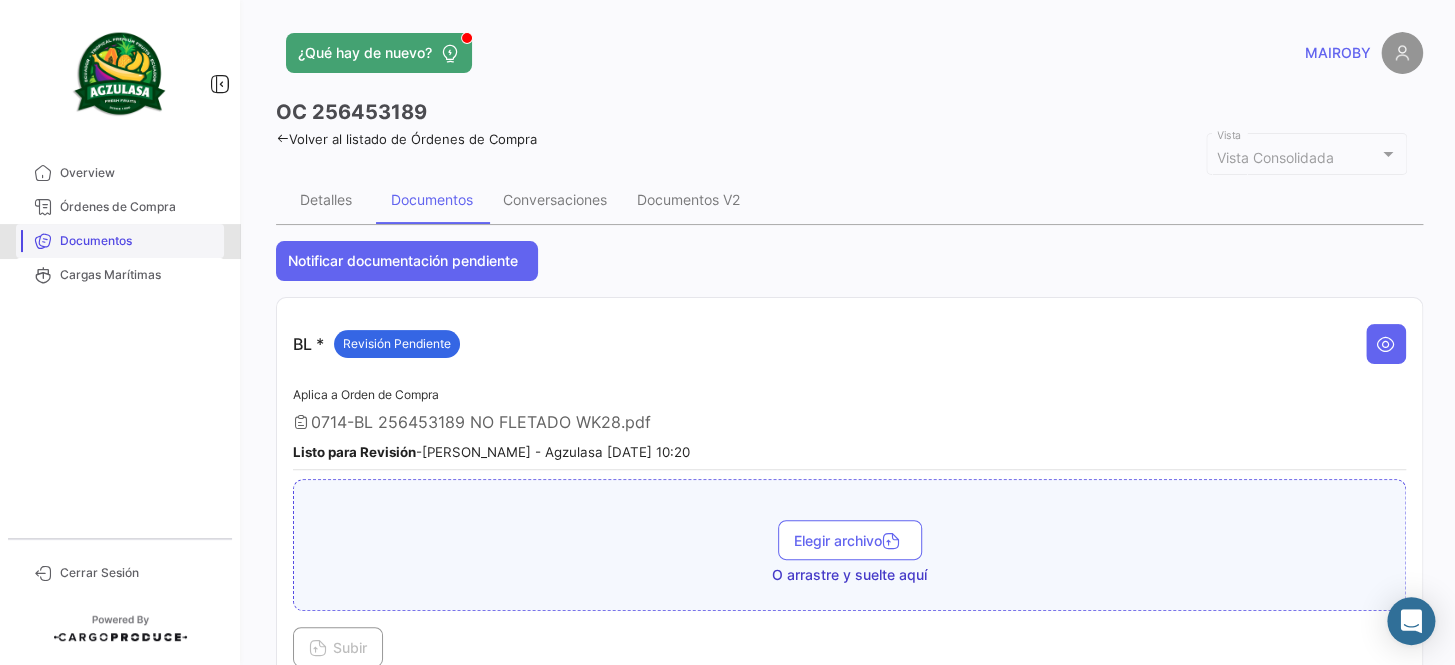 click on "Documentos" at bounding box center (138, 241) 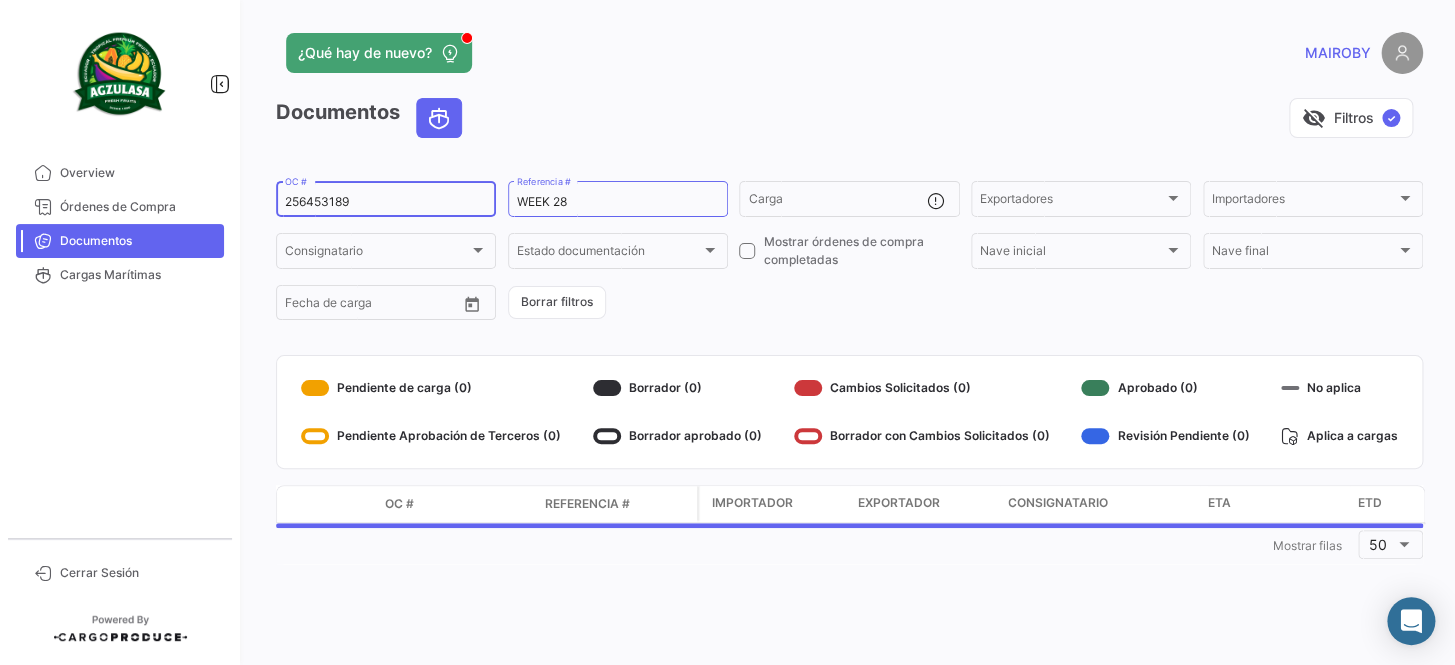 drag, startPoint x: 414, startPoint y: 196, endPoint x: 239, endPoint y: 214, distance: 175.92328 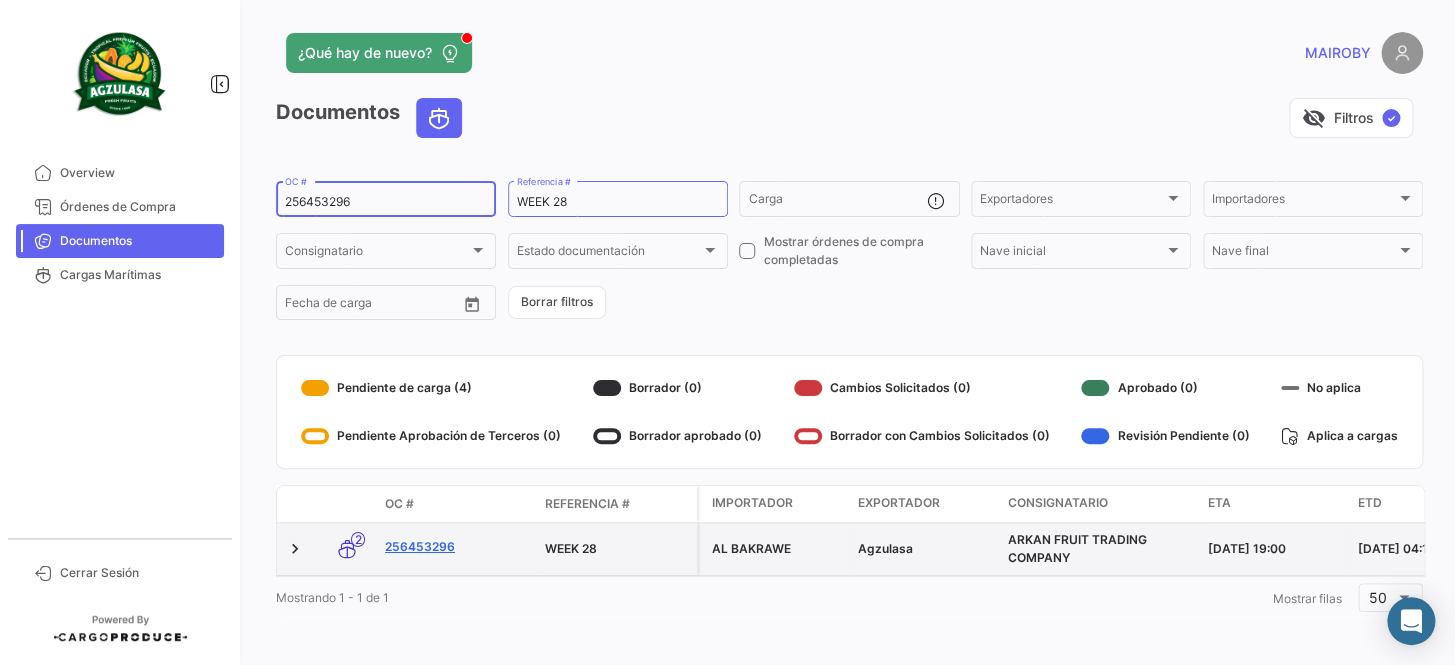 type on "256453296" 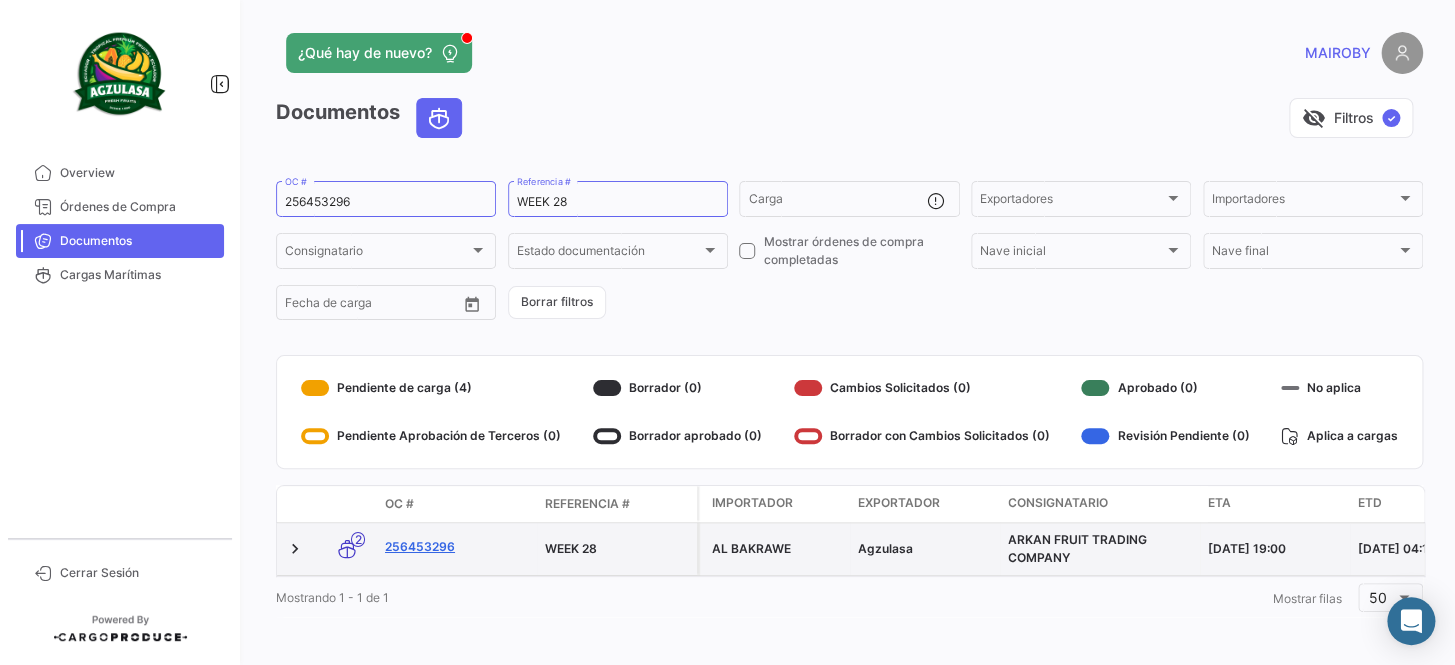 click on "256453296" 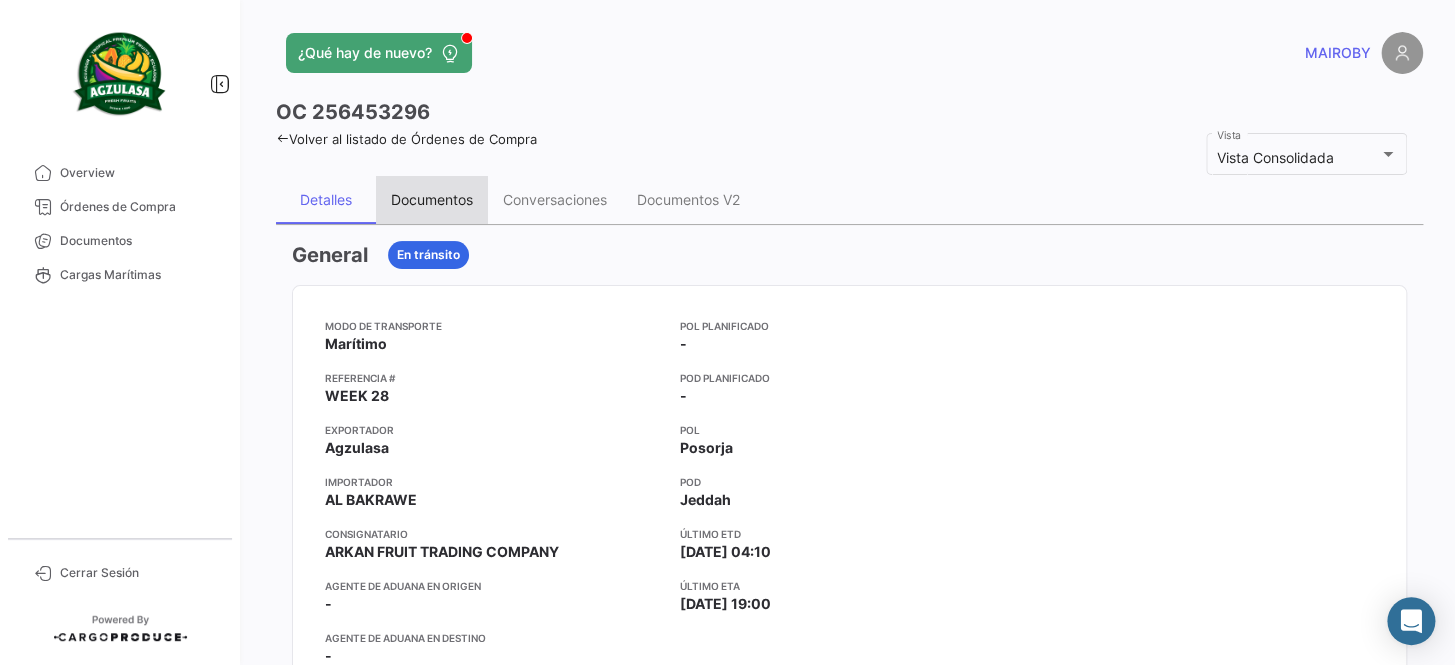 click on "Documentos" at bounding box center (432, 200) 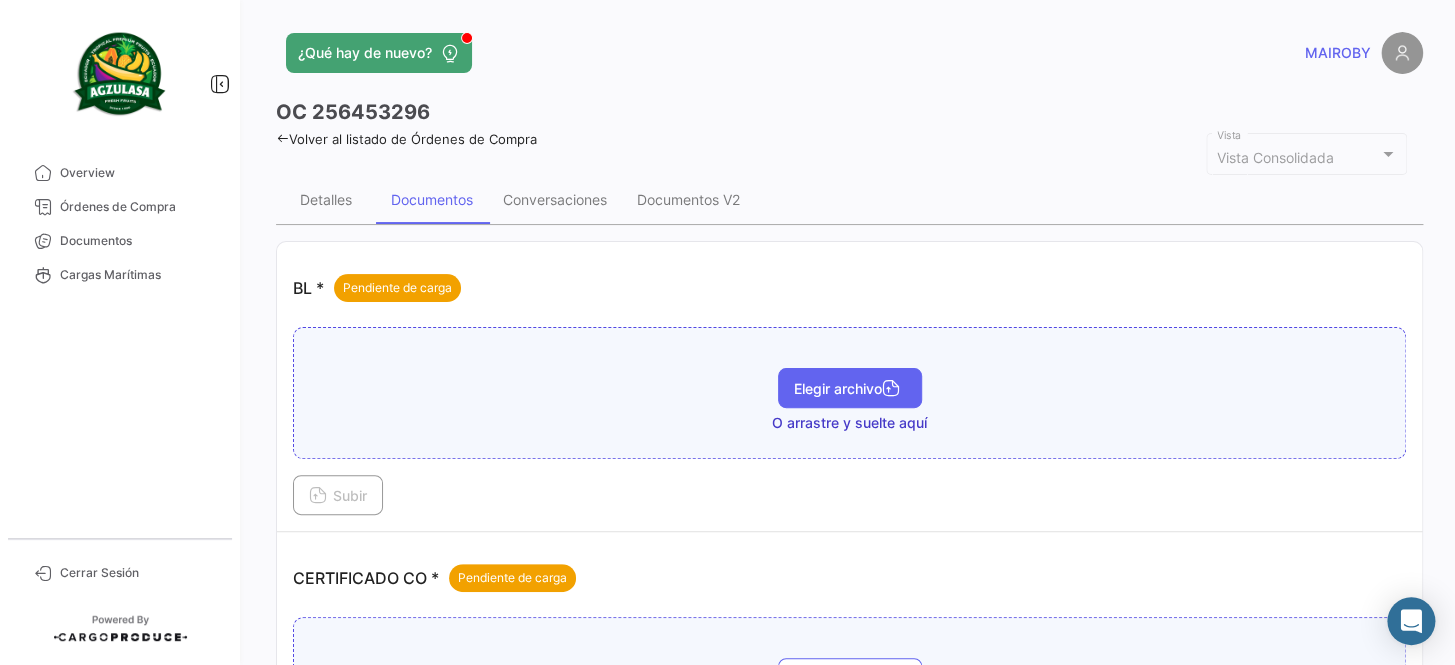 click on "Elegir archivo" at bounding box center (850, 388) 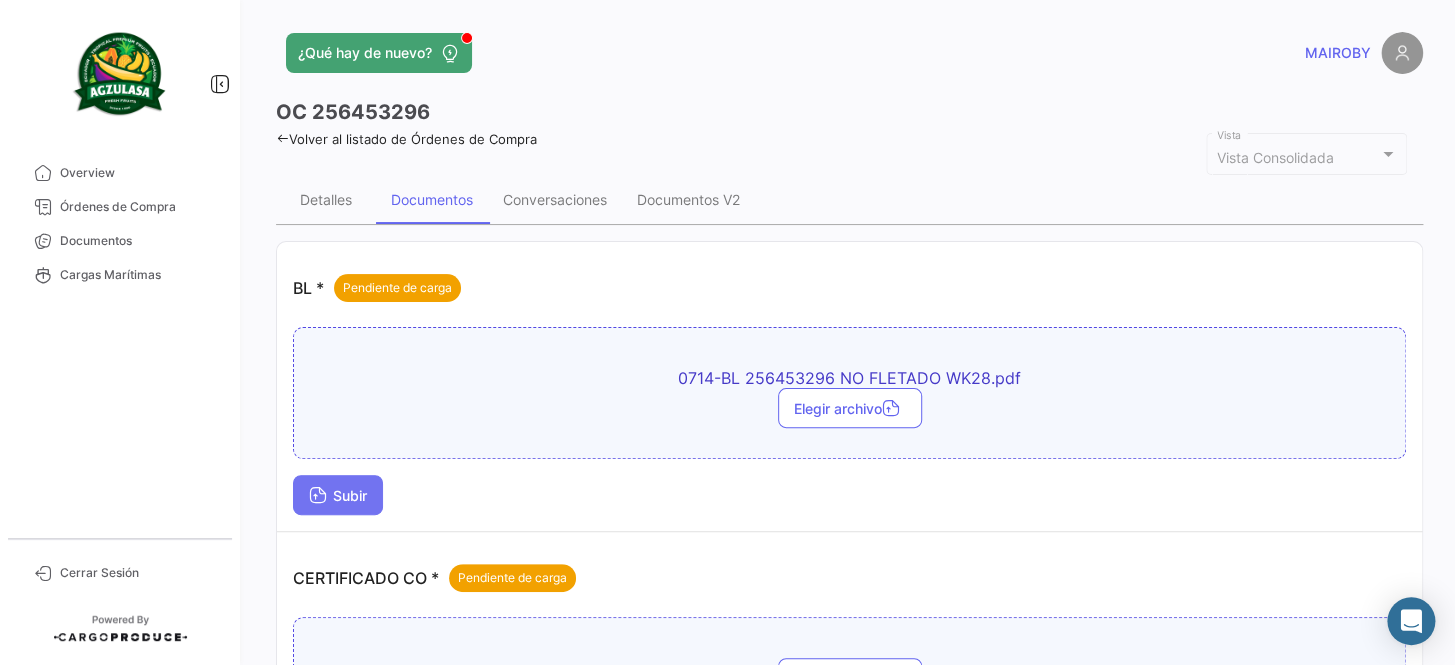 click on "Subir" at bounding box center [338, 495] 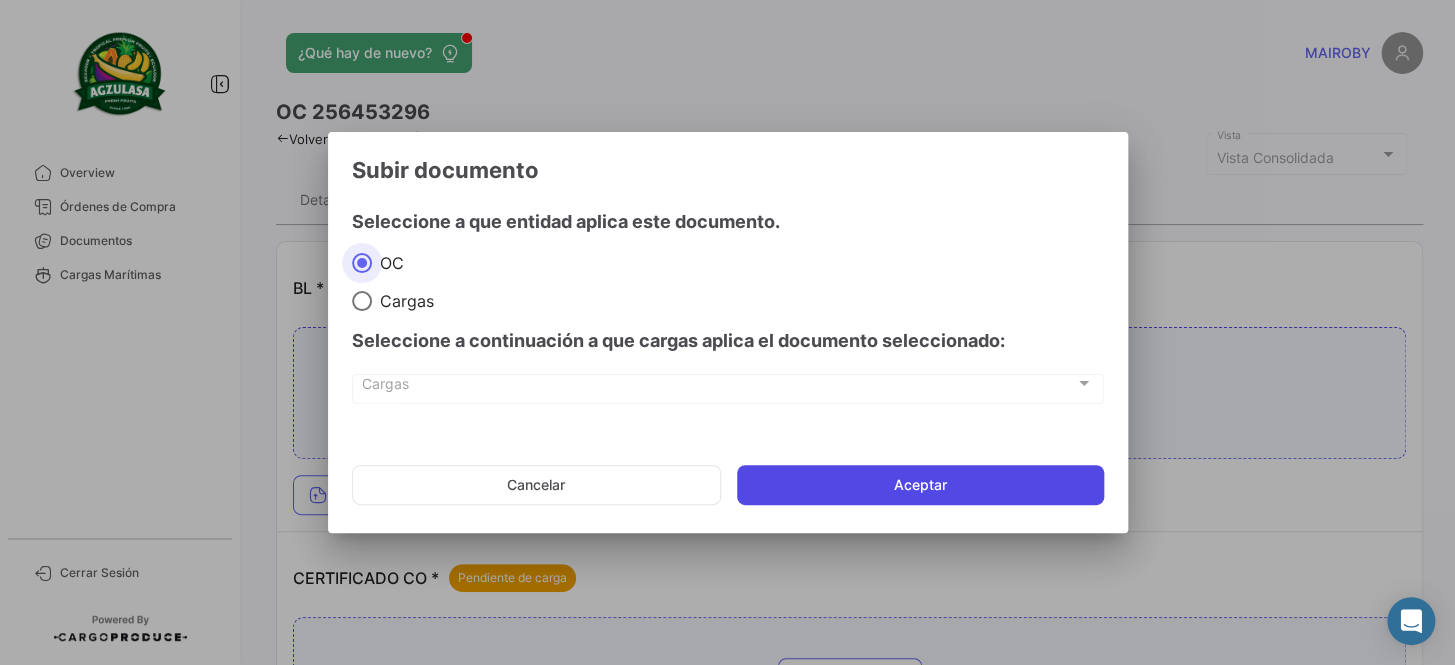 click on "Aceptar" 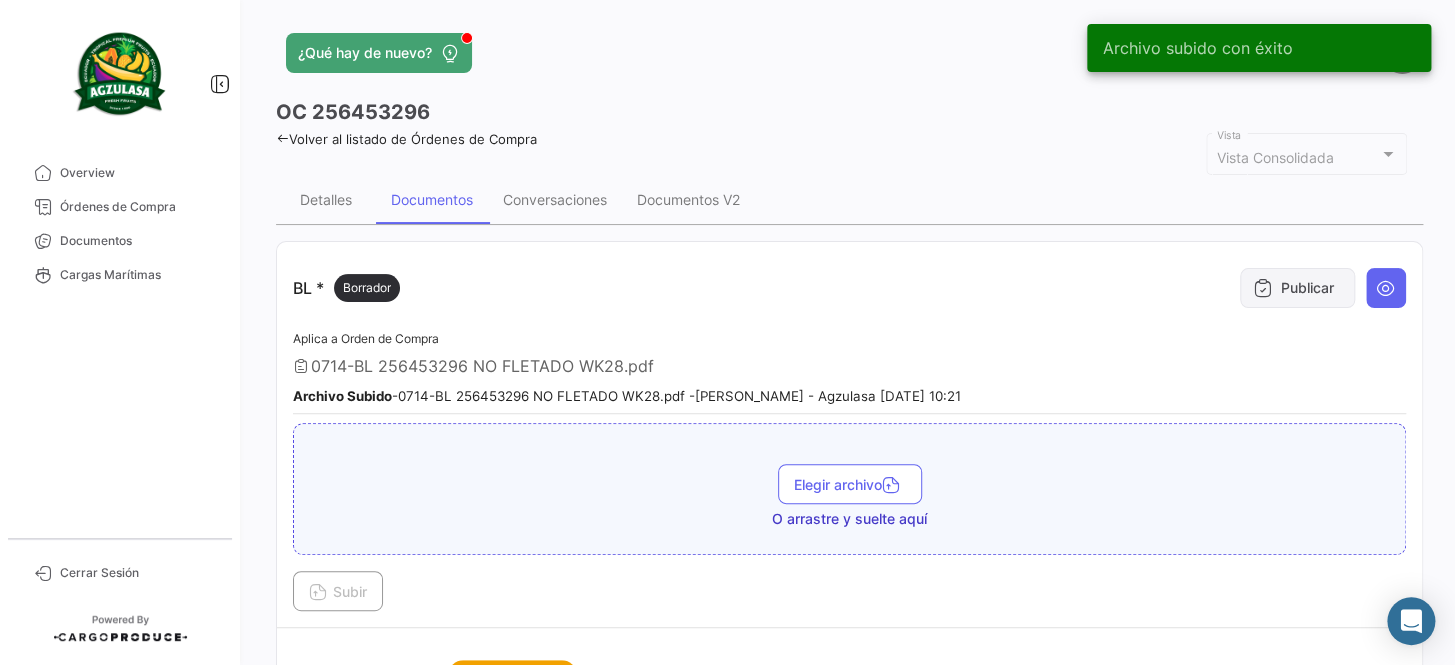 click on "Publicar" at bounding box center (1297, 288) 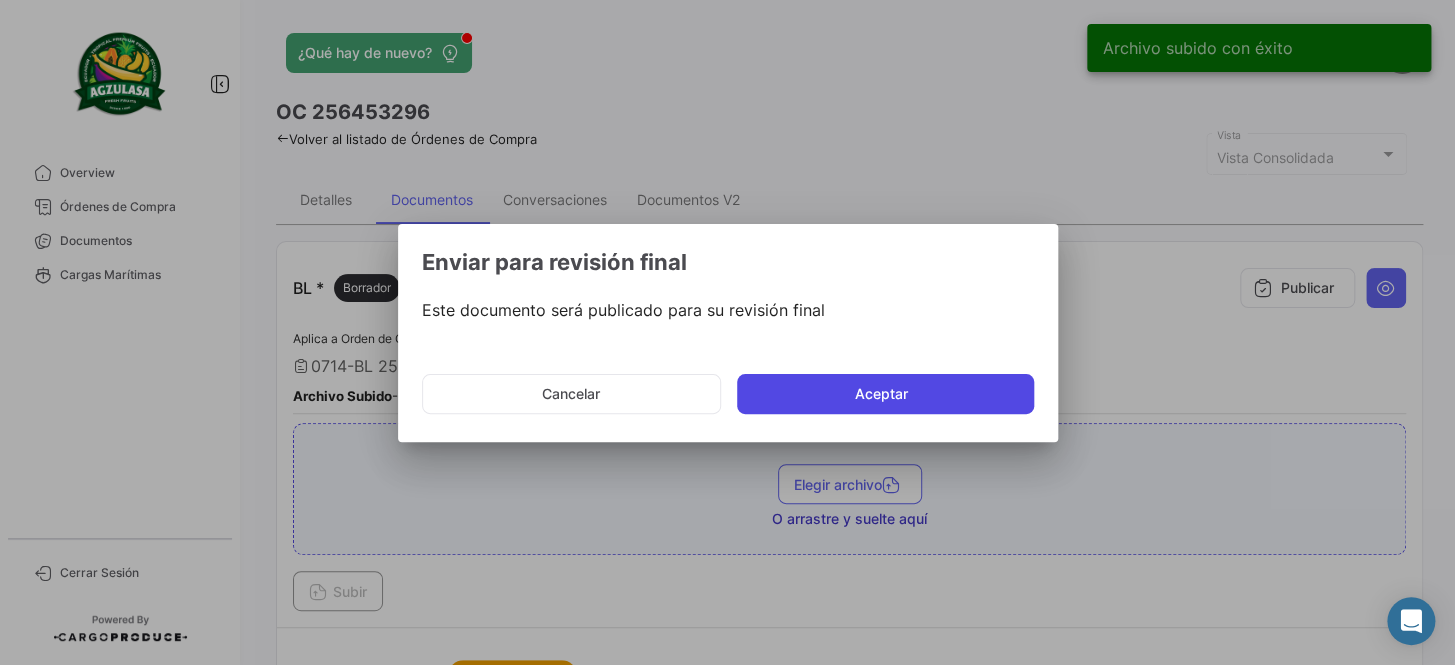 click on "Aceptar" 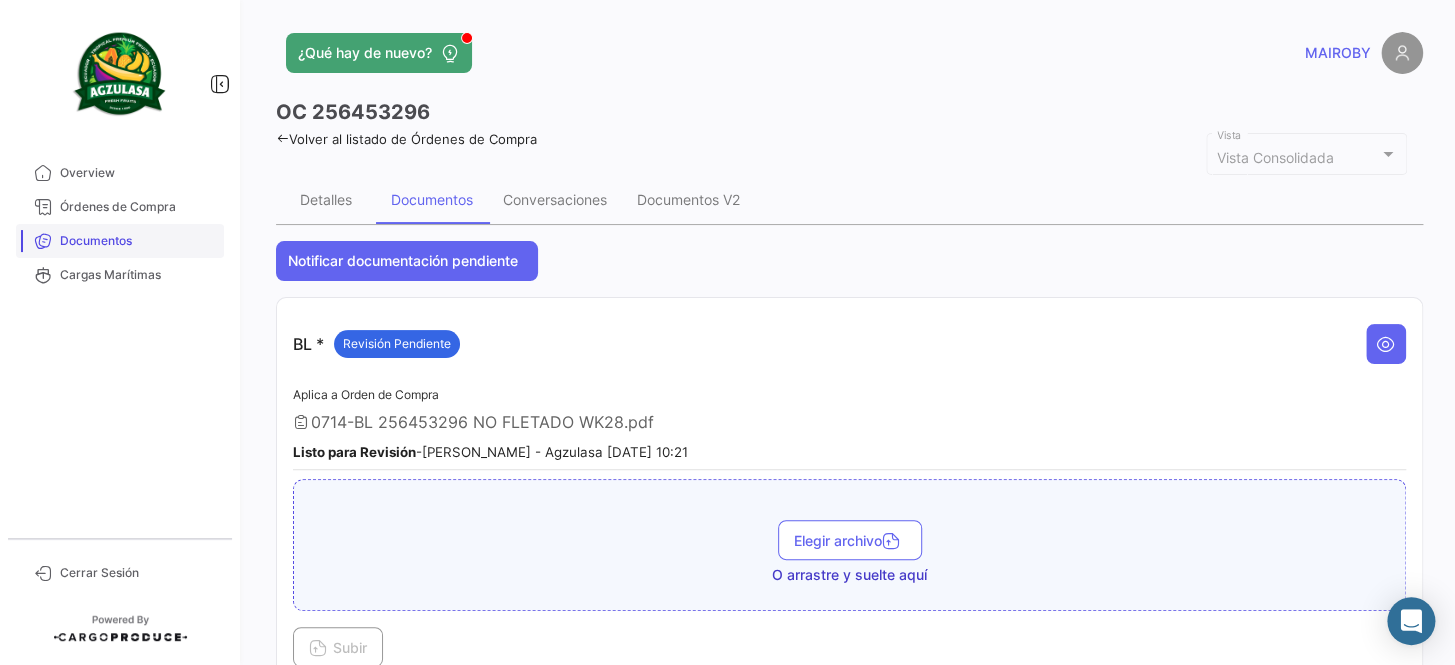 click on "Documentos" at bounding box center [138, 241] 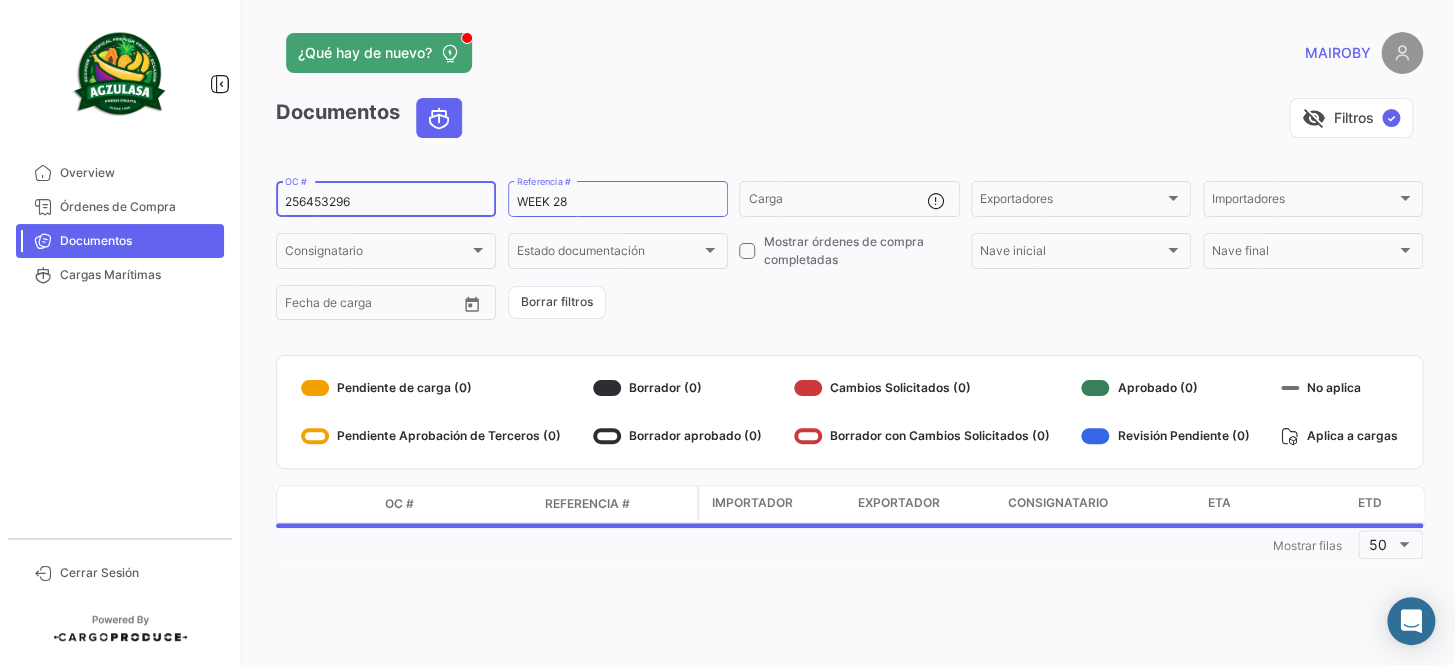 drag, startPoint x: 399, startPoint y: 201, endPoint x: 259, endPoint y: 191, distance: 140.35669 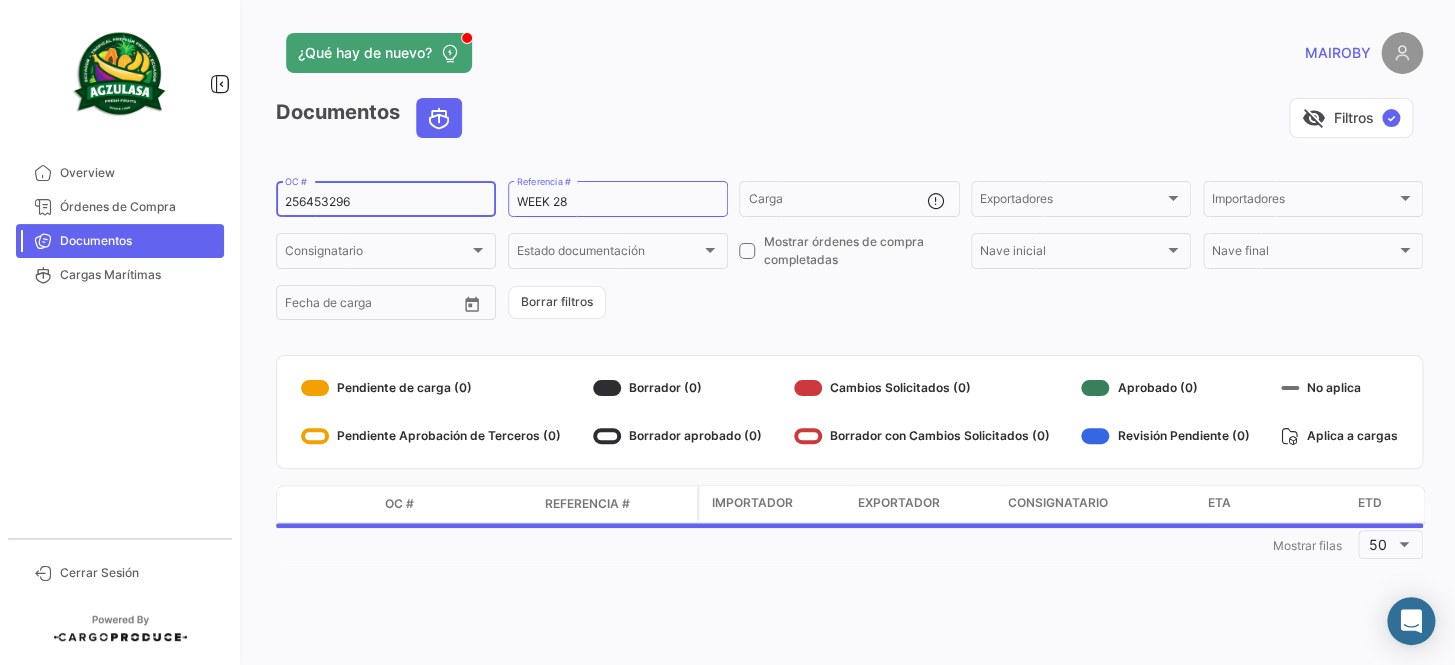 paste on "354" 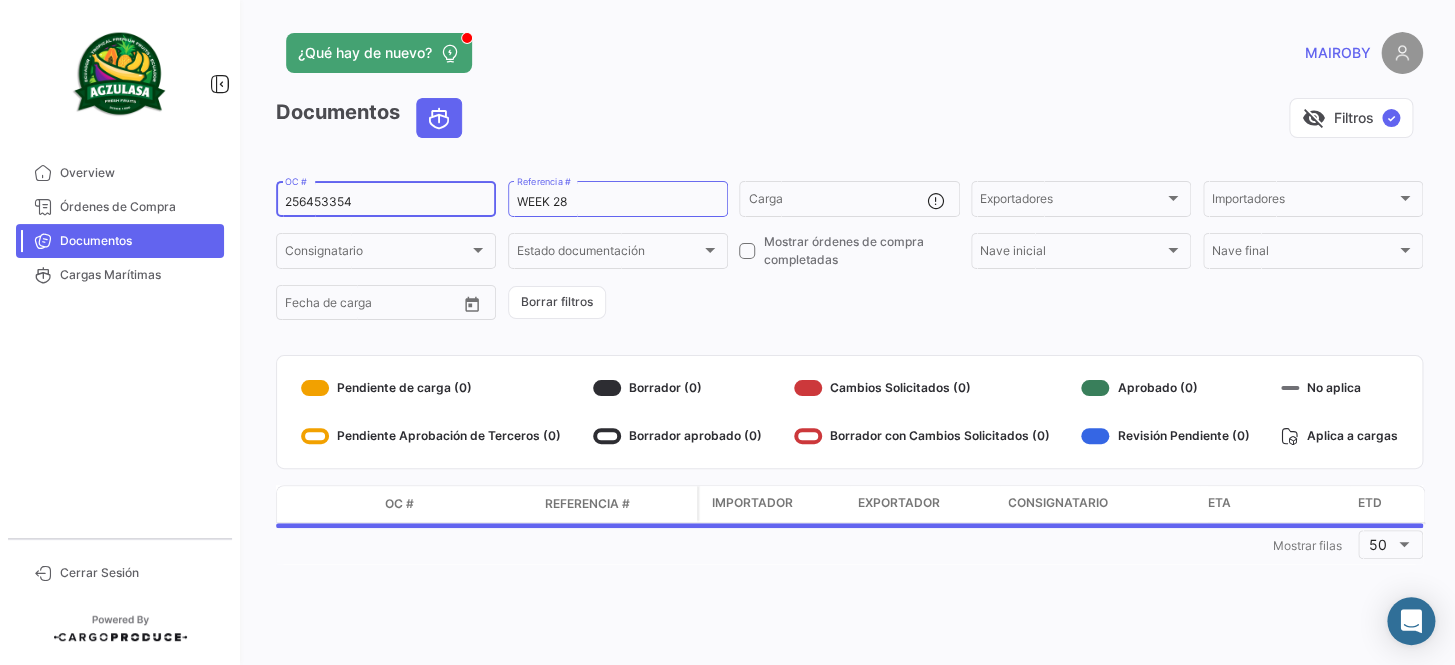 type on "256453354" 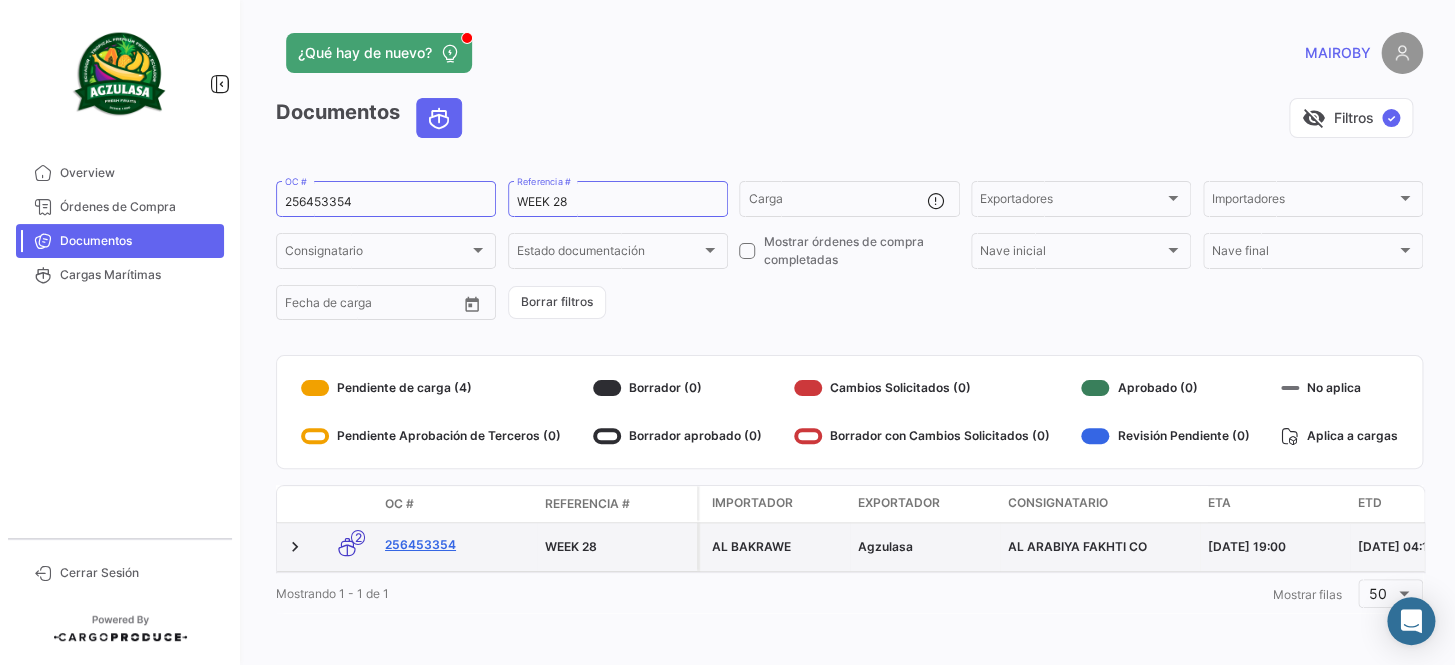 click on "256453354" 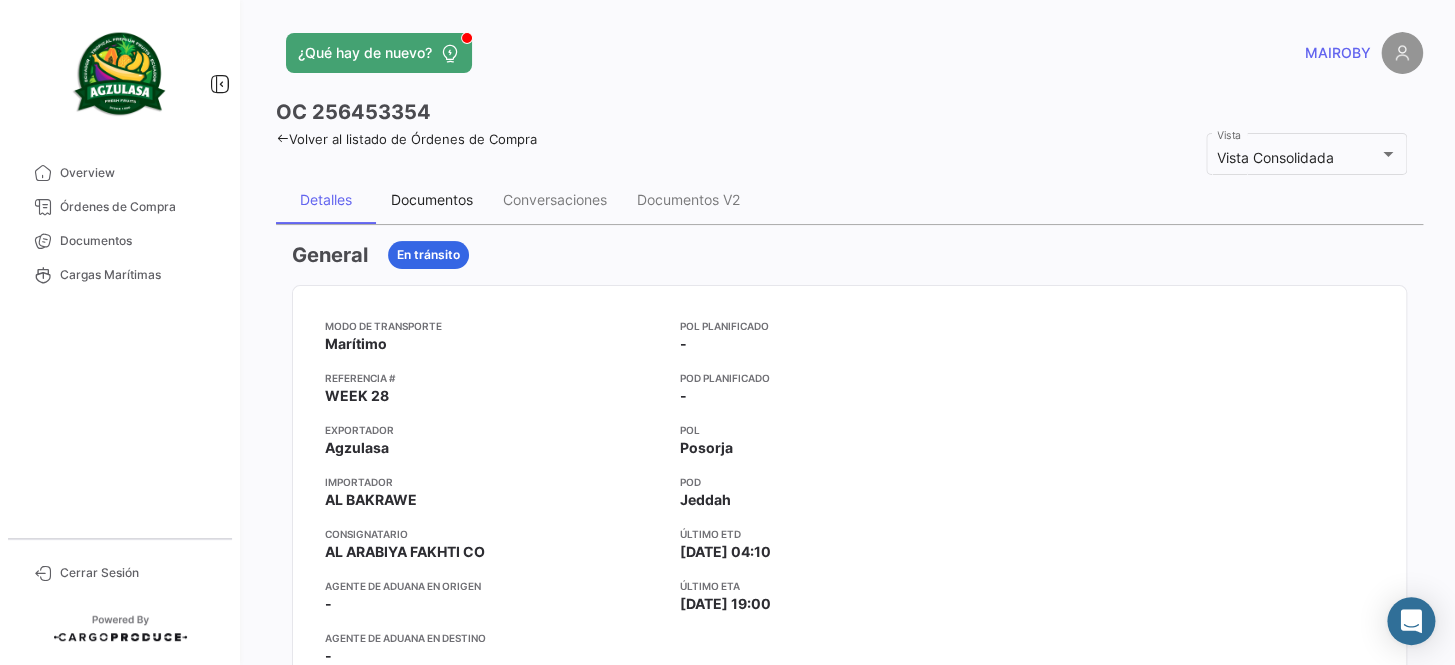 click on "Documentos" at bounding box center (432, 199) 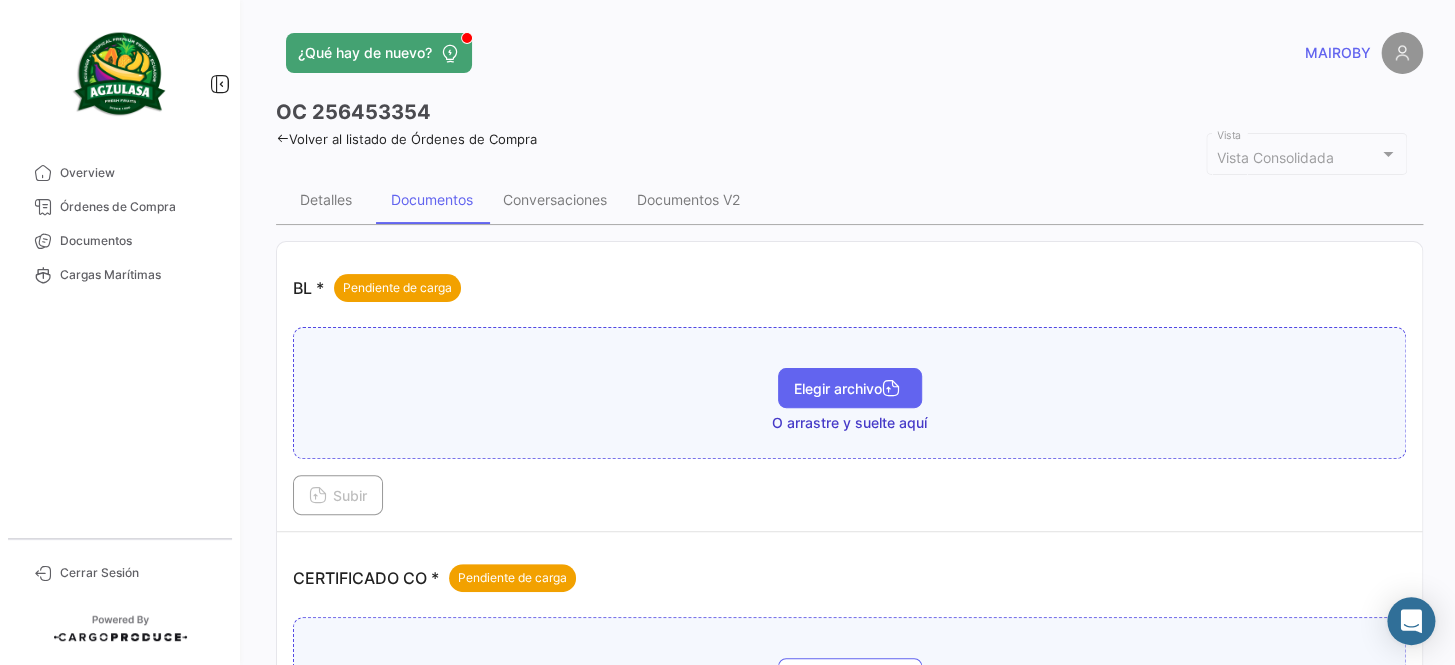 click on "Elegir archivo" at bounding box center (850, 388) 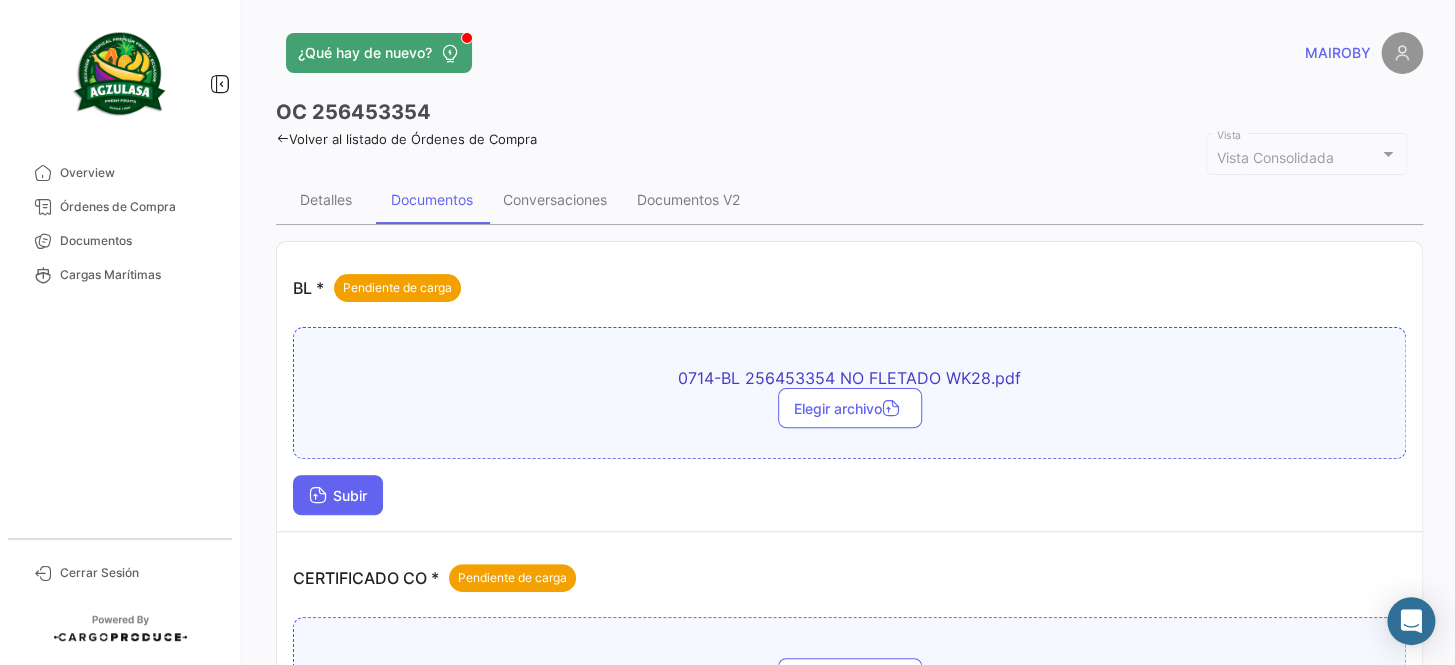 click on "Subir" at bounding box center [338, 495] 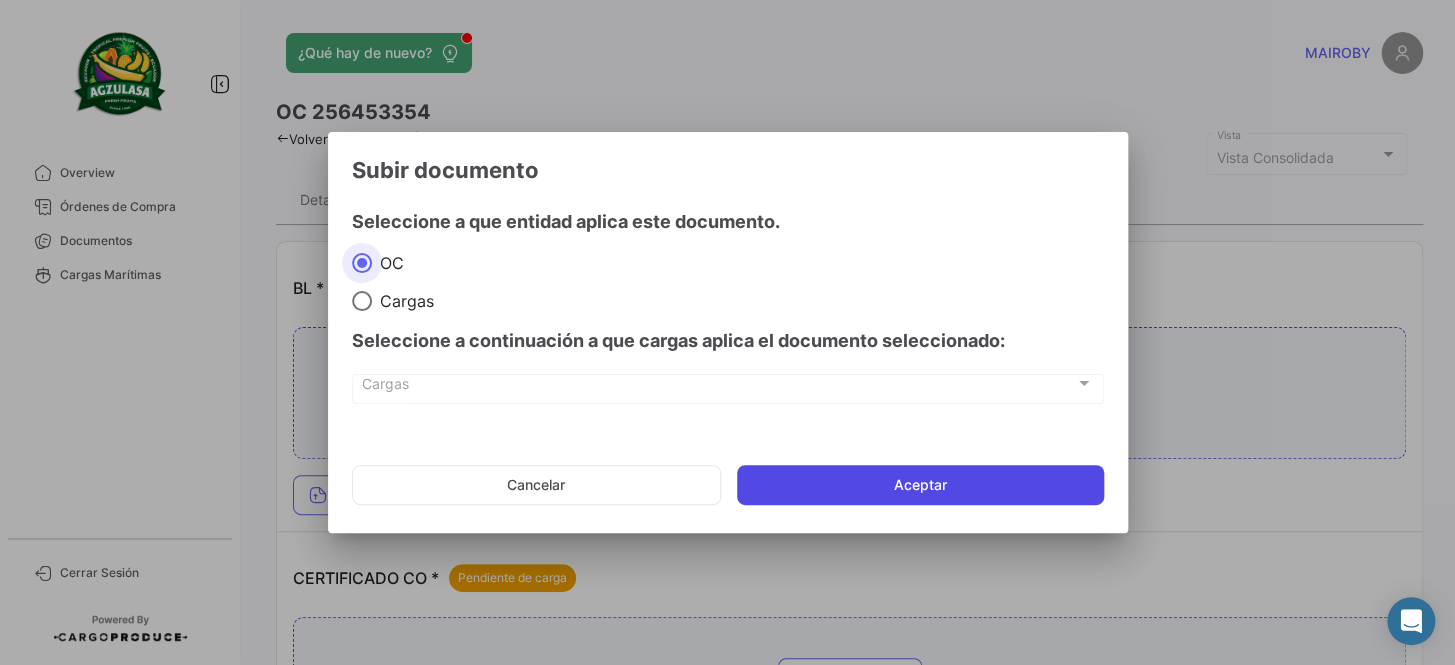 click on "Aceptar" 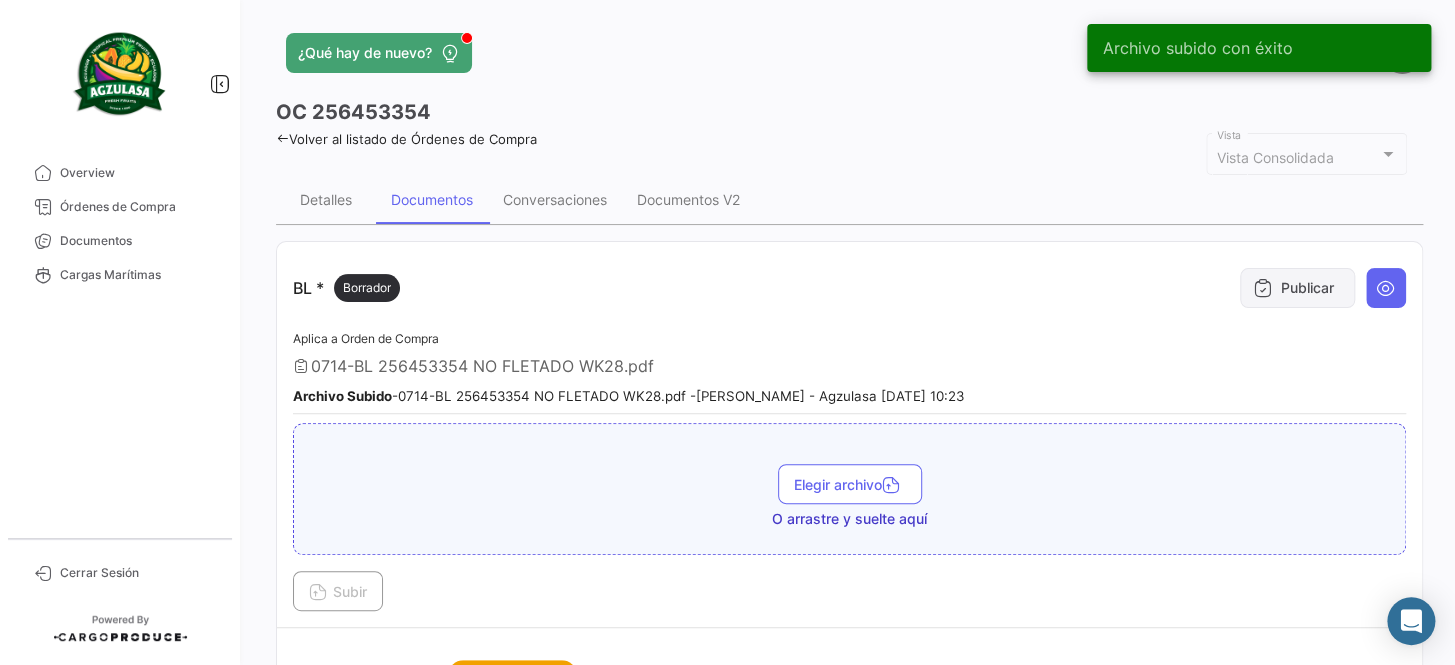 click on "Publicar" at bounding box center (1297, 288) 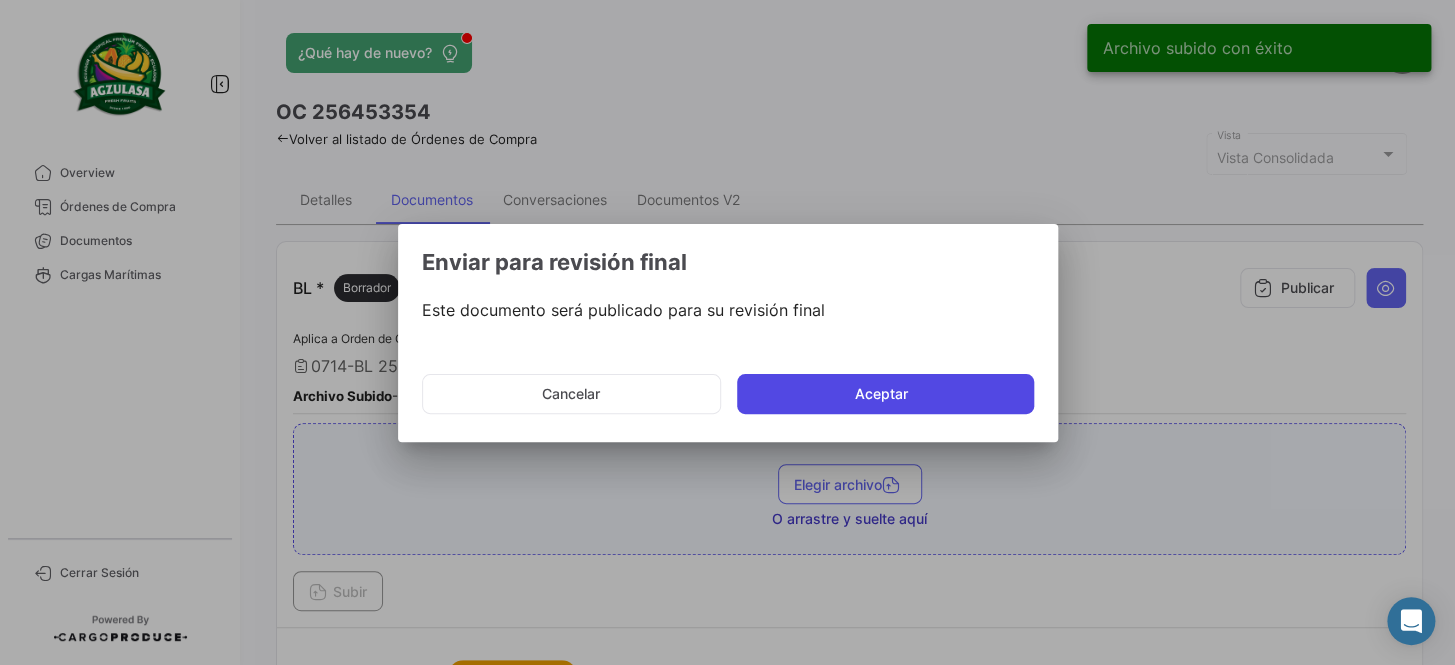 click on "Aceptar" 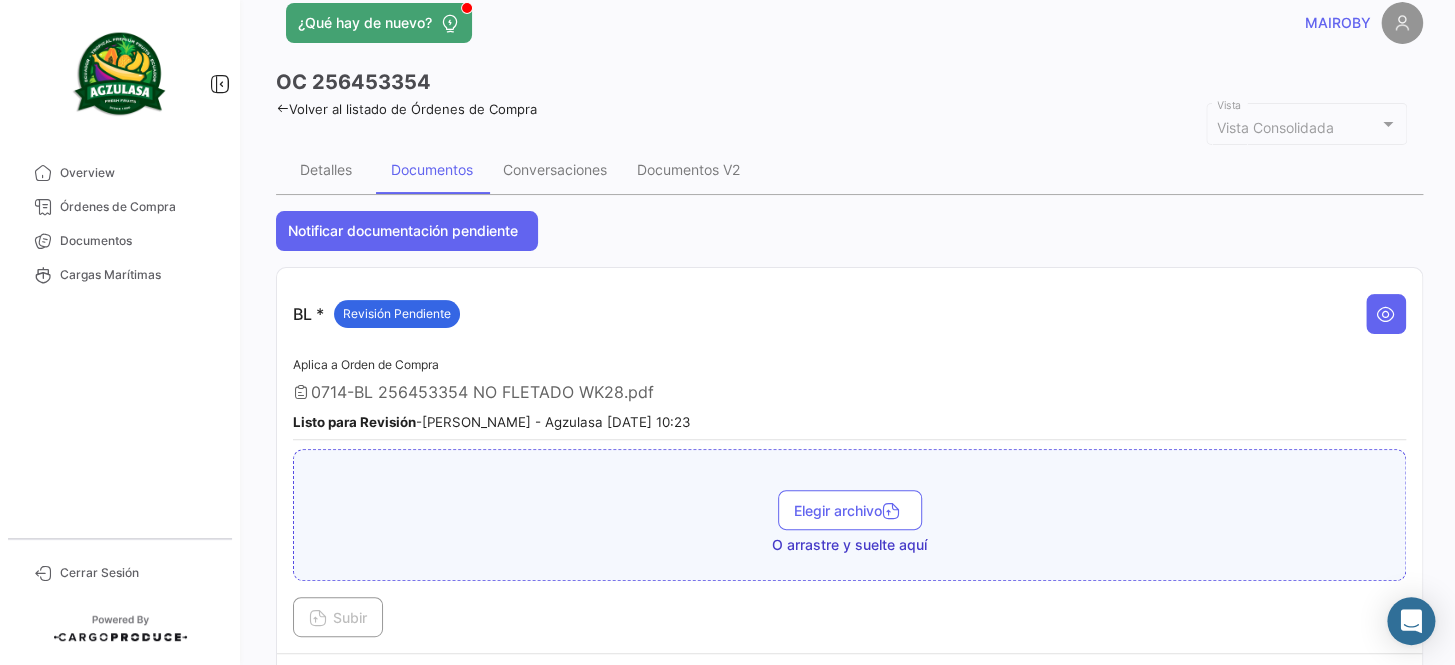 scroll, scrollTop: 0, scrollLeft: 0, axis: both 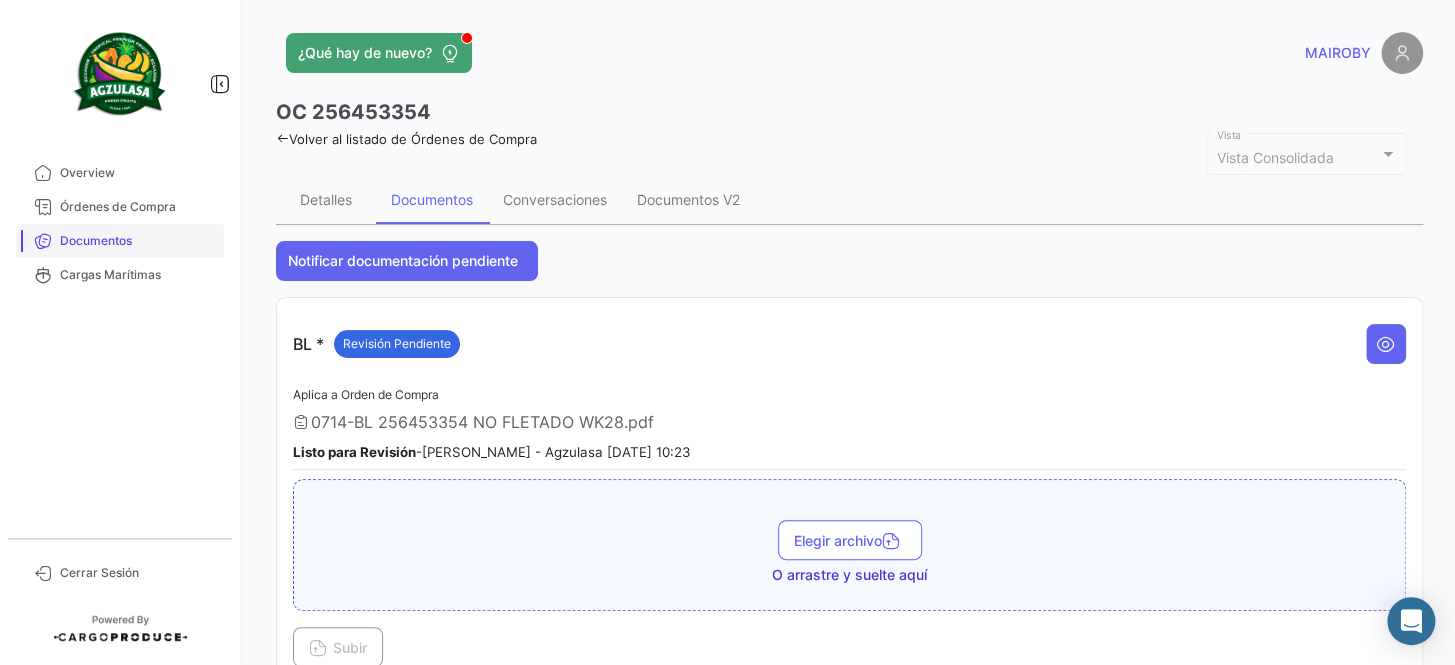 click on "Documentos" at bounding box center (138, 241) 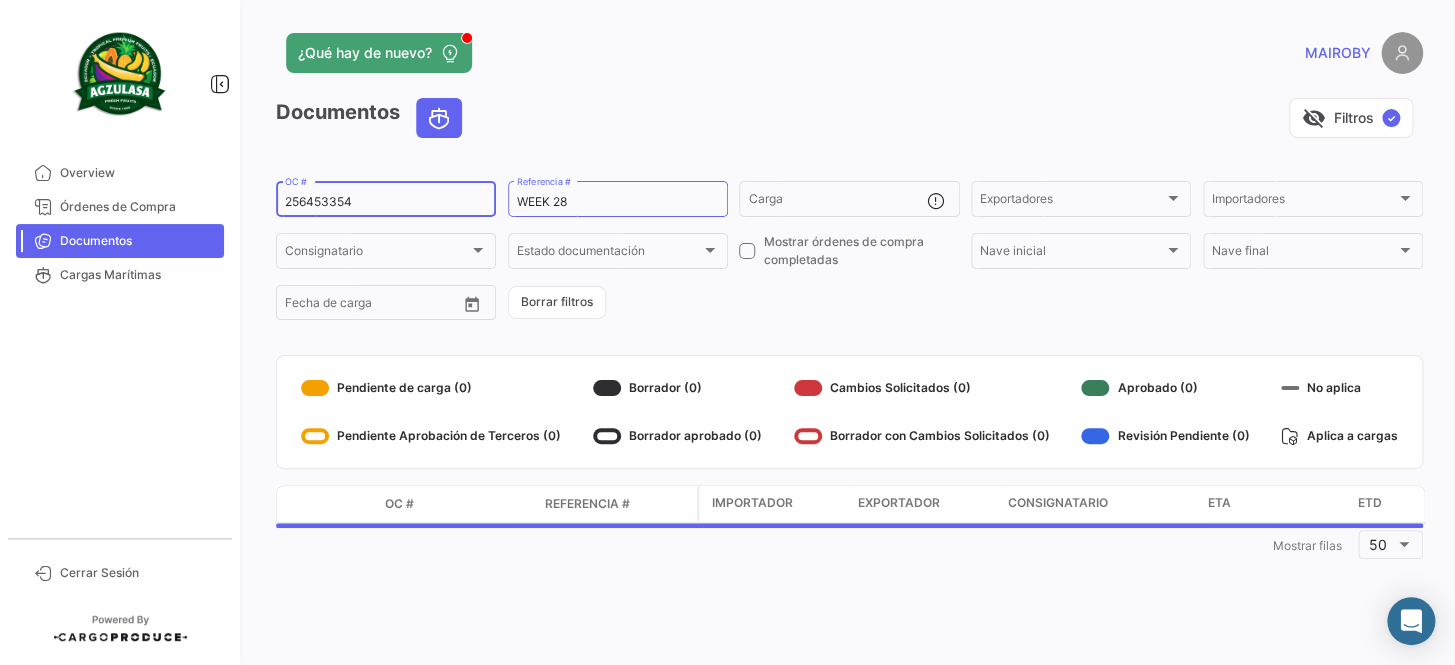 drag, startPoint x: 409, startPoint y: 205, endPoint x: 289, endPoint y: 203, distance: 120.01666 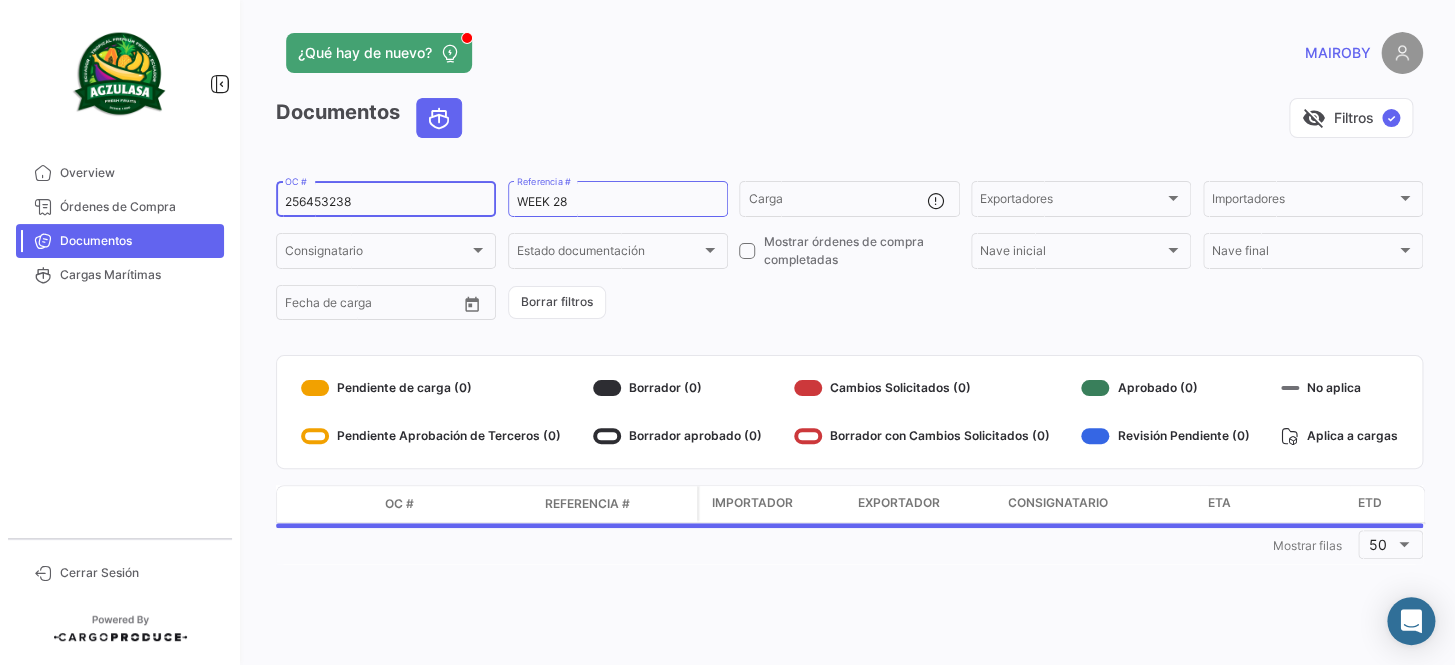 type on "256453238" 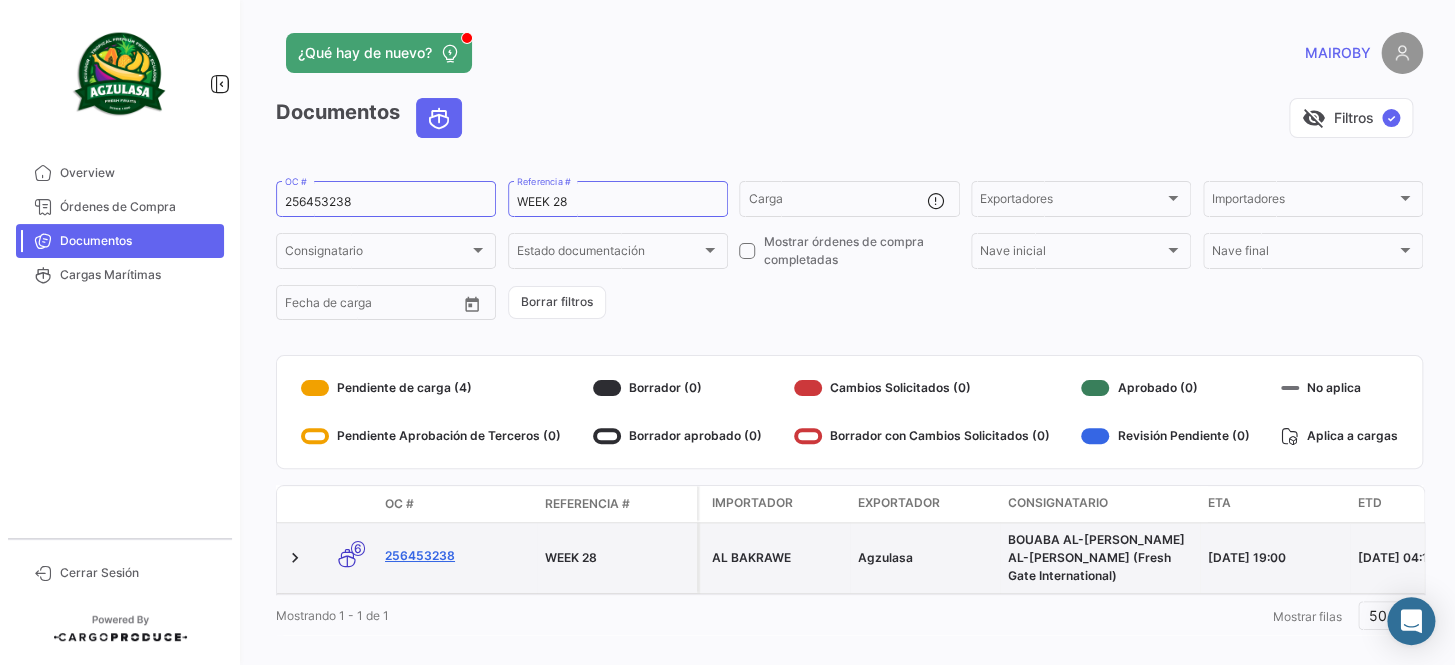 click on "256453238" 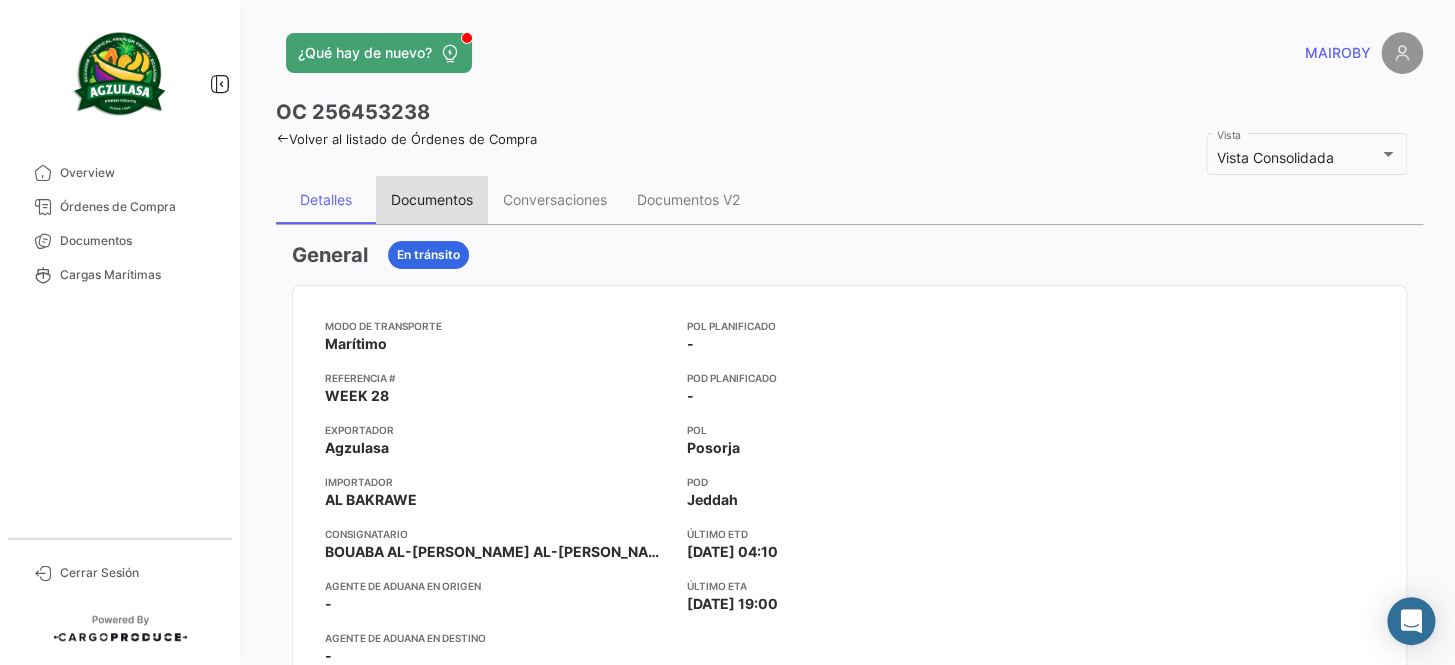 click on "Documentos" at bounding box center (432, 199) 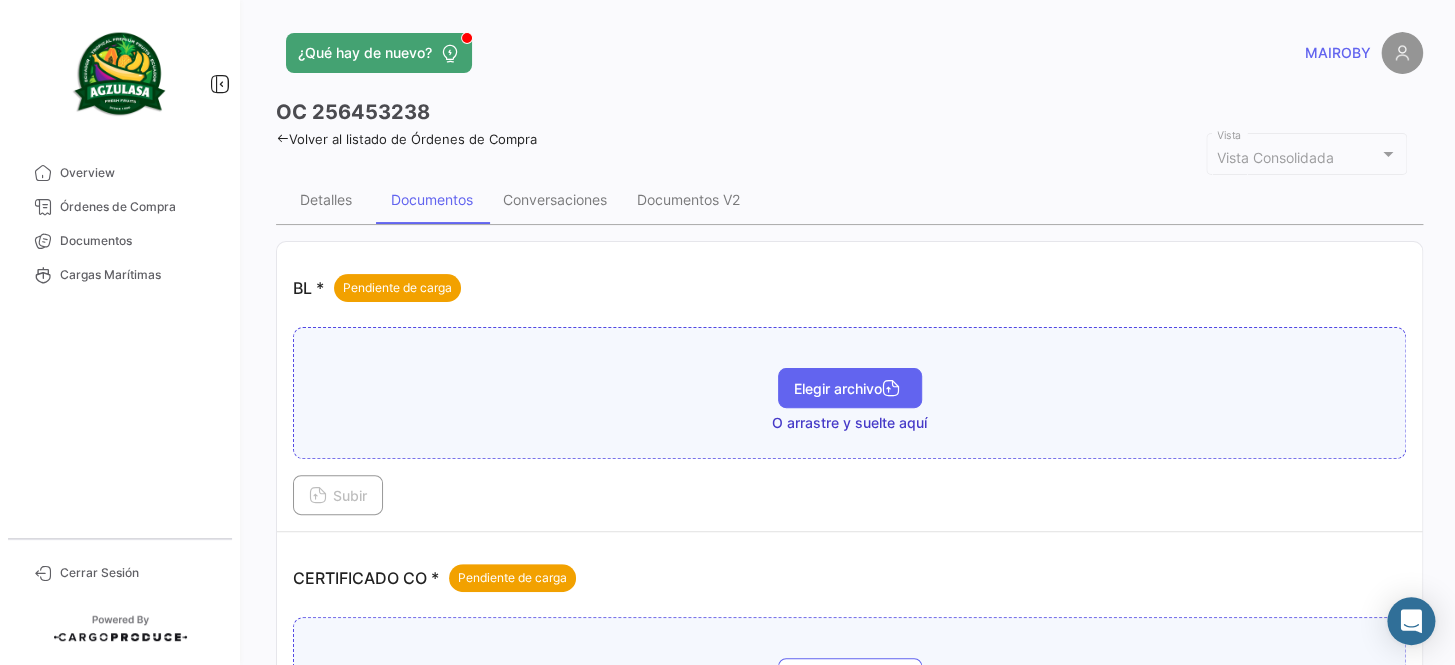 click on "Elegir archivo" at bounding box center [850, 388] 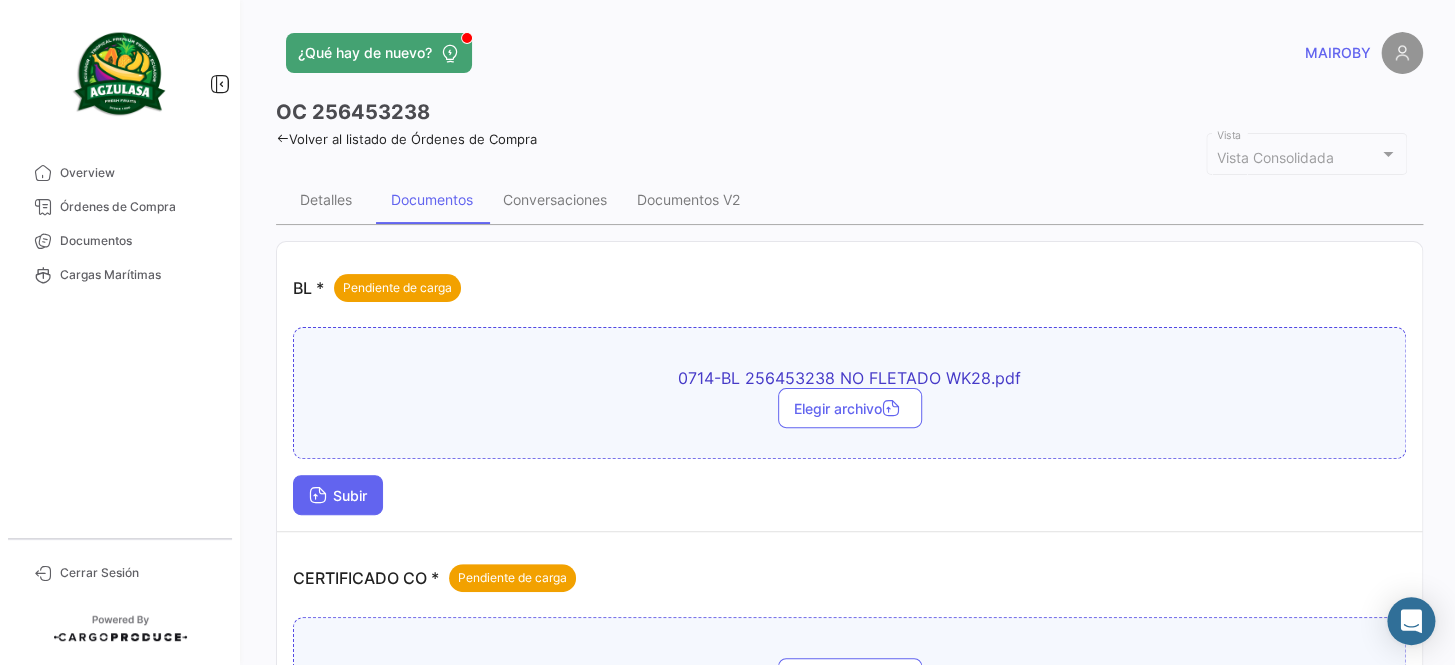 click on "Subir" at bounding box center [338, 495] 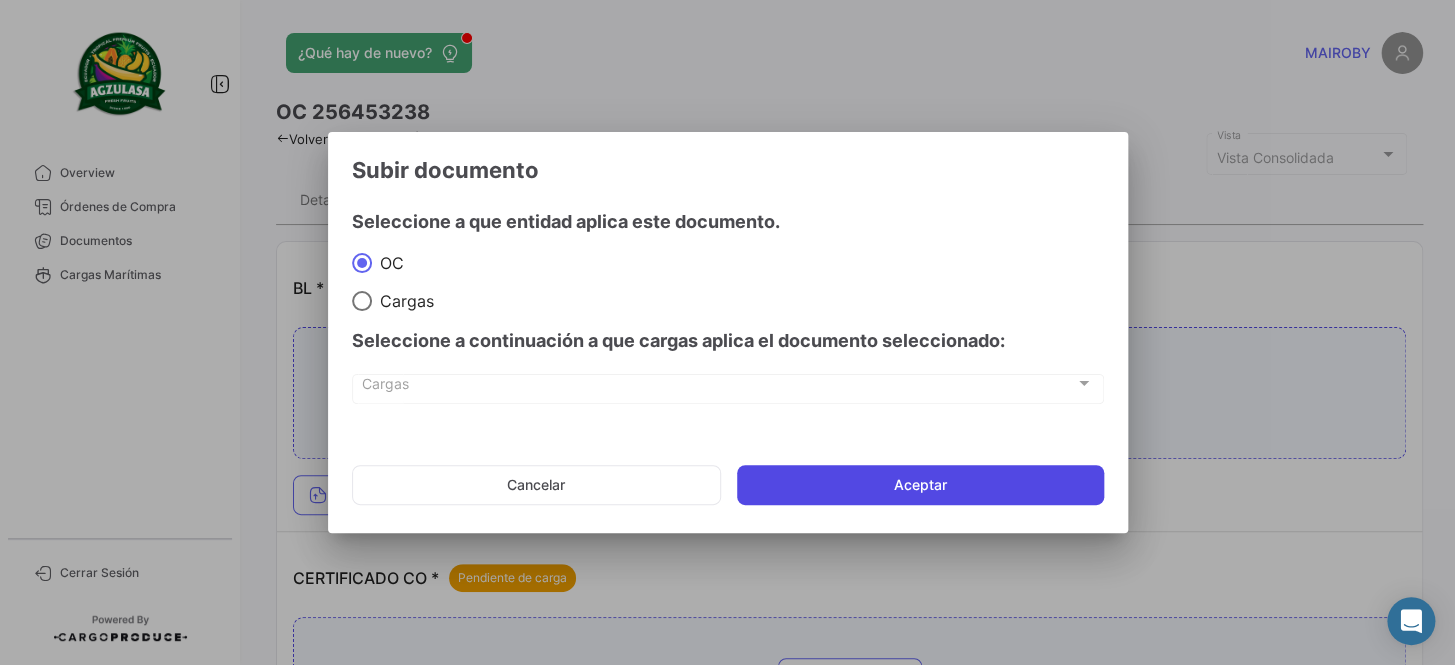 click on "Aceptar" 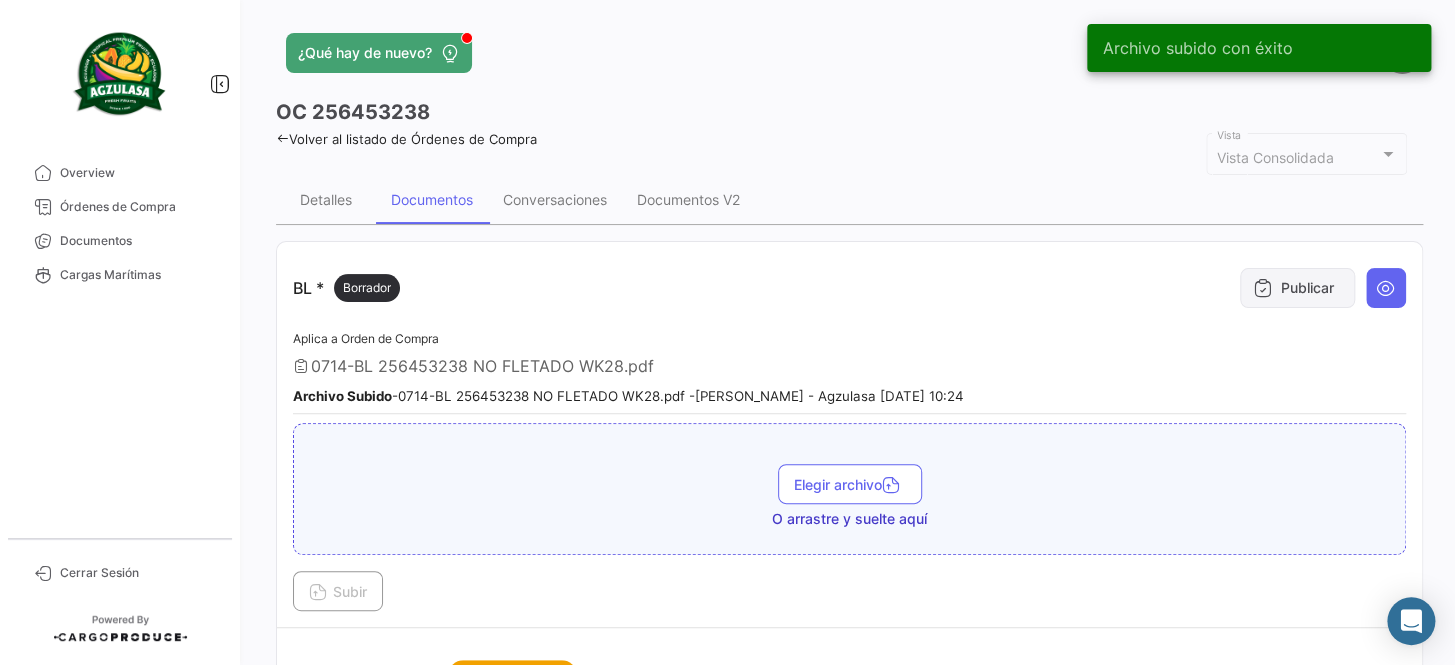 click at bounding box center [1263, 288] 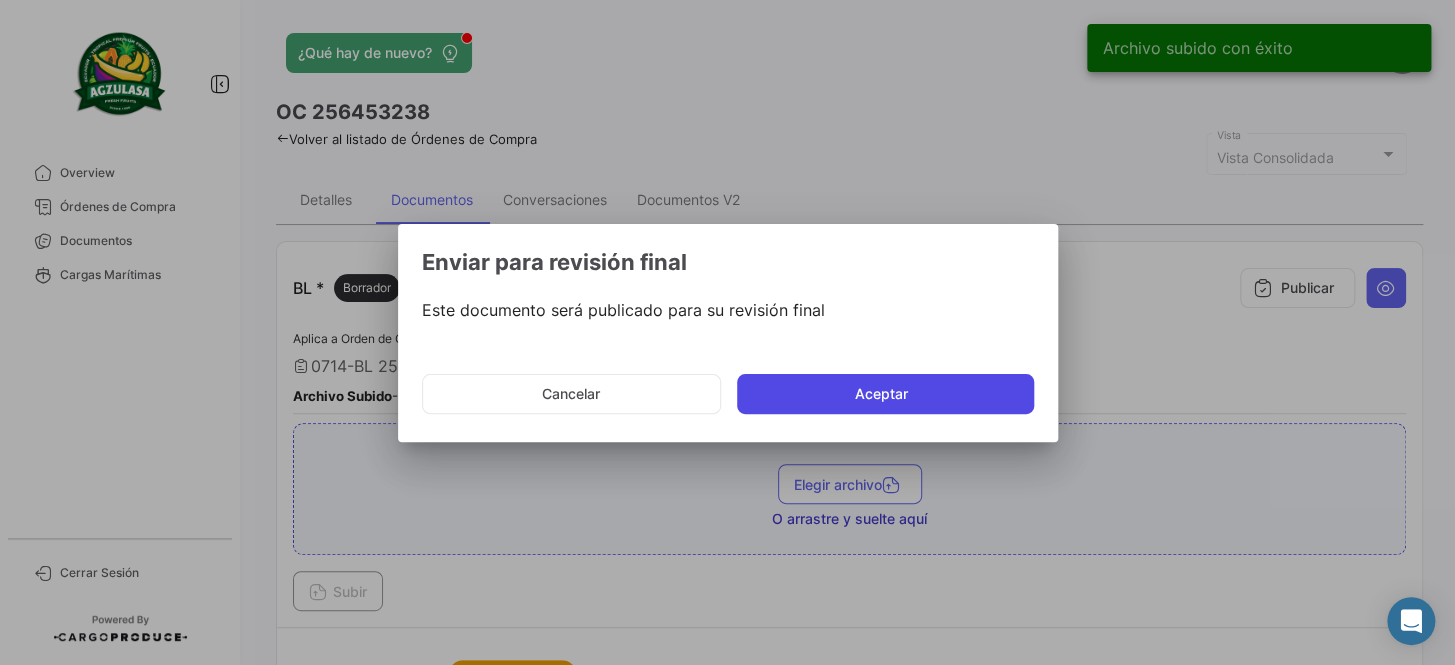 click on "Aceptar" 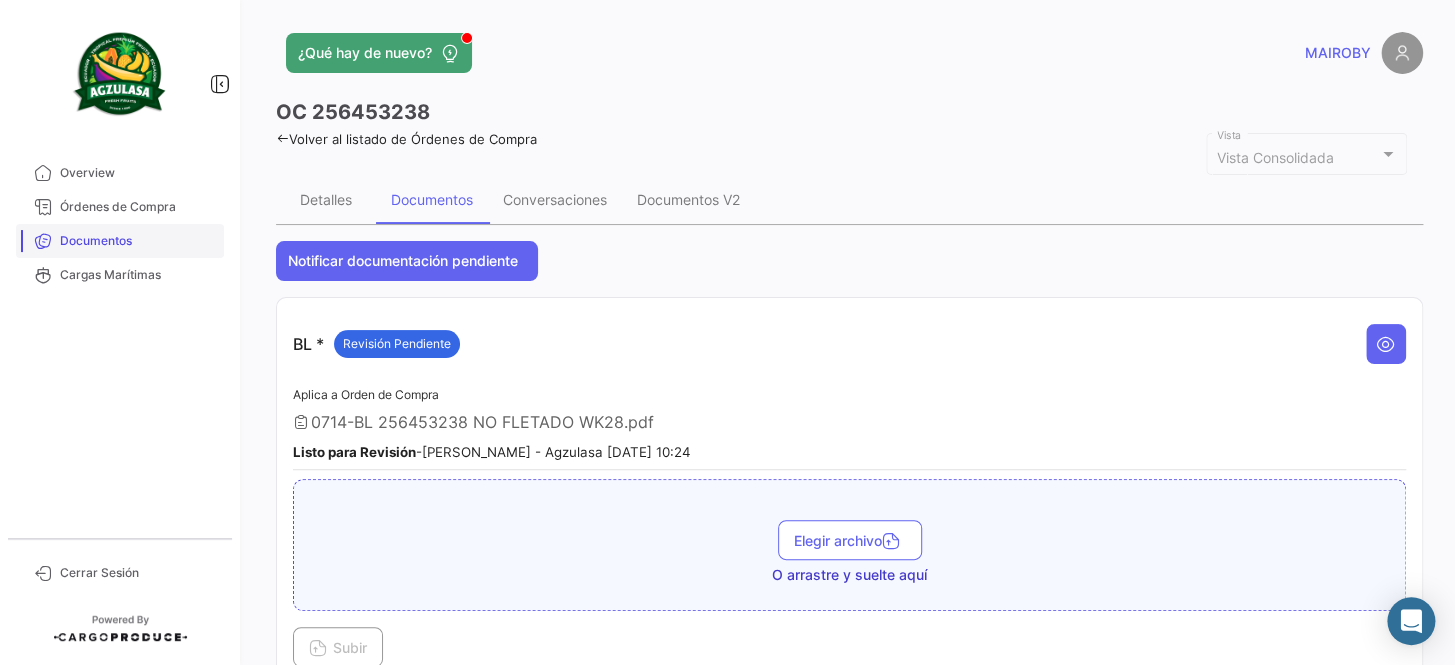 click on "Documentos" at bounding box center [138, 241] 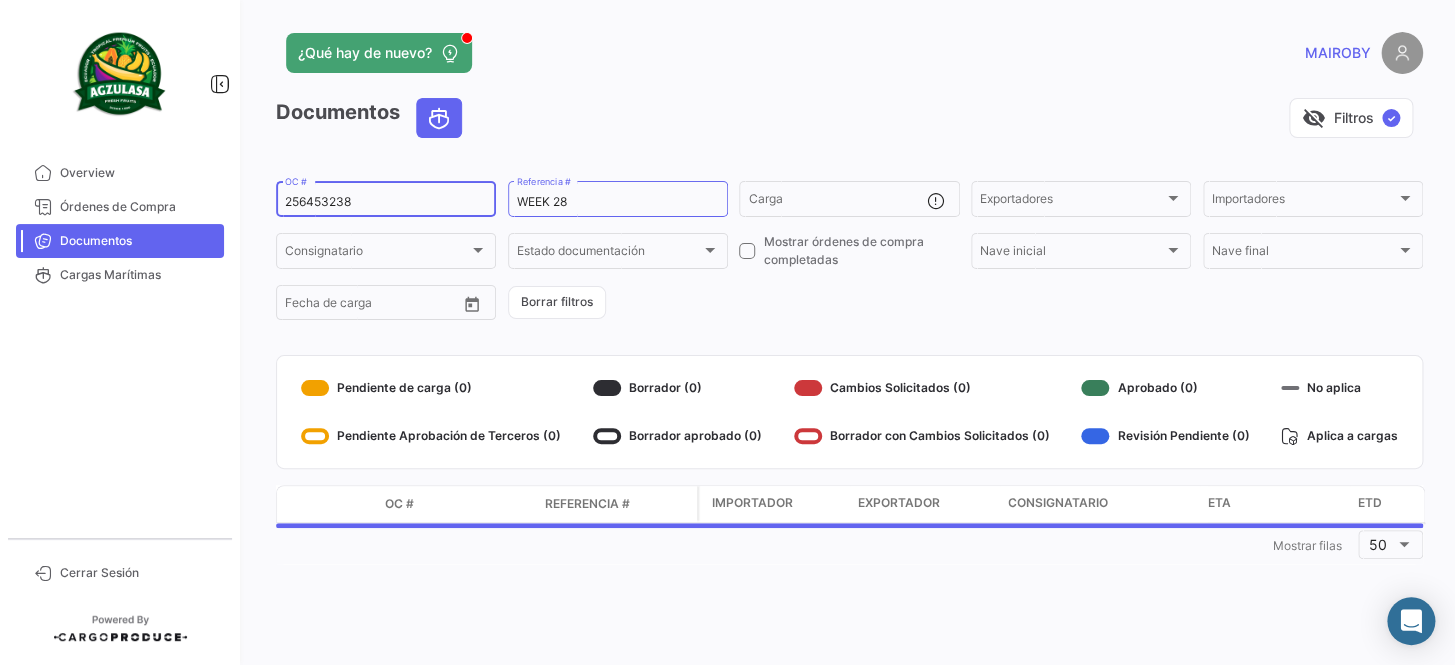 drag, startPoint x: 384, startPoint y: 198, endPoint x: 277, endPoint y: 200, distance: 107.01869 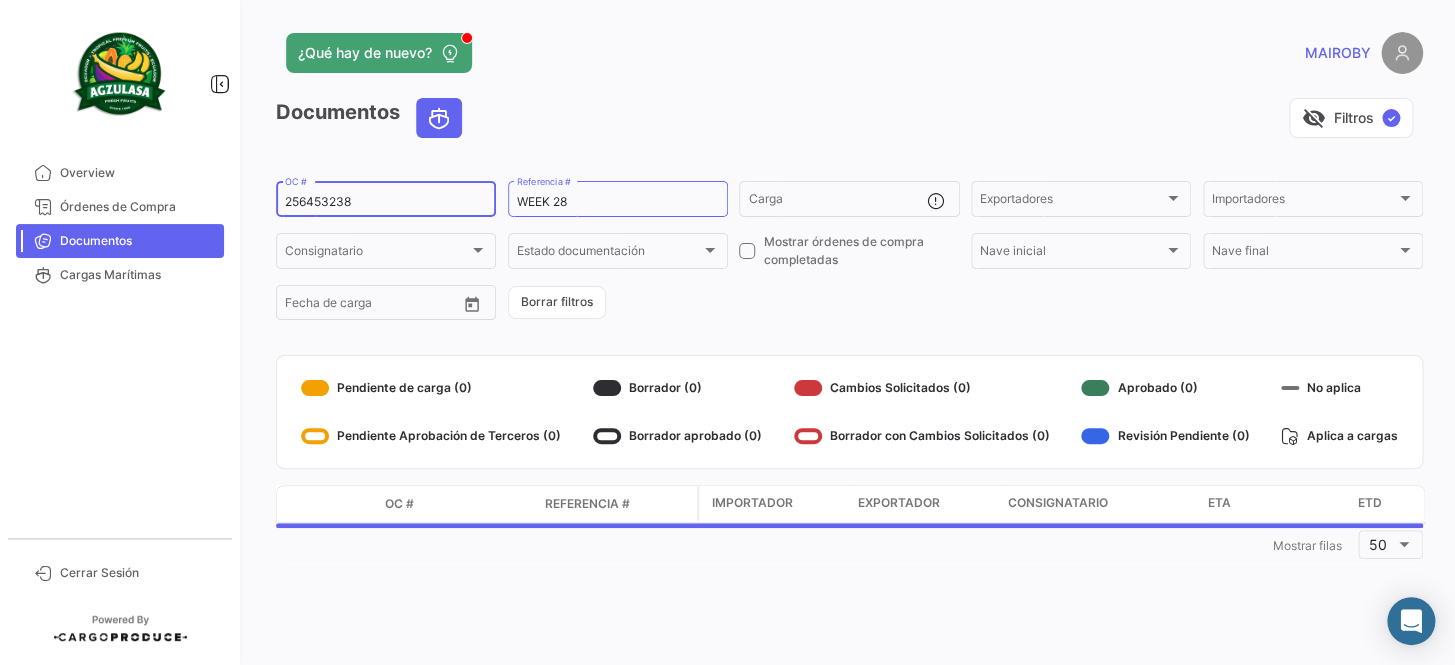 paste on "073" 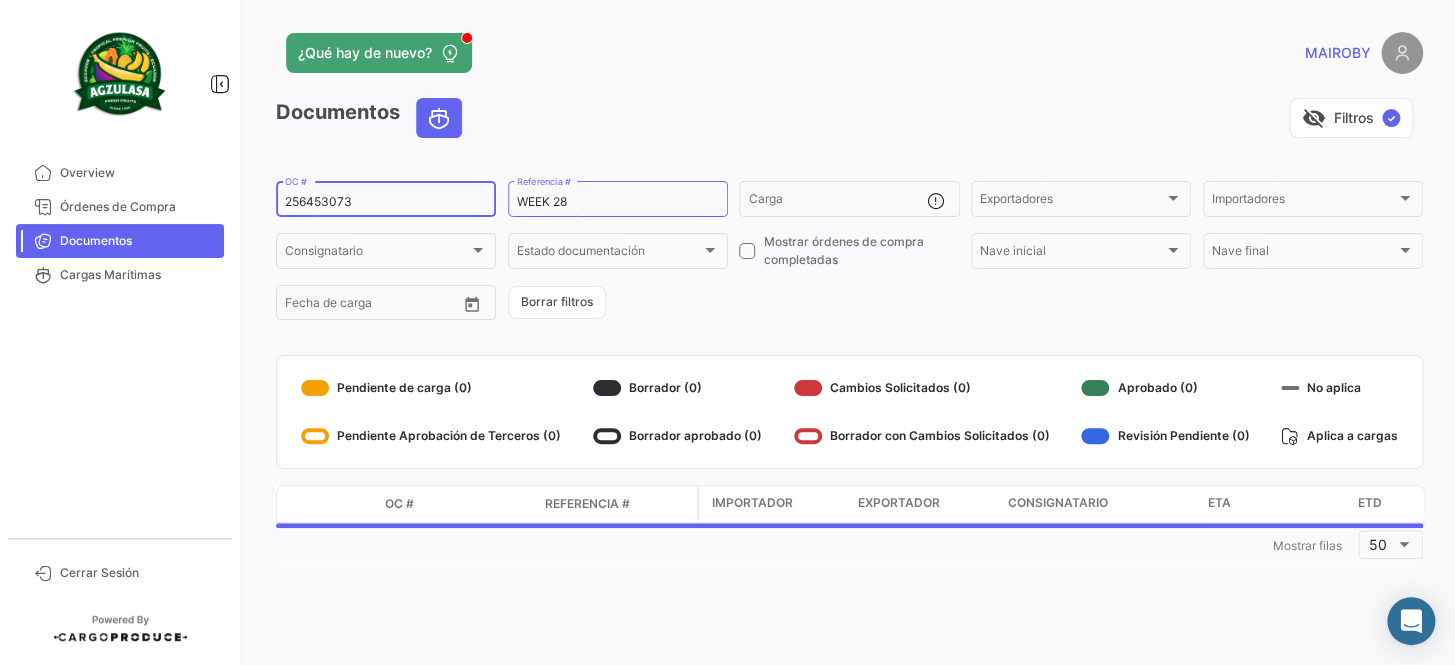 type on "256453073" 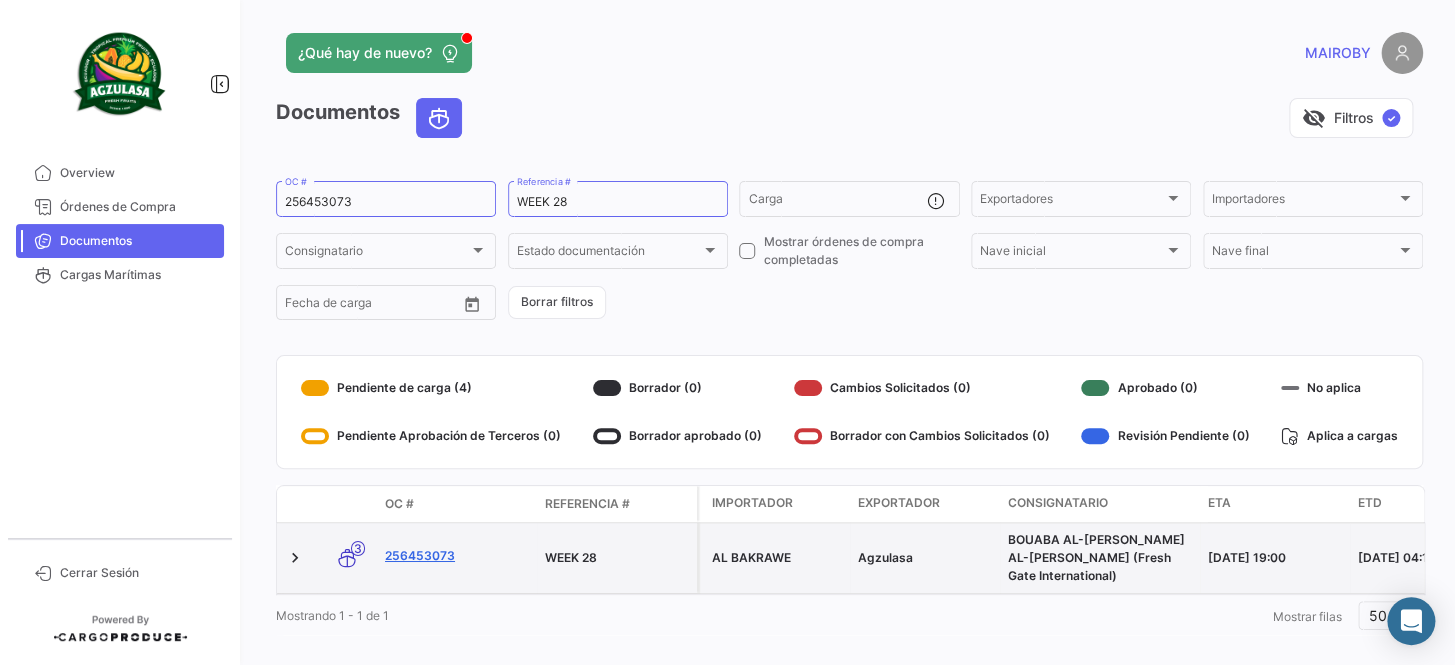 click on "256453073" 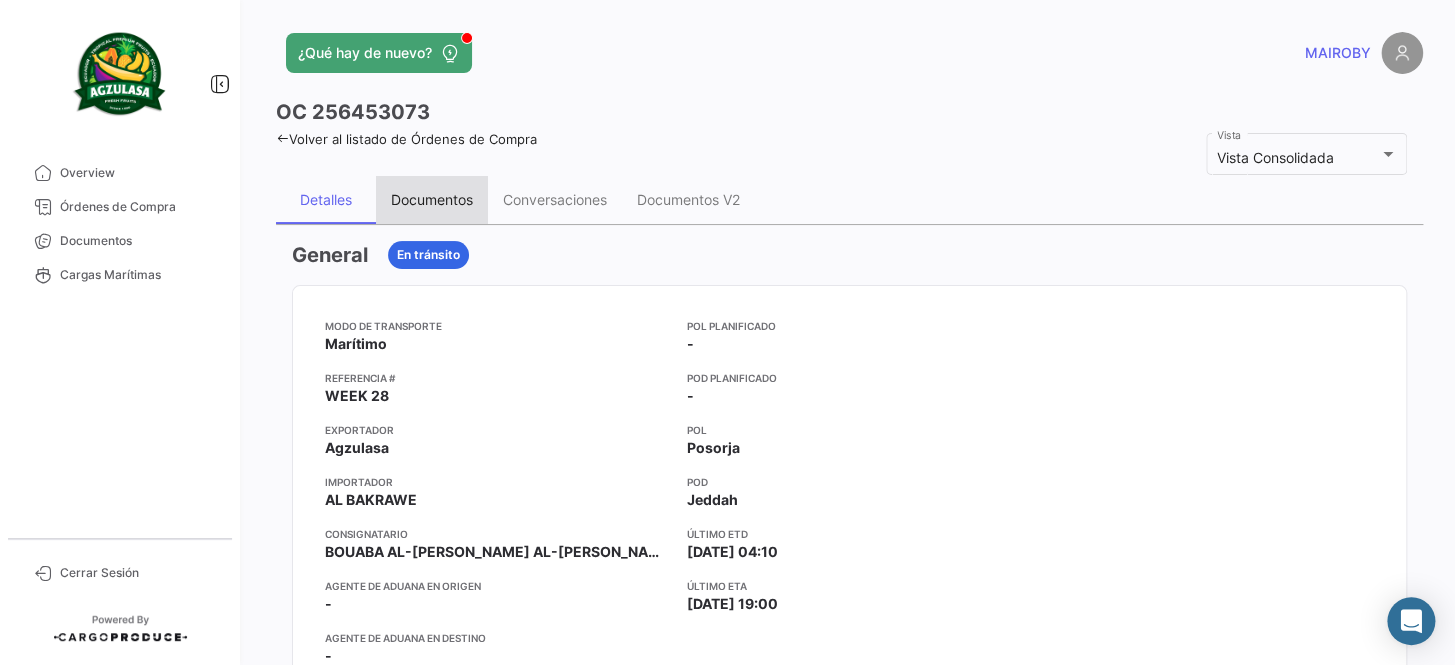 click on "Documentos" at bounding box center [432, 199] 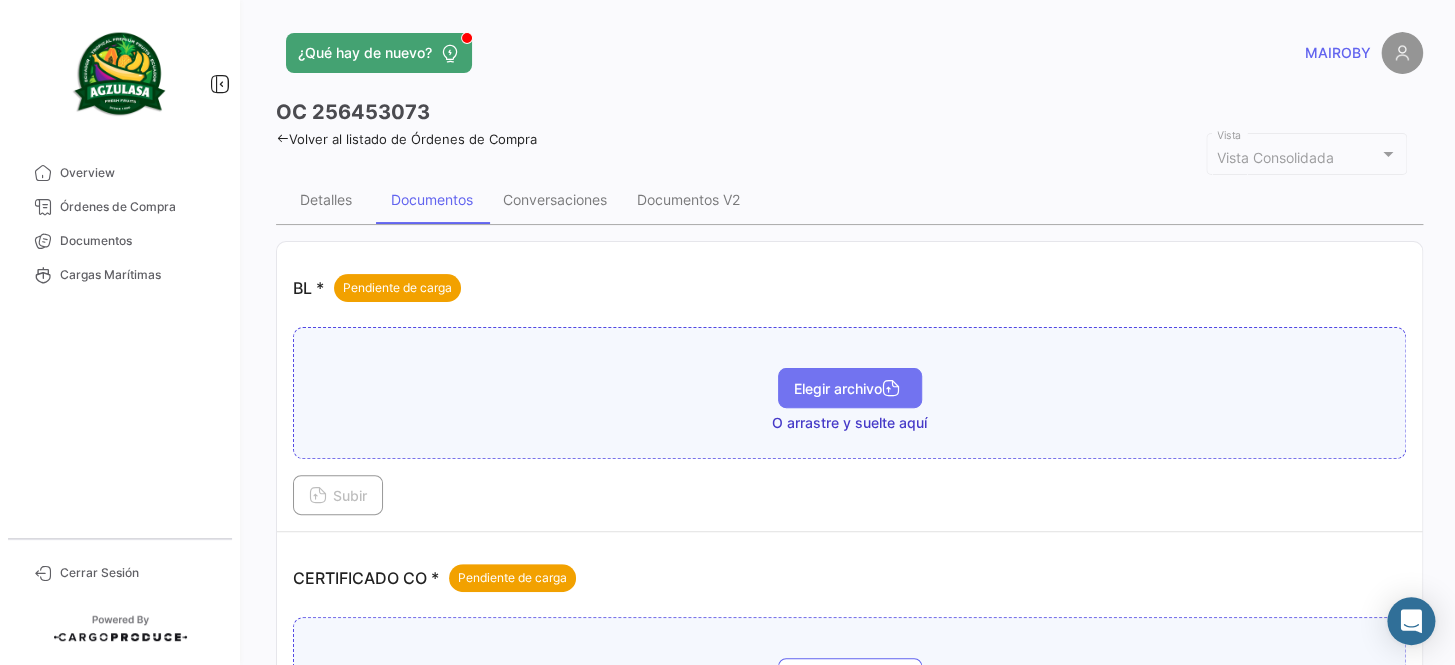 click on "Elegir archivo" at bounding box center [850, 388] 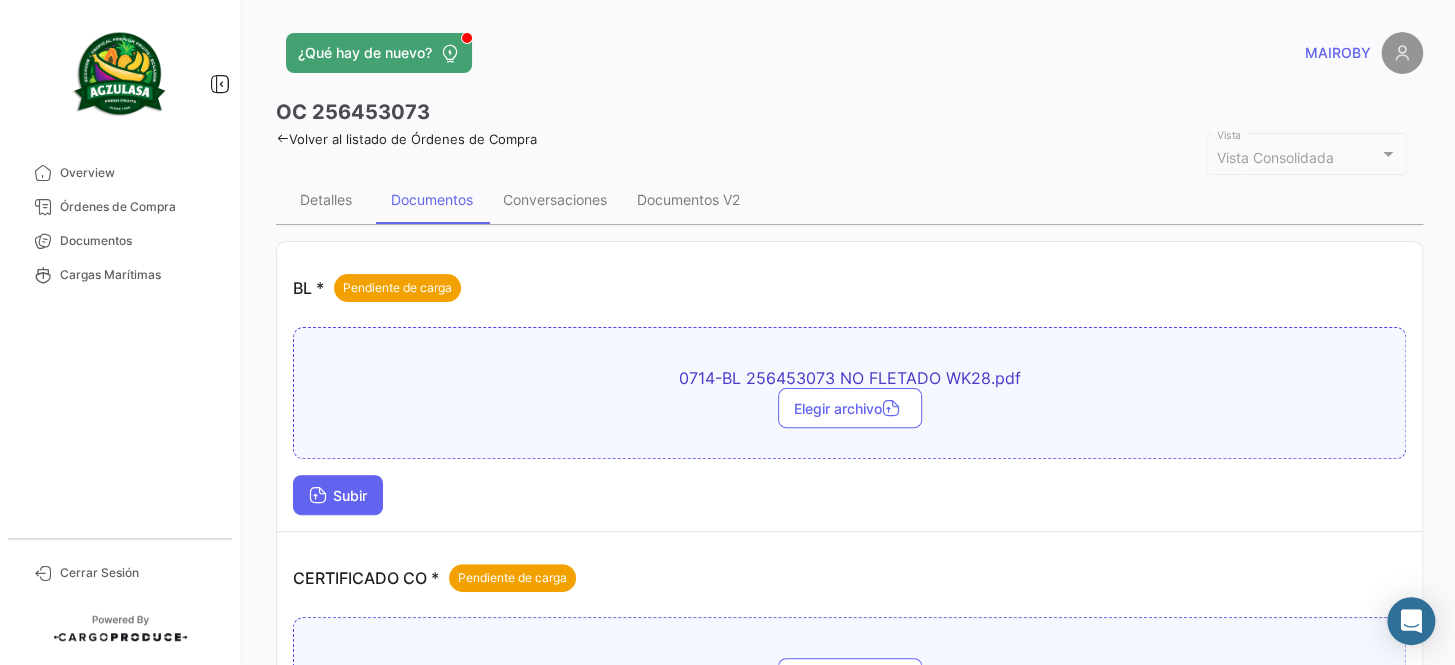 click on "Subir" at bounding box center [338, 495] 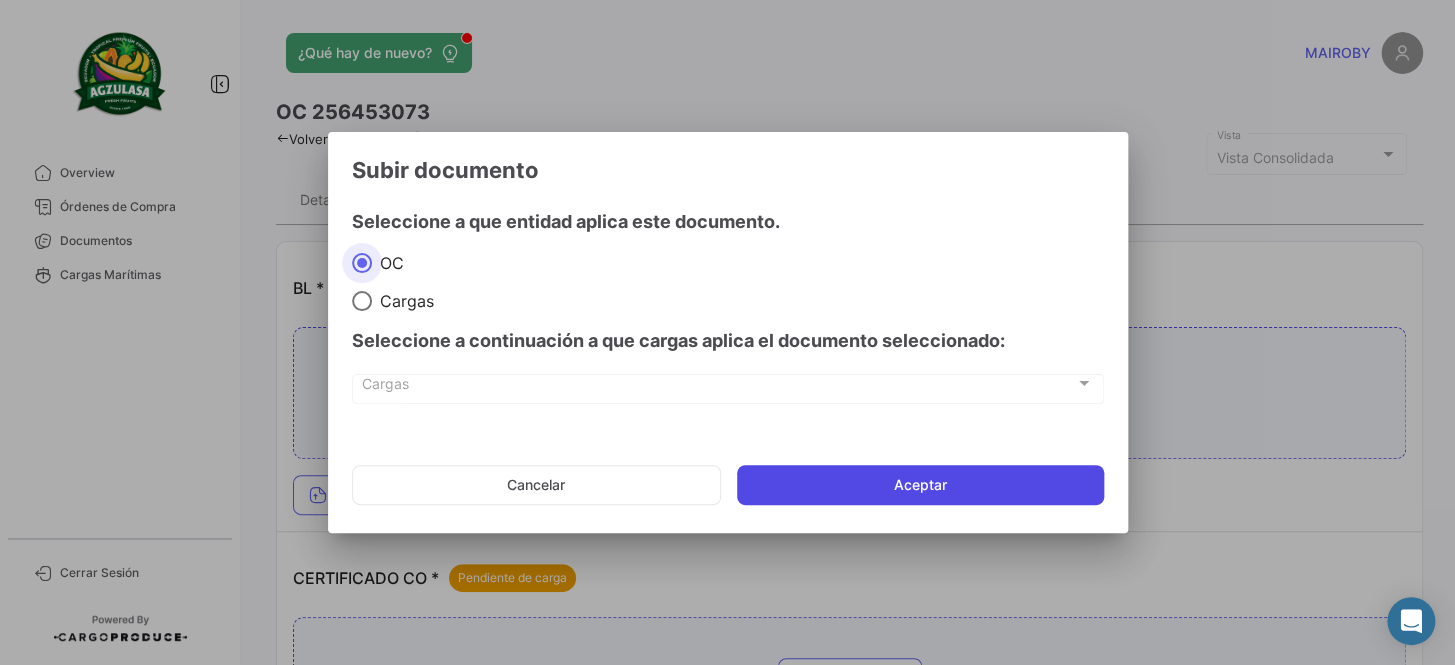 click on "Aceptar" 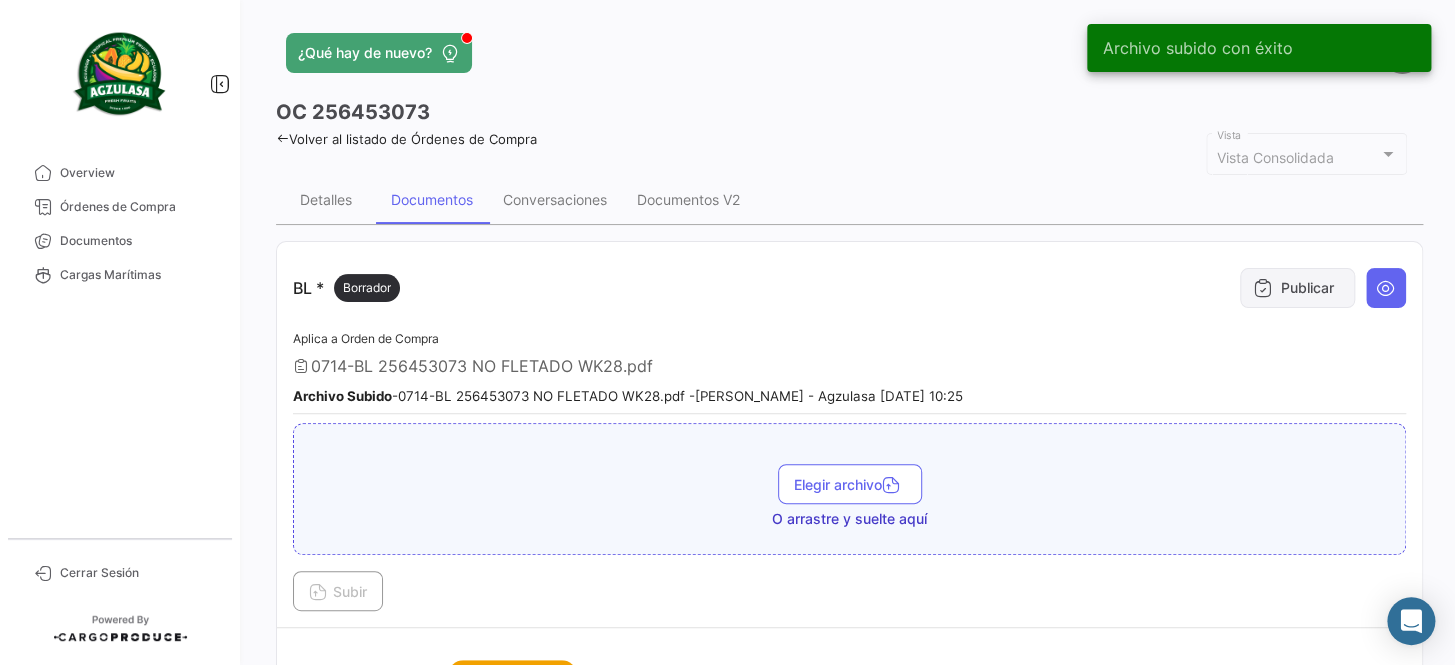 click at bounding box center [1263, 288] 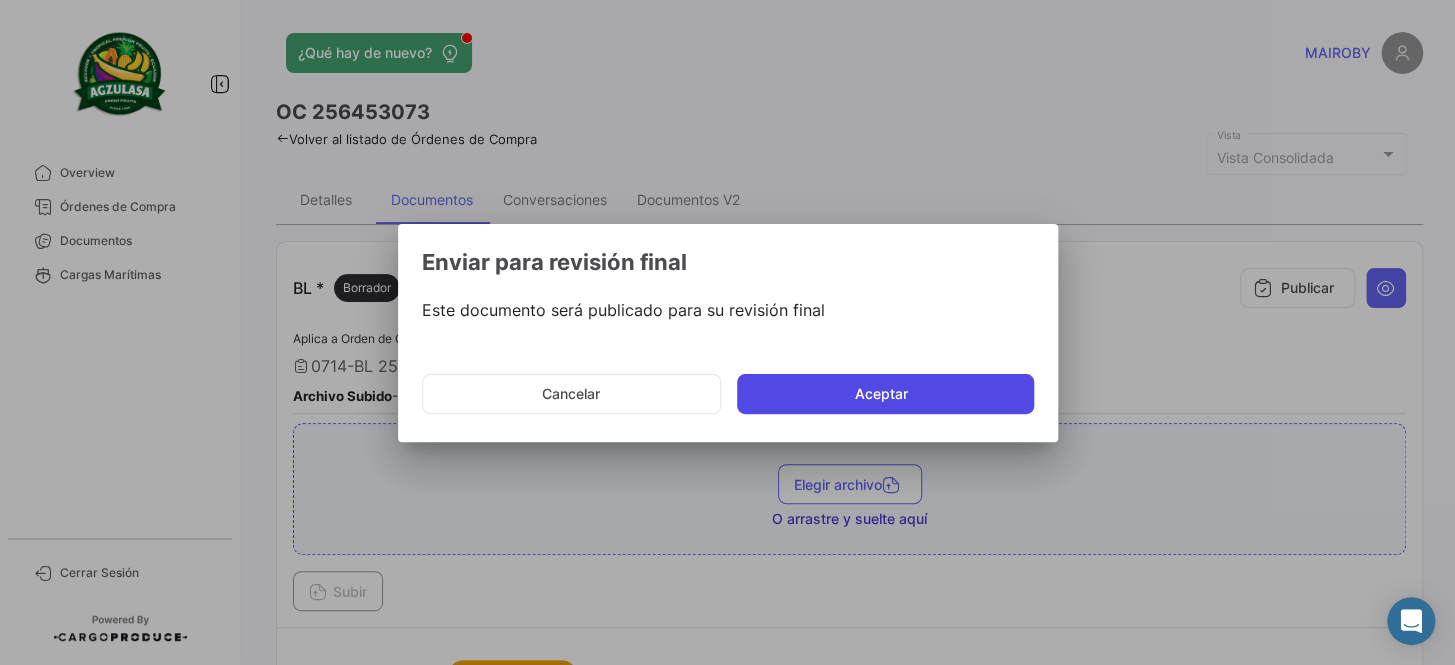 click on "Aceptar" 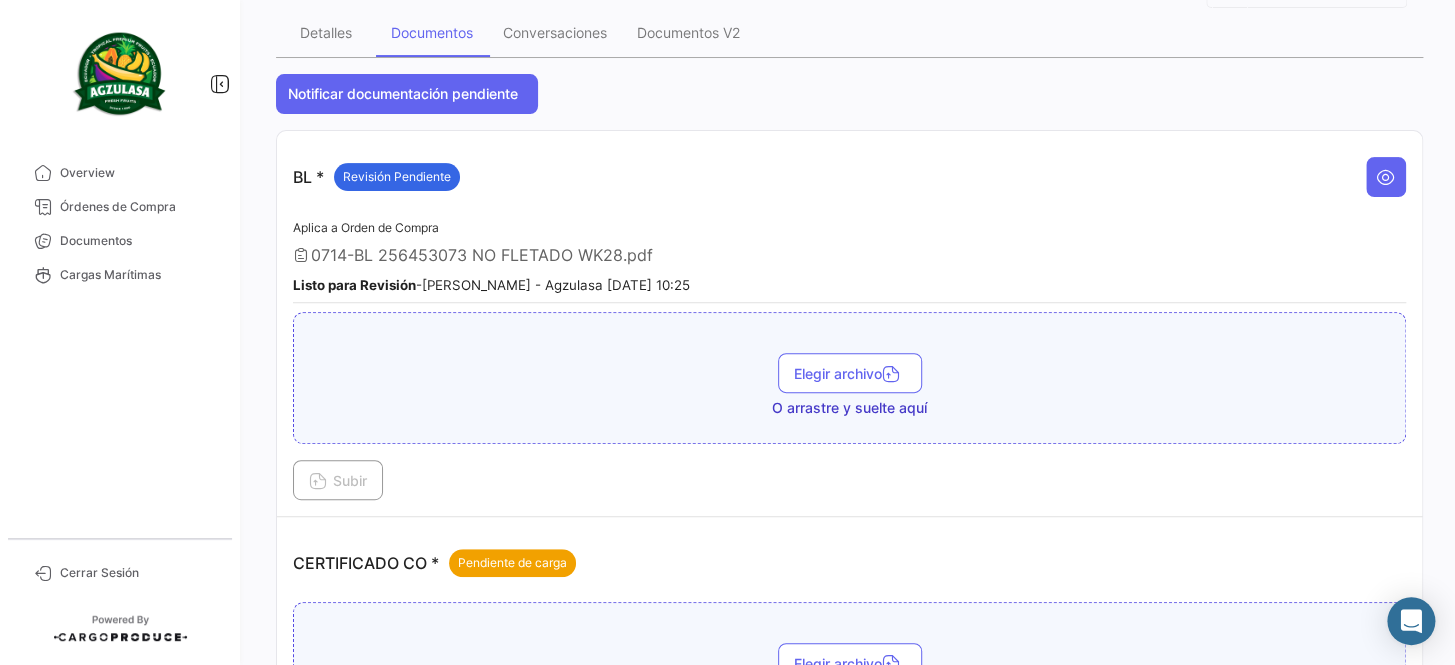 scroll, scrollTop: 181, scrollLeft: 0, axis: vertical 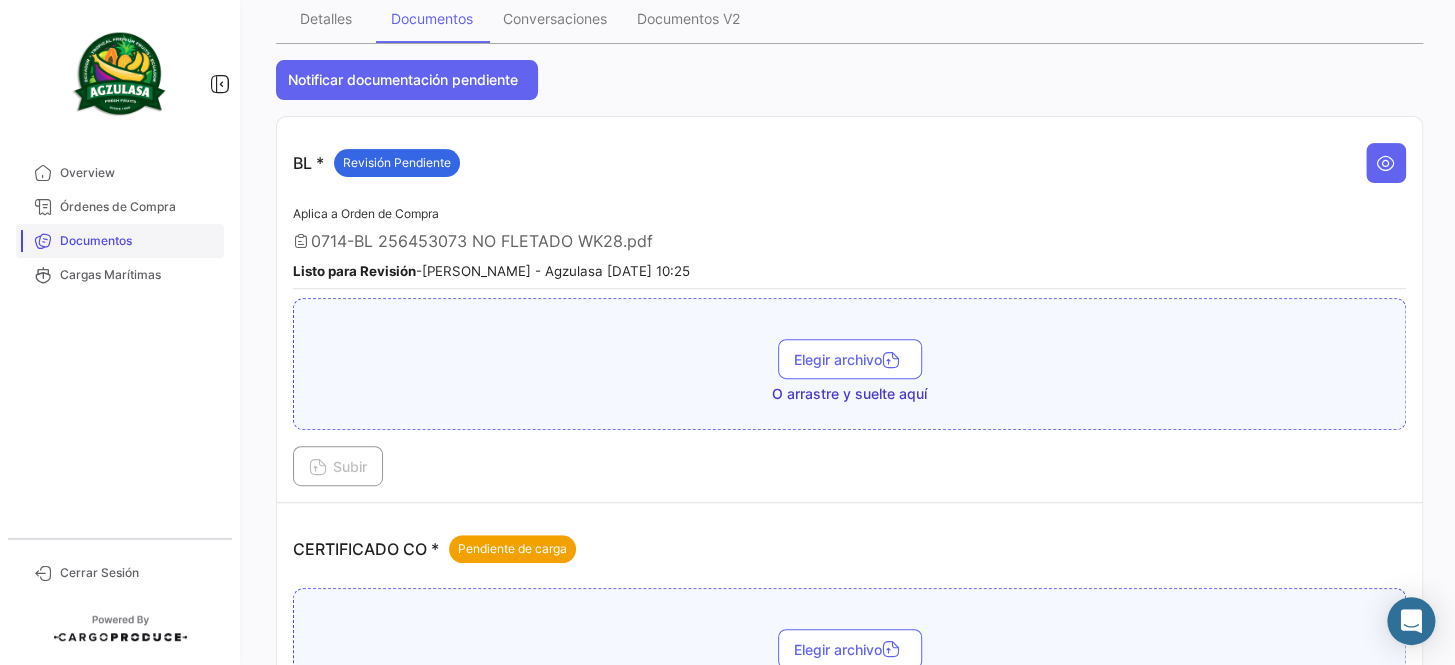 click on "Documentos" at bounding box center (120, 241) 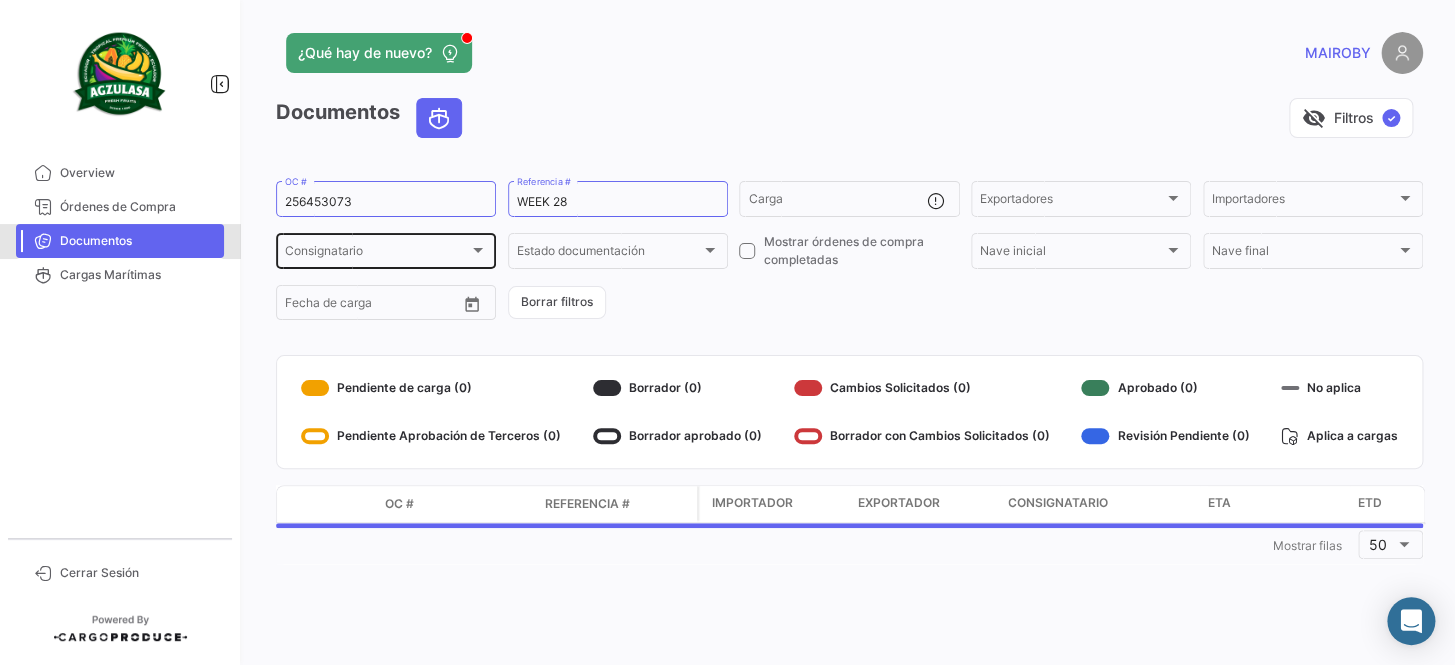 scroll, scrollTop: 0, scrollLeft: 0, axis: both 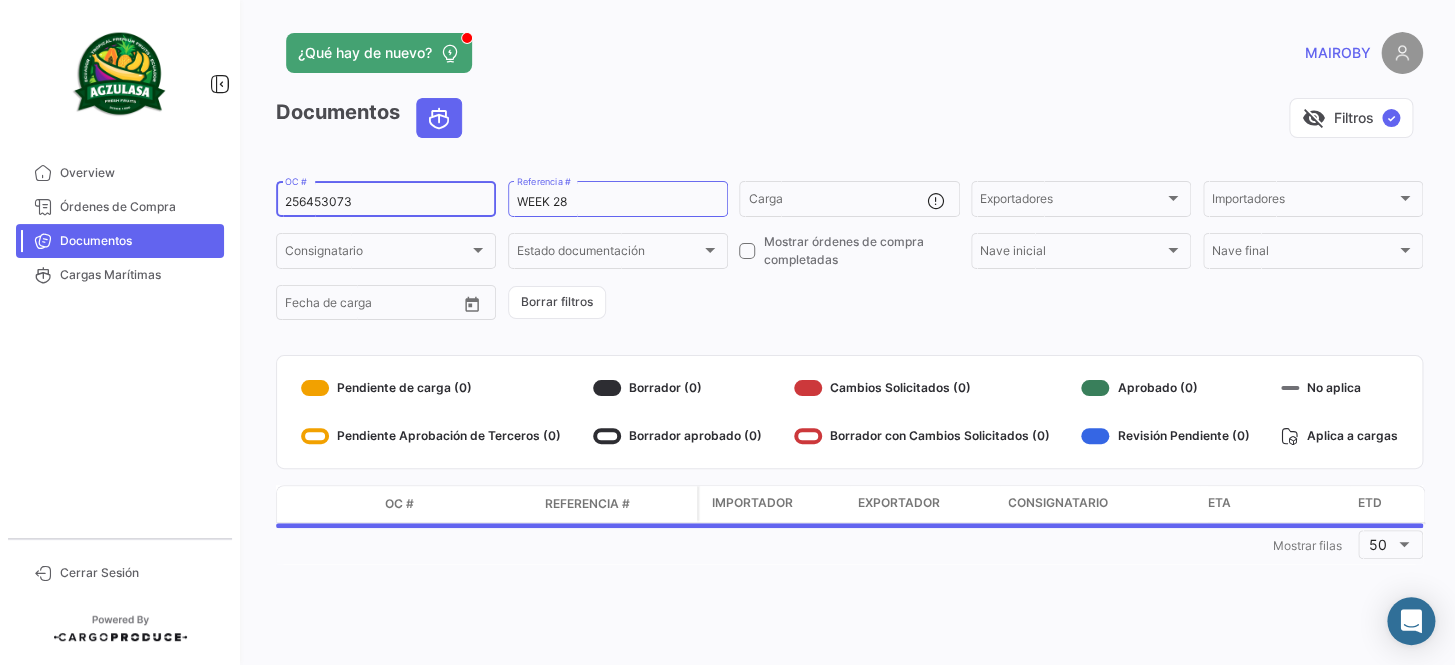 drag, startPoint x: 368, startPoint y: 201, endPoint x: 278, endPoint y: 201, distance: 90 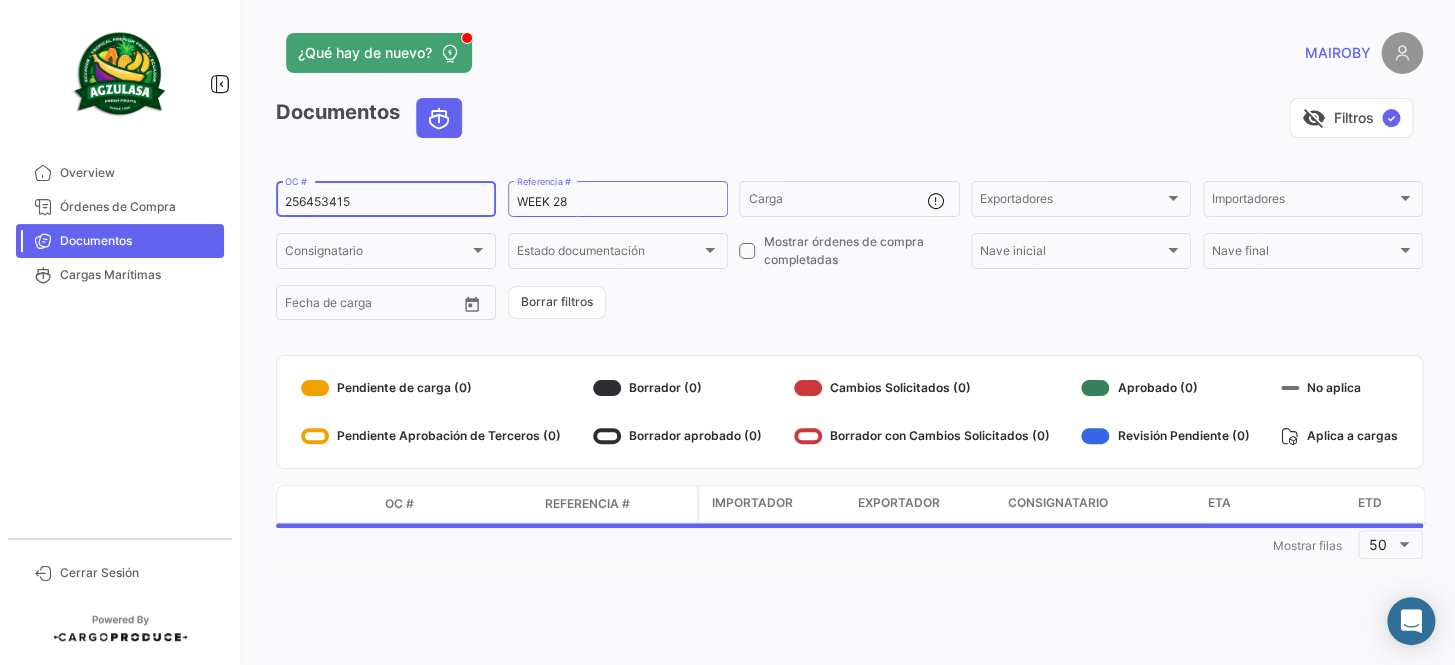 type on "256453415" 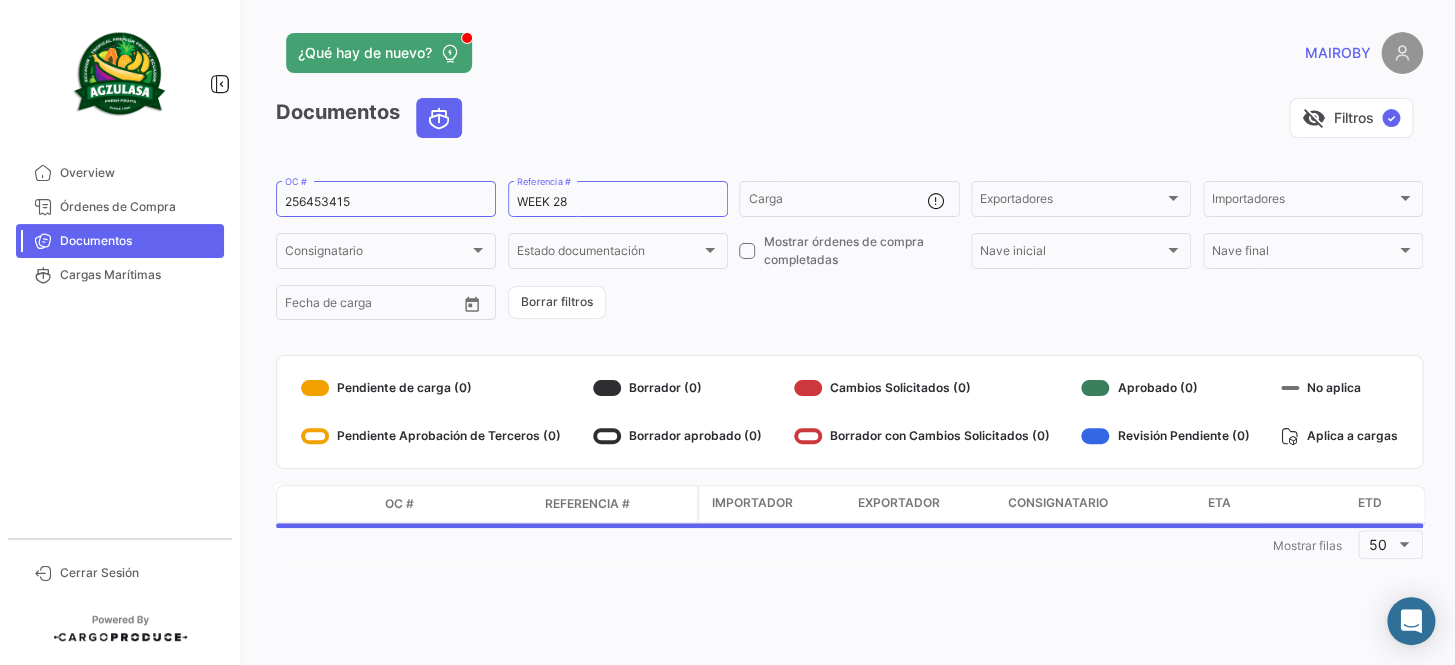 click on "256453415  OC #  WEEK 28  Referencia #   Carga  Exportadores Exportadores Importadores Importadores Consignatario Consignatario Estado documentación Estado documentación    Mostrar órdenes de compra completadas  Nave inicial Nave inicial Nave final Nave final Desde –  Fecha de carga   Borrar filtros" 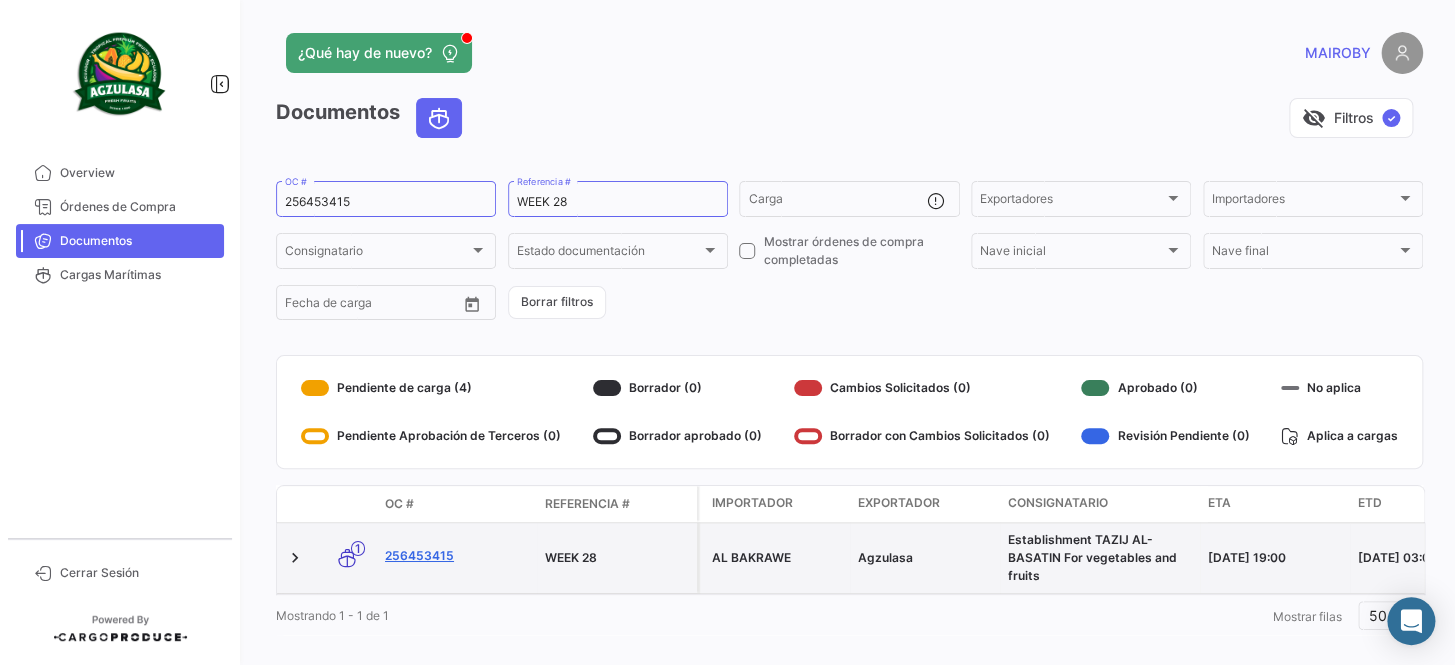 click on "256453415" 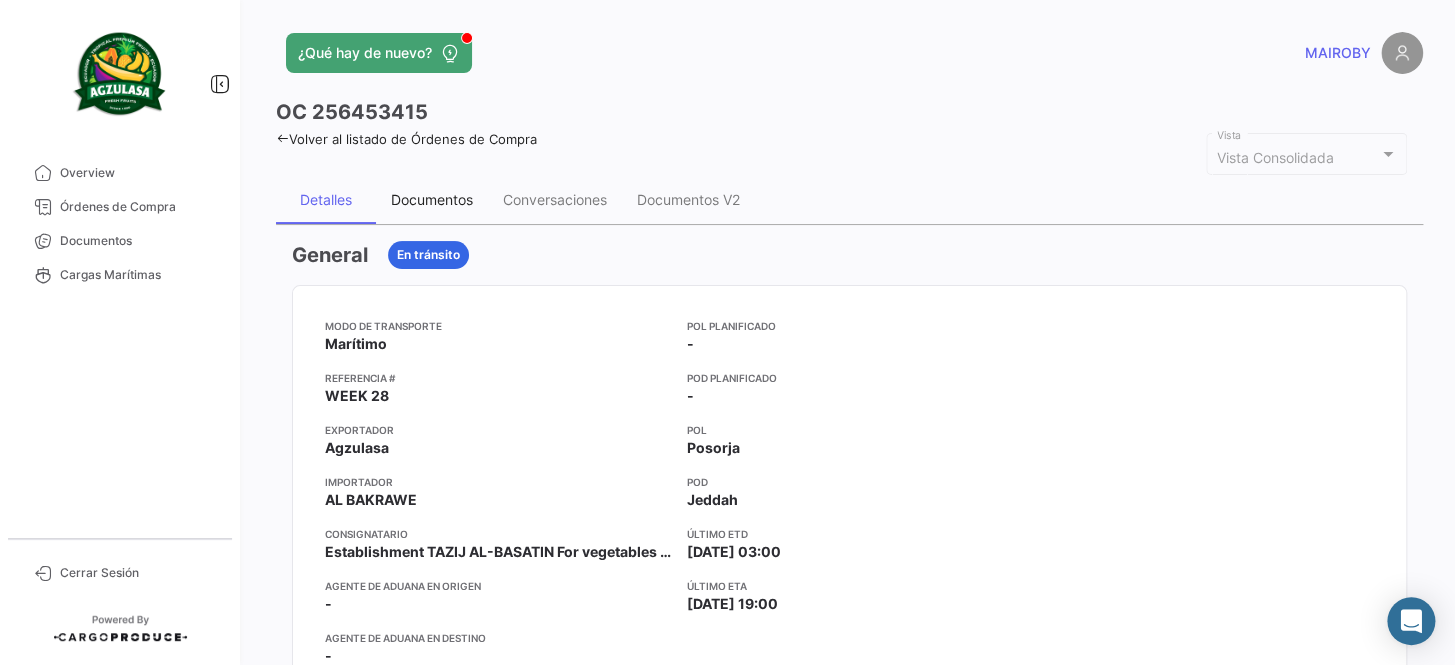 click on "Documentos" at bounding box center (432, 200) 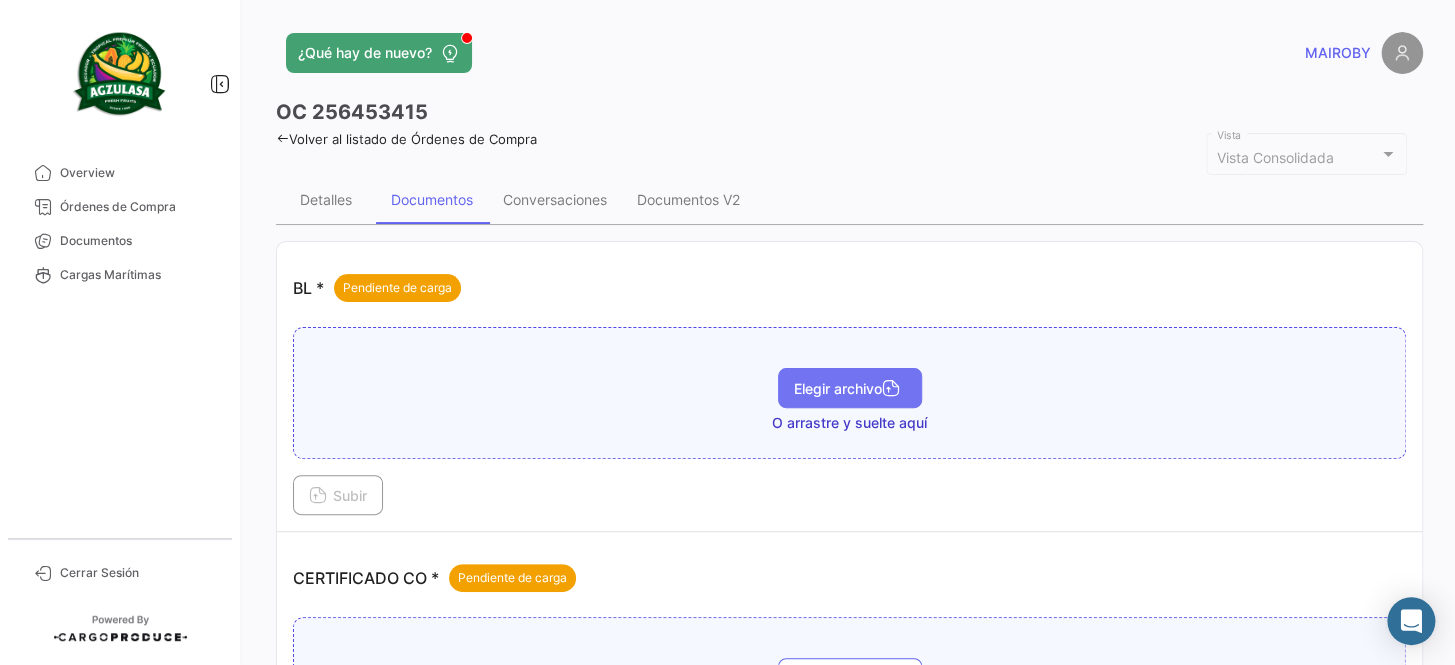 click on "Elegir archivo" at bounding box center [850, 388] 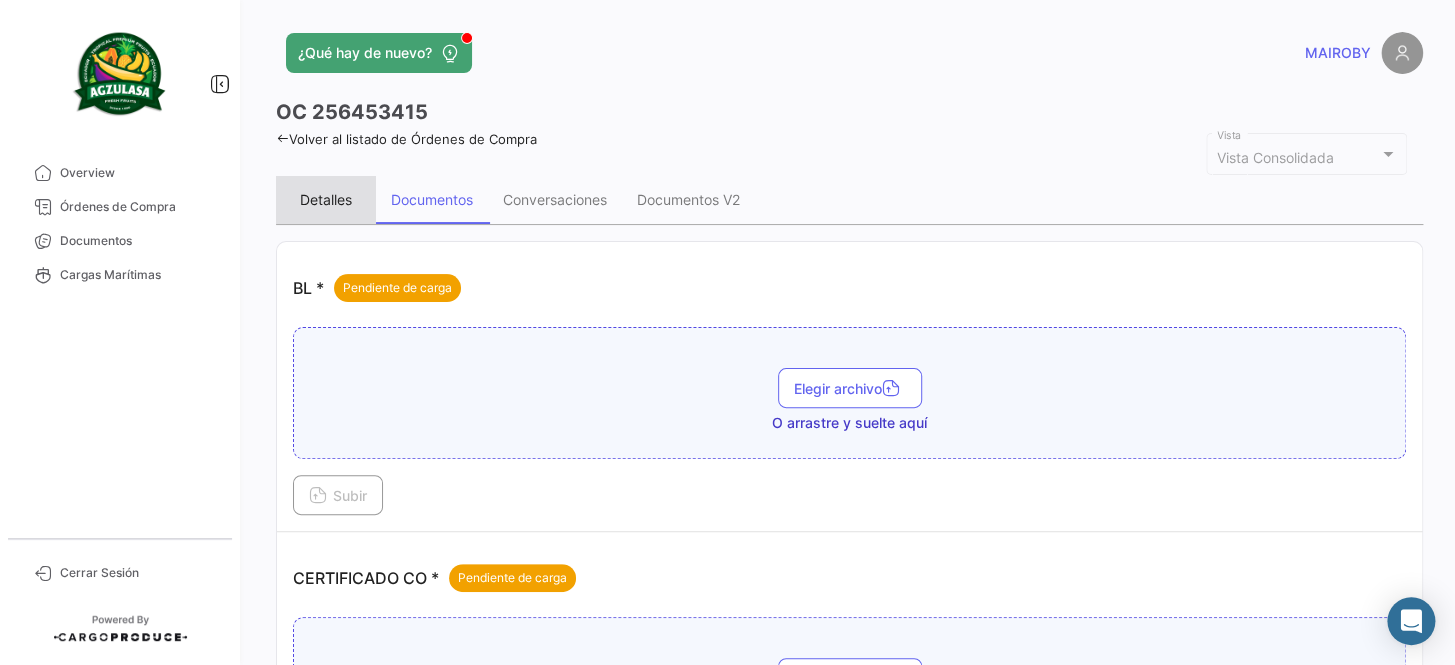 click on "Detalles" at bounding box center [326, 199] 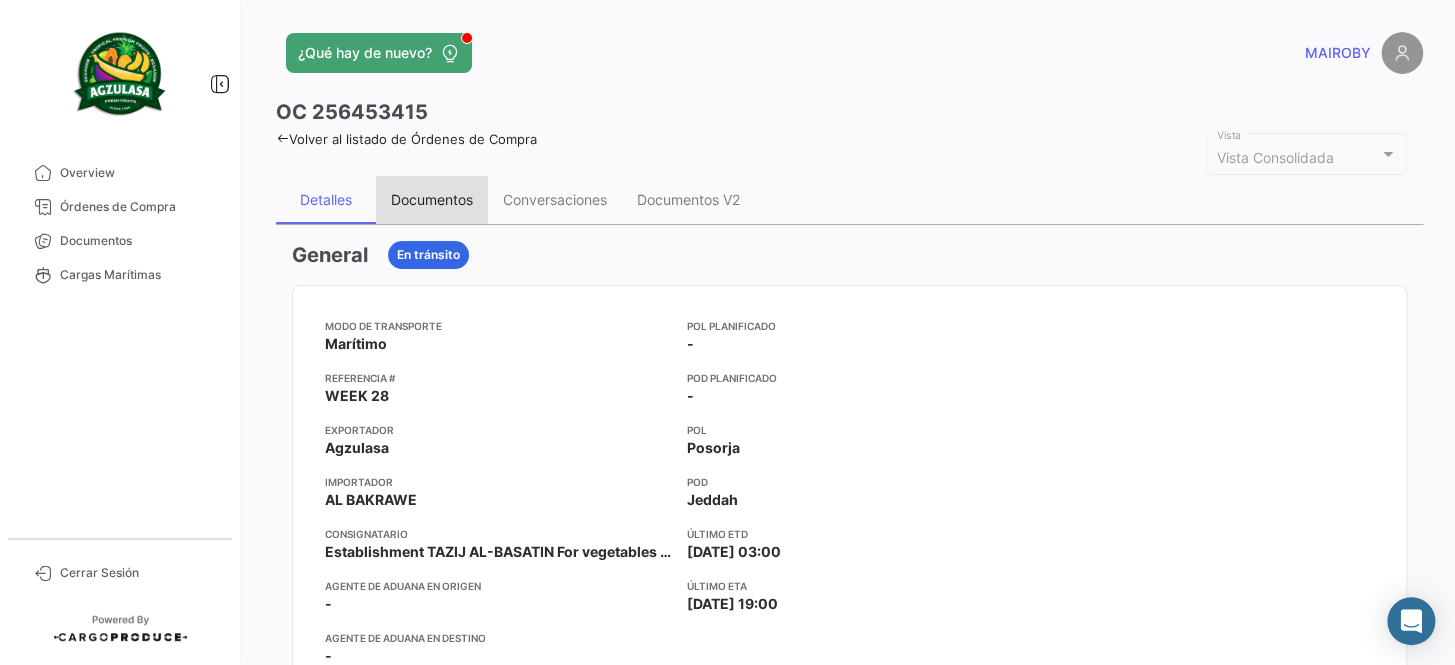 click on "Documentos" at bounding box center [432, 199] 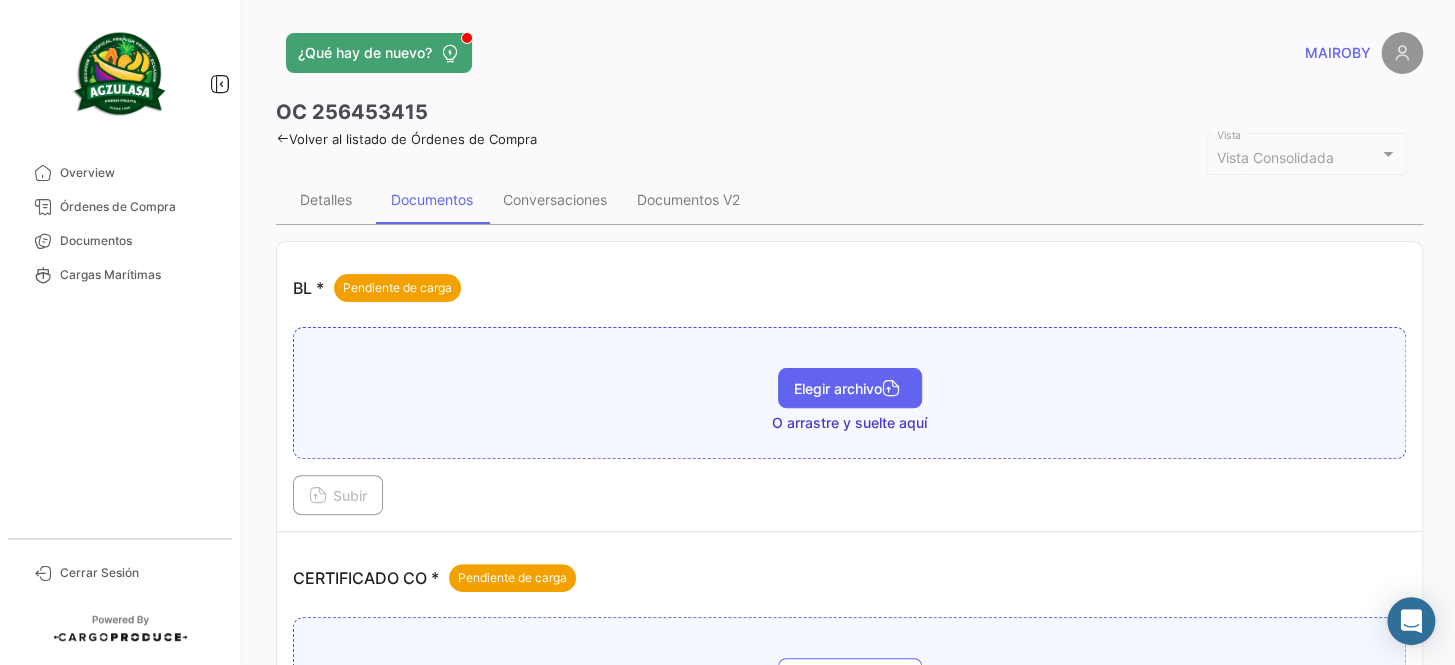 click on "Elegir archivo" at bounding box center [850, 388] 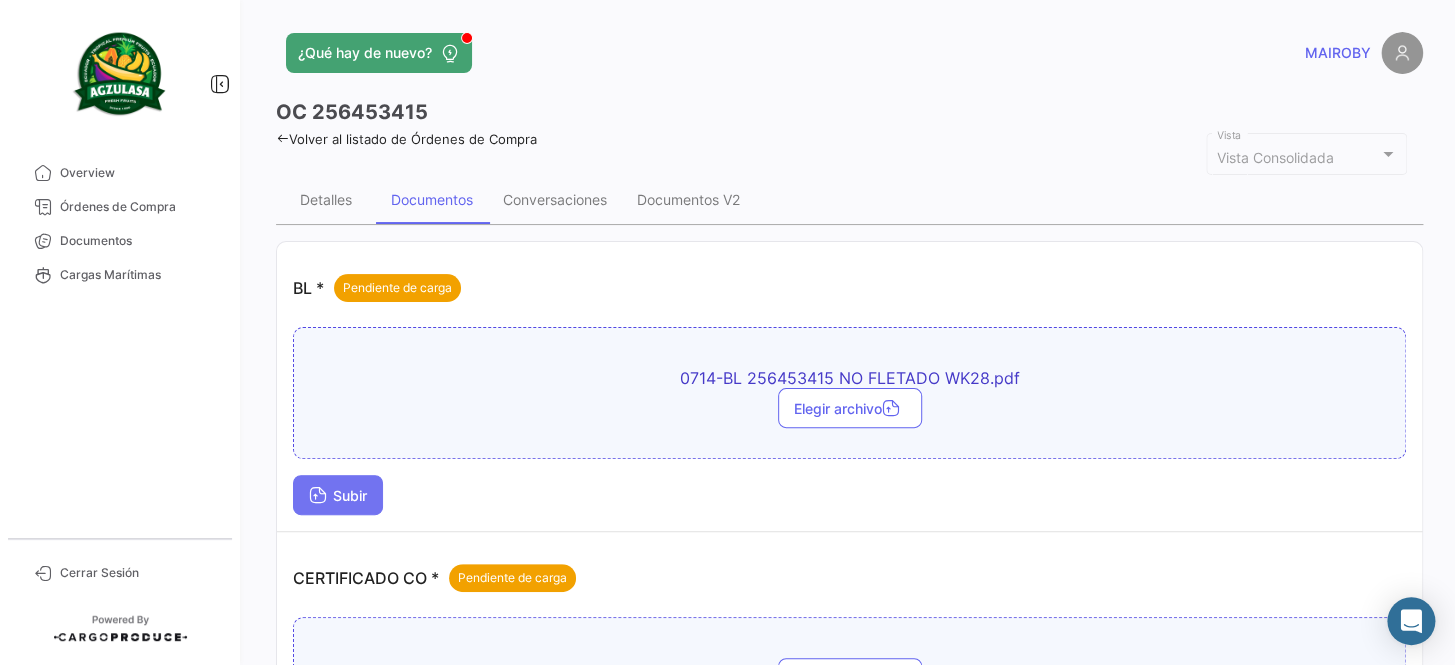 click on "Subir" at bounding box center [338, 495] 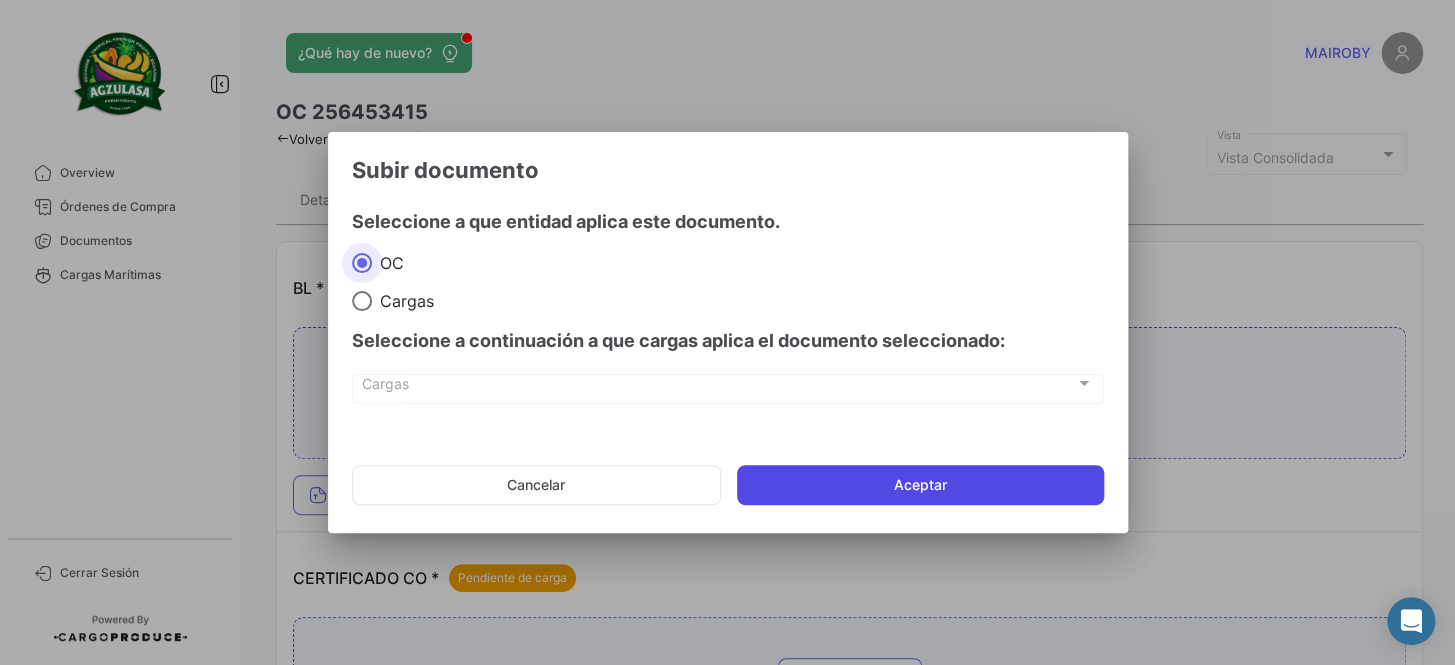 click on "Aceptar" 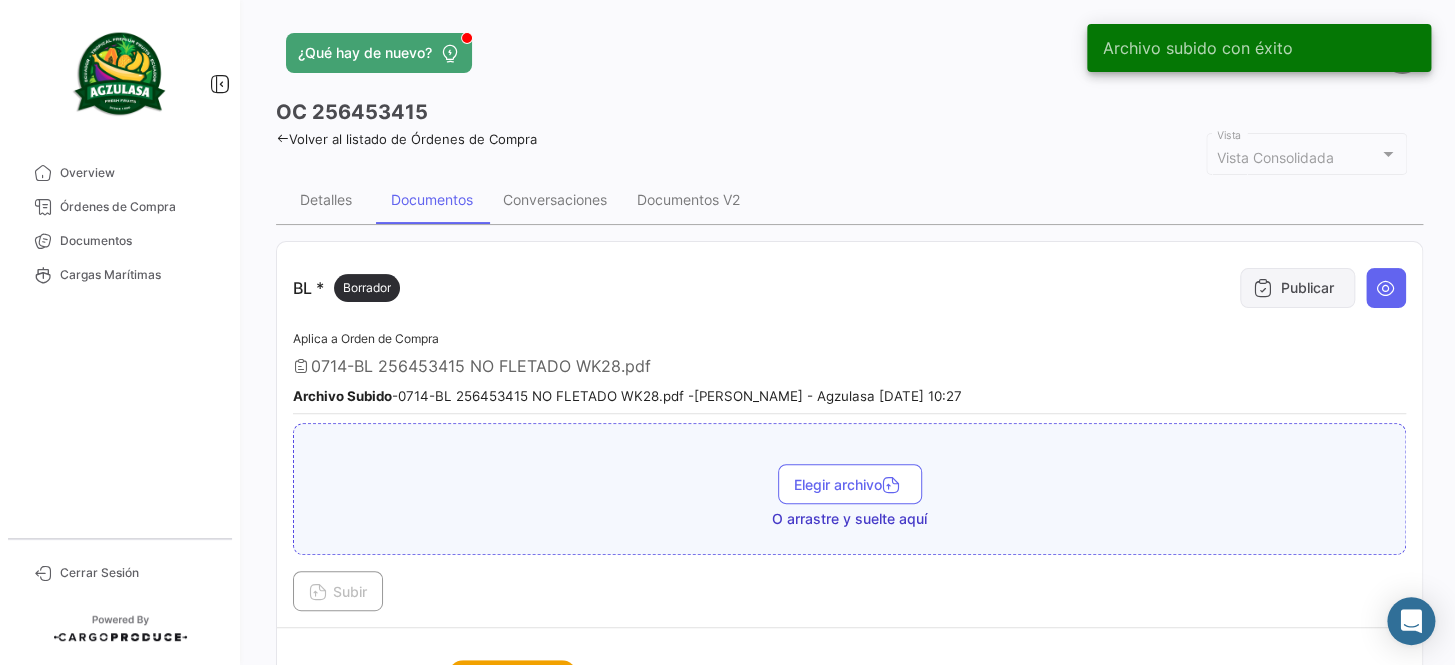 click at bounding box center [1263, 288] 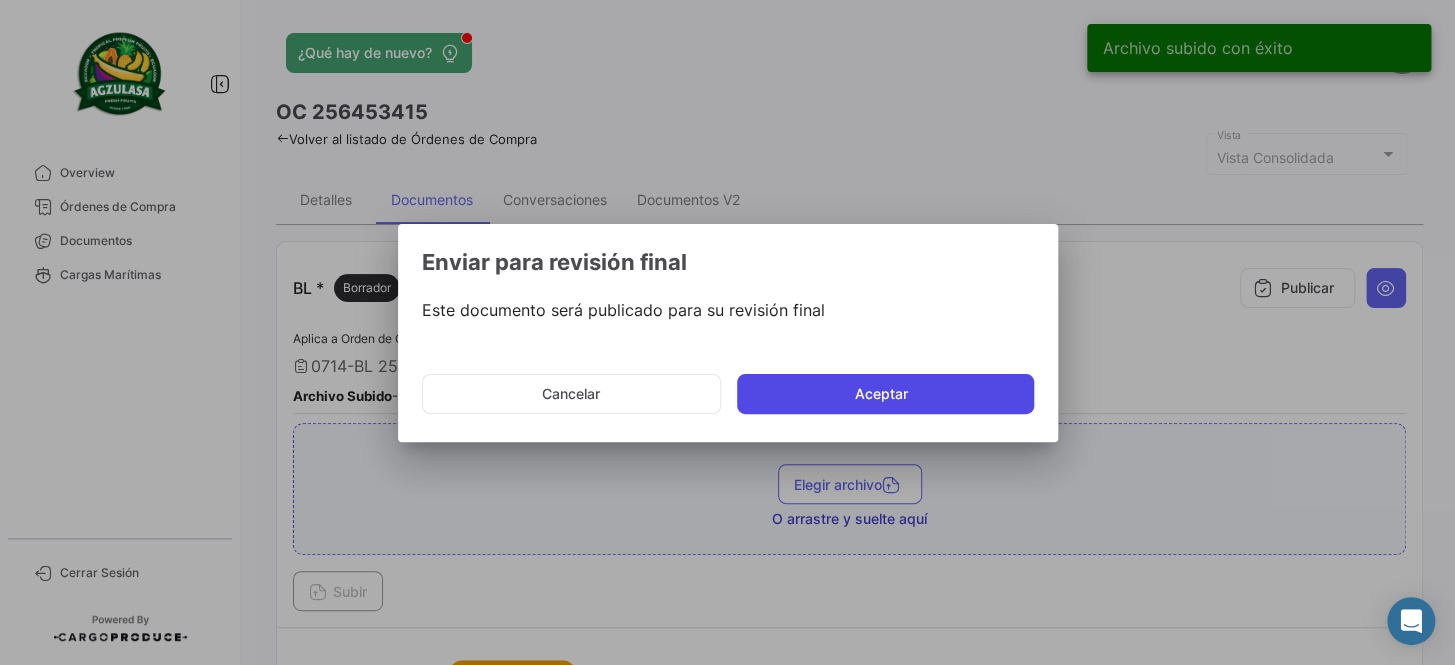 click on "Aceptar" 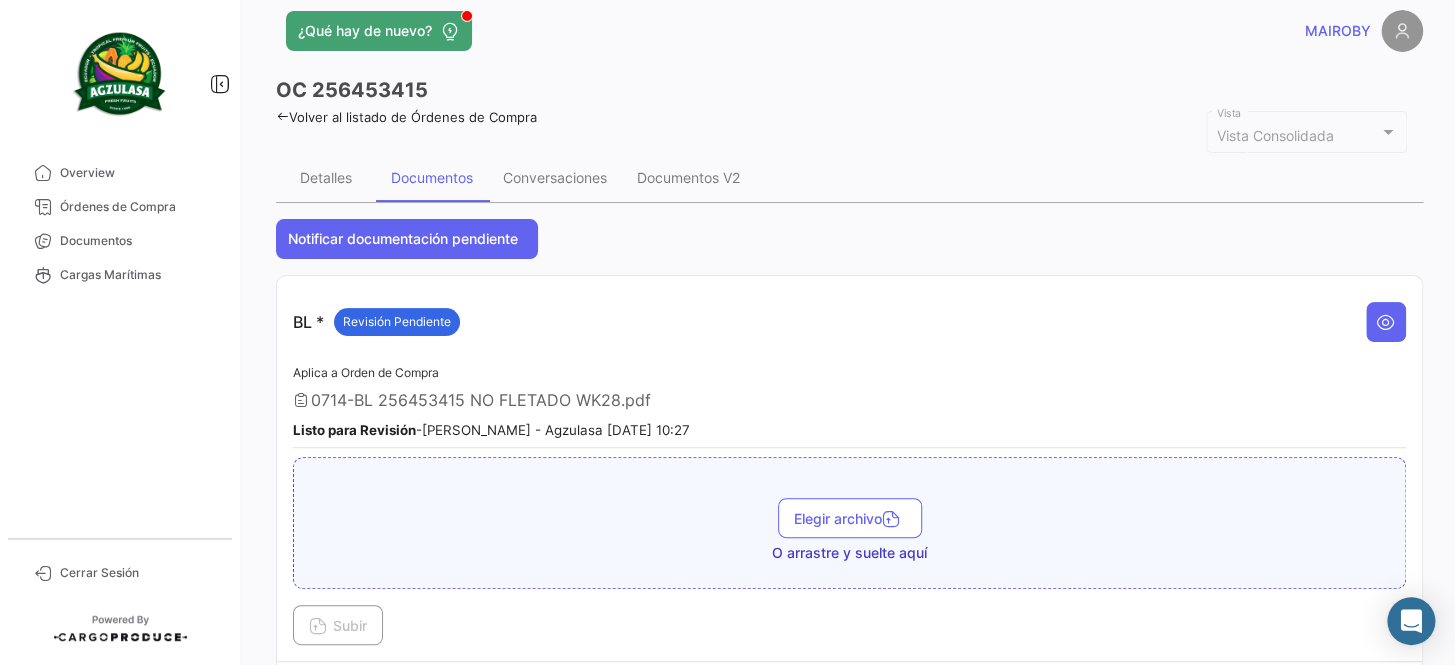 scroll, scrollTop: 0, scrollLeft: 0, axis: both 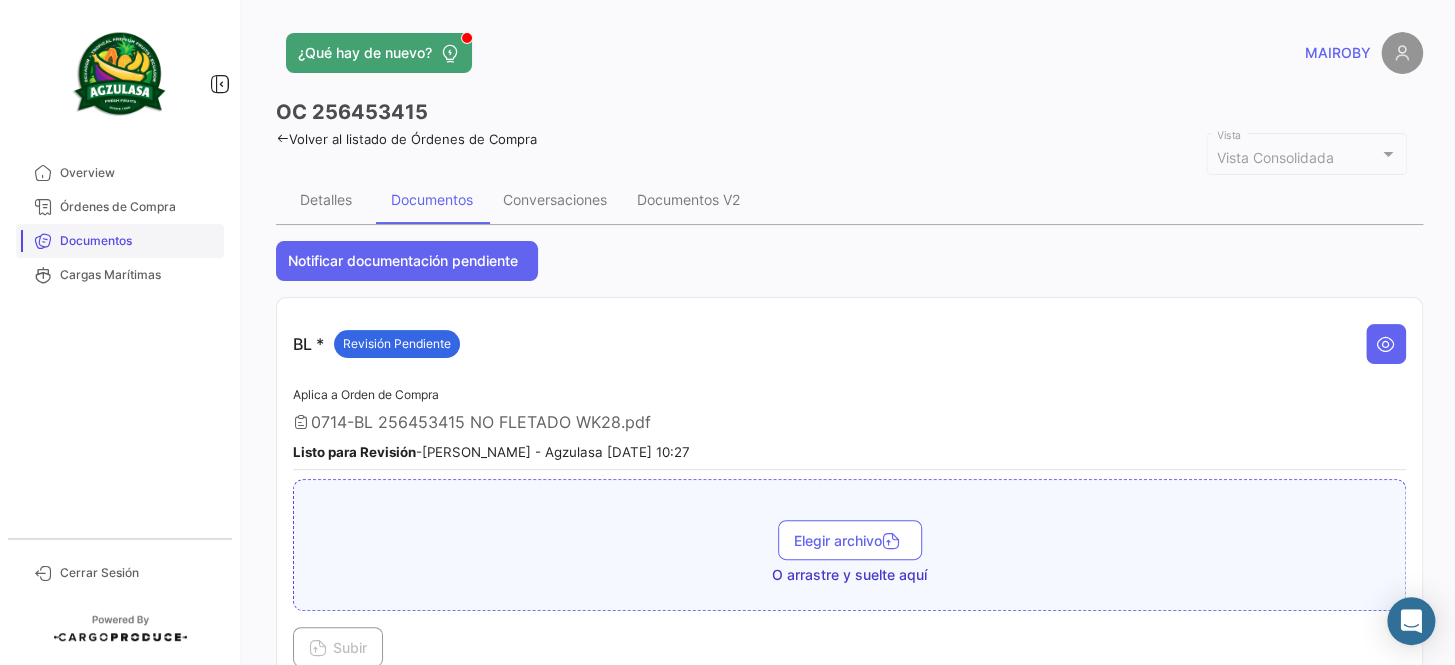 click on "Documentos" at bounding box center [138, 241] 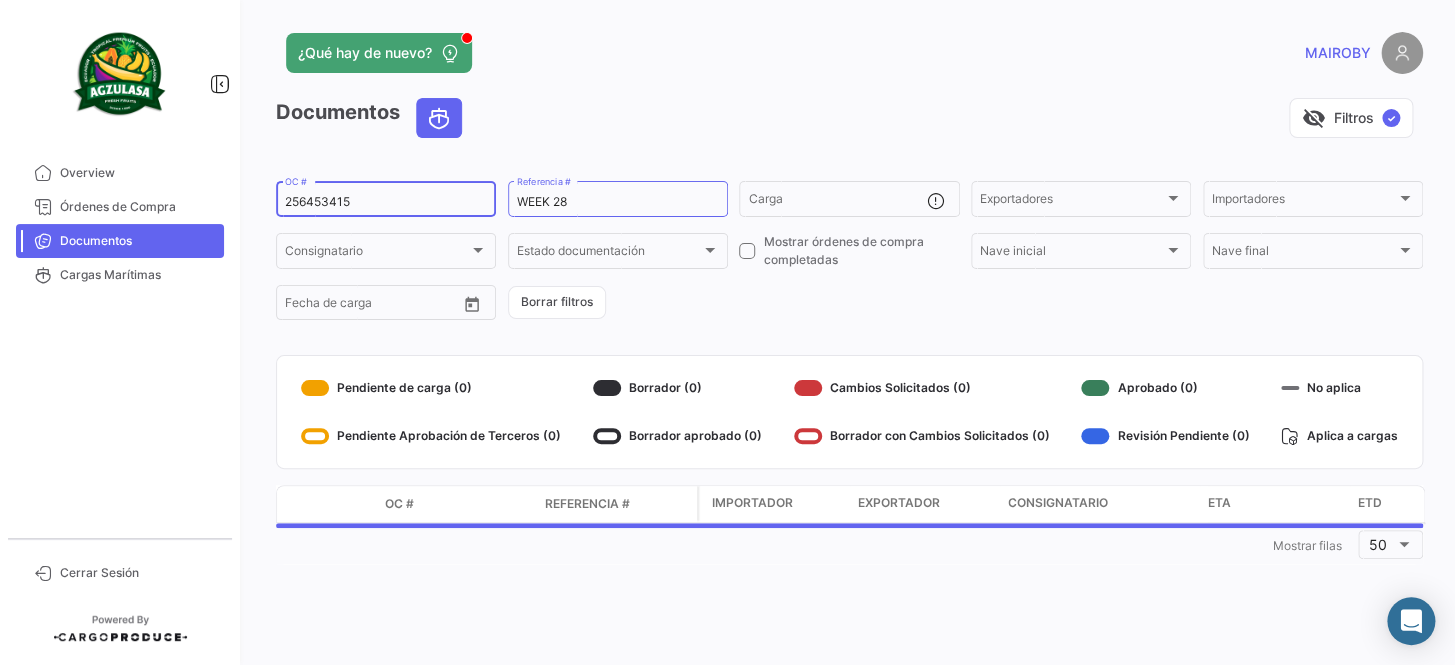 drag, startPoint x: 384, startPoint y: 206, endPoint x: 268, endPoint y: 205, distance: 116.00431 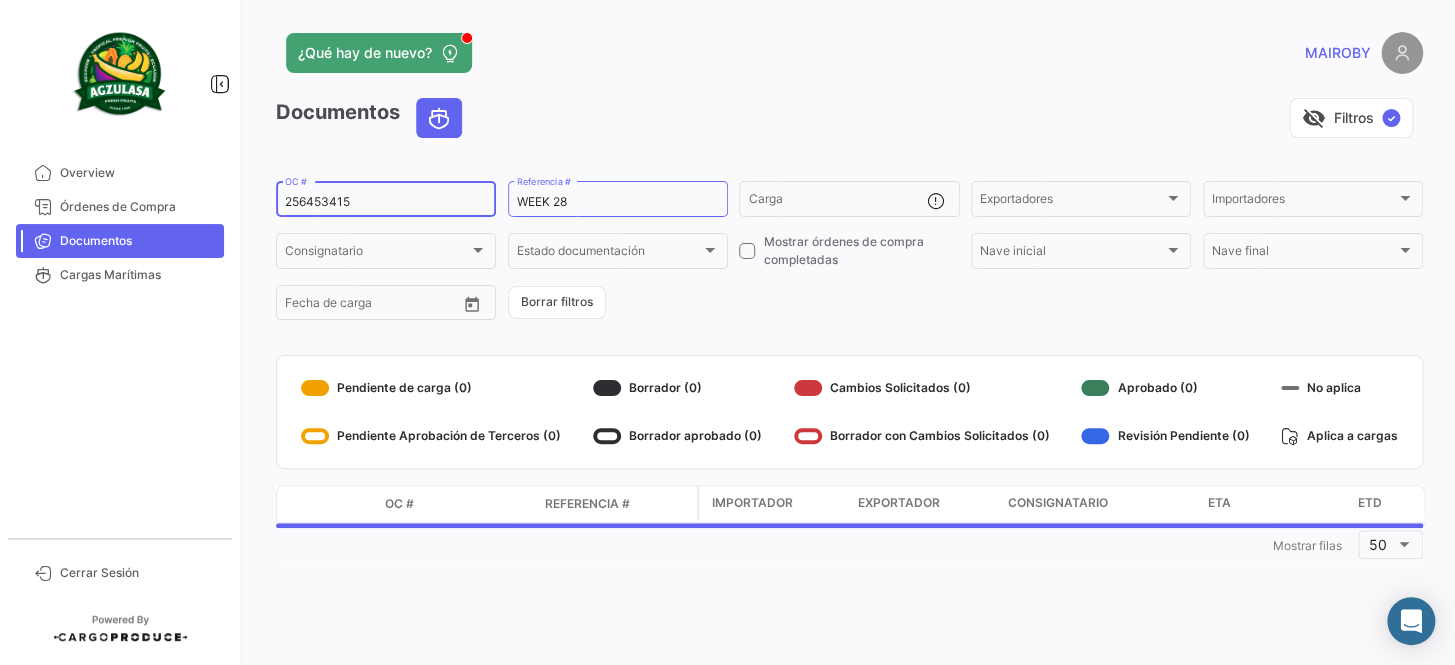 paste on "023" 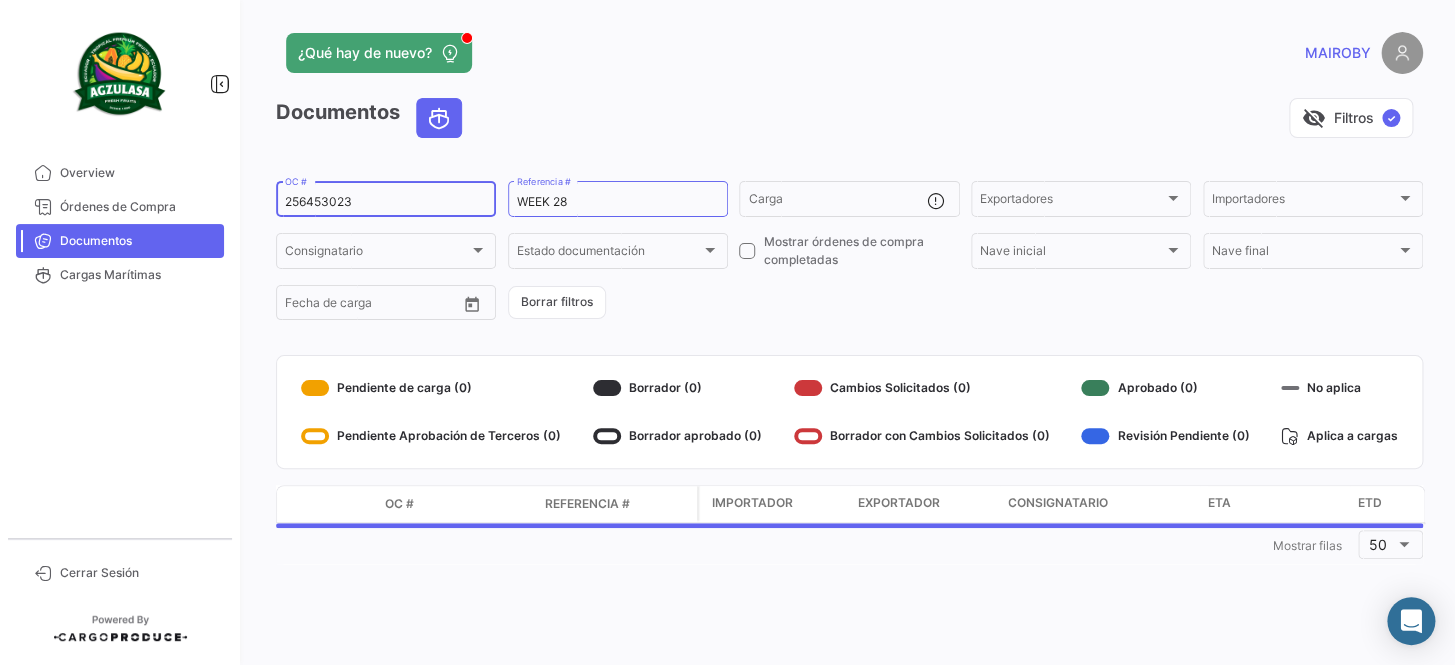 type on "256453023" 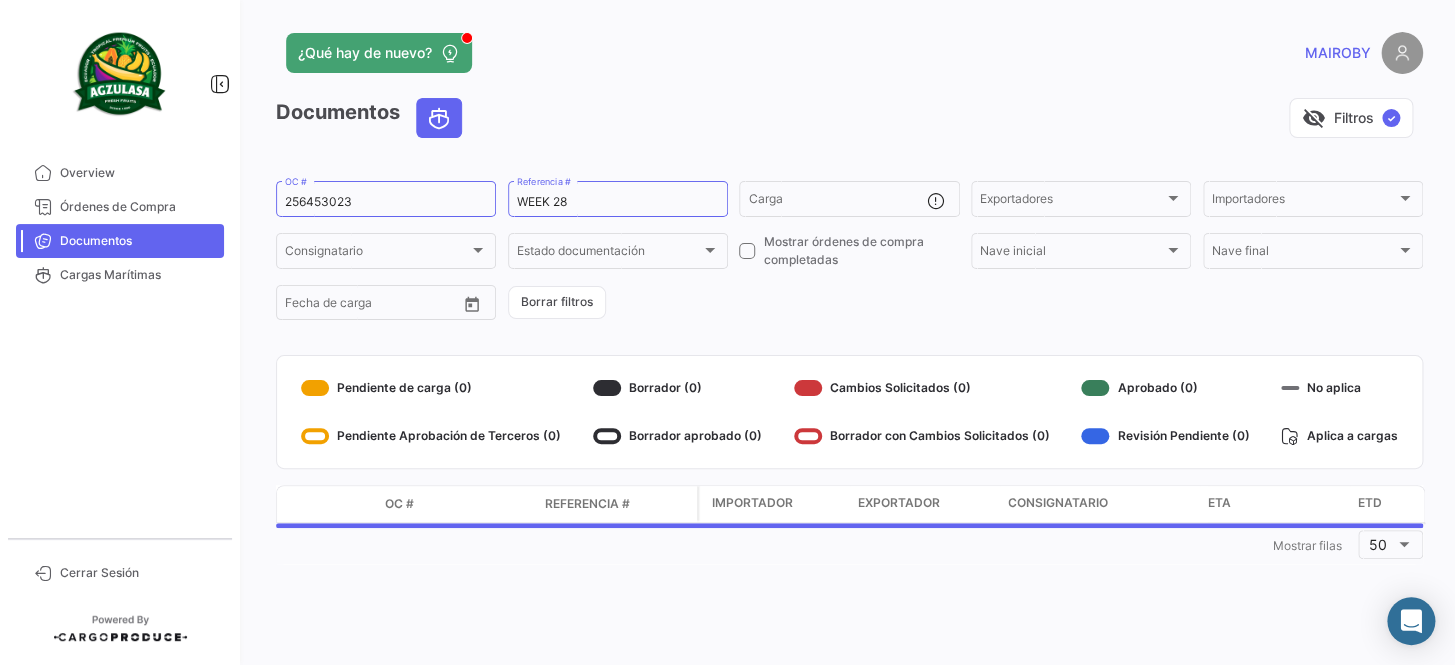 click on "256453023  OC #  WEEK 28  Referencia #   Carga  Exportadores Exportadores Importadores Importadores Consignatario Consignatario Estado documentación Estado documentación    Mostrar órdenes de compra completadas  Nave inicial Nave inicial Nave final Nave final Desde –  Fecha de carga   Borrar filtros" 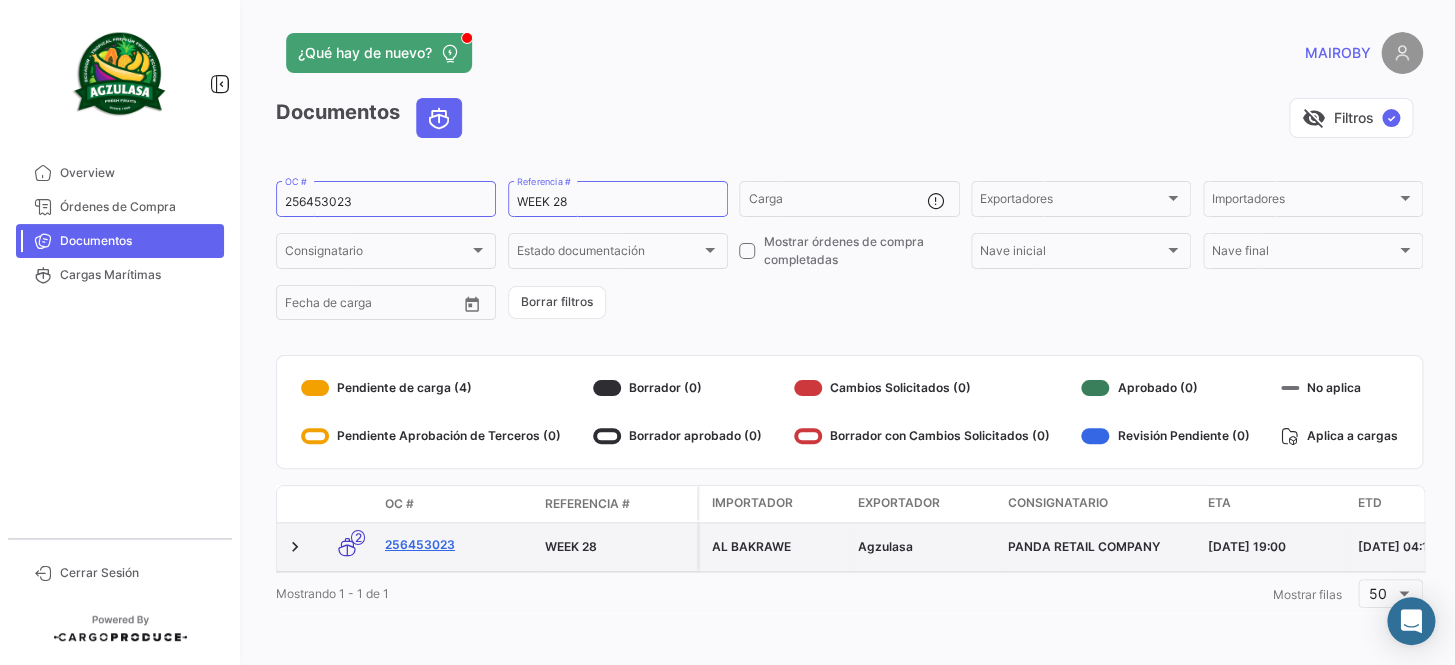 click on "256453023" 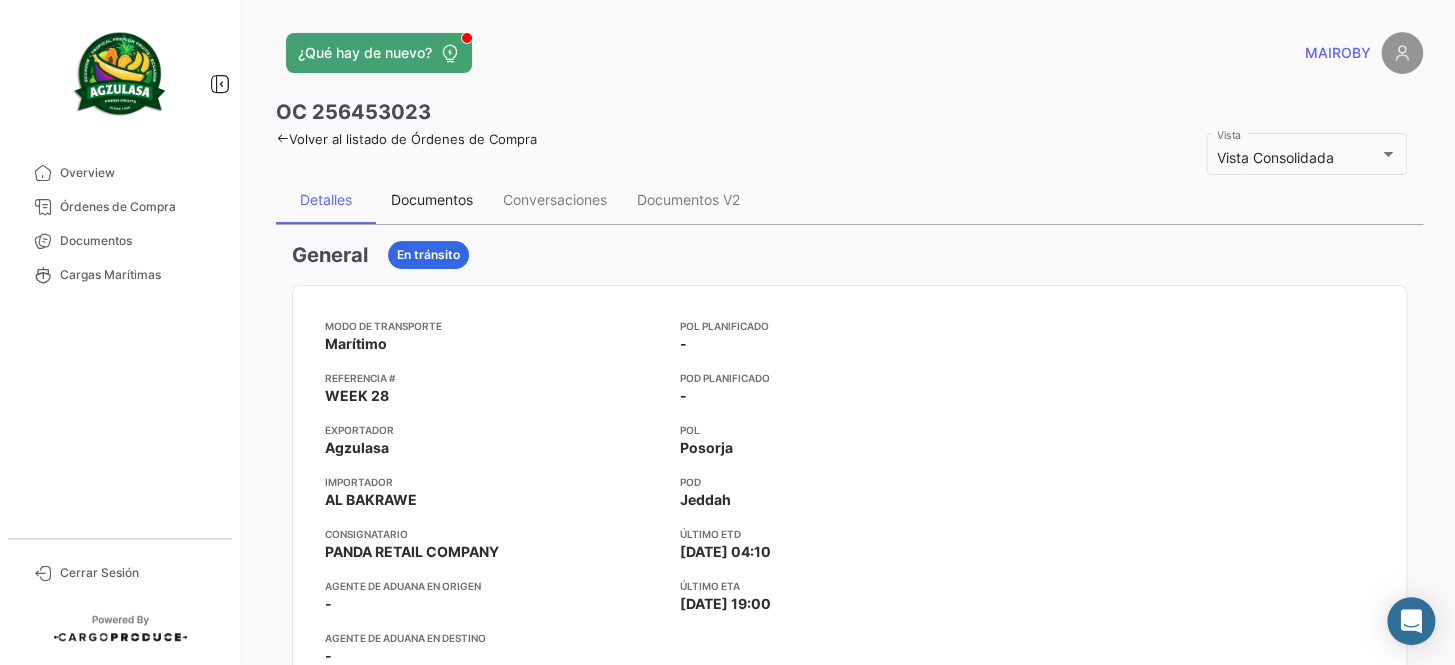 click on "Documentos" at bounding box center [432, 199] 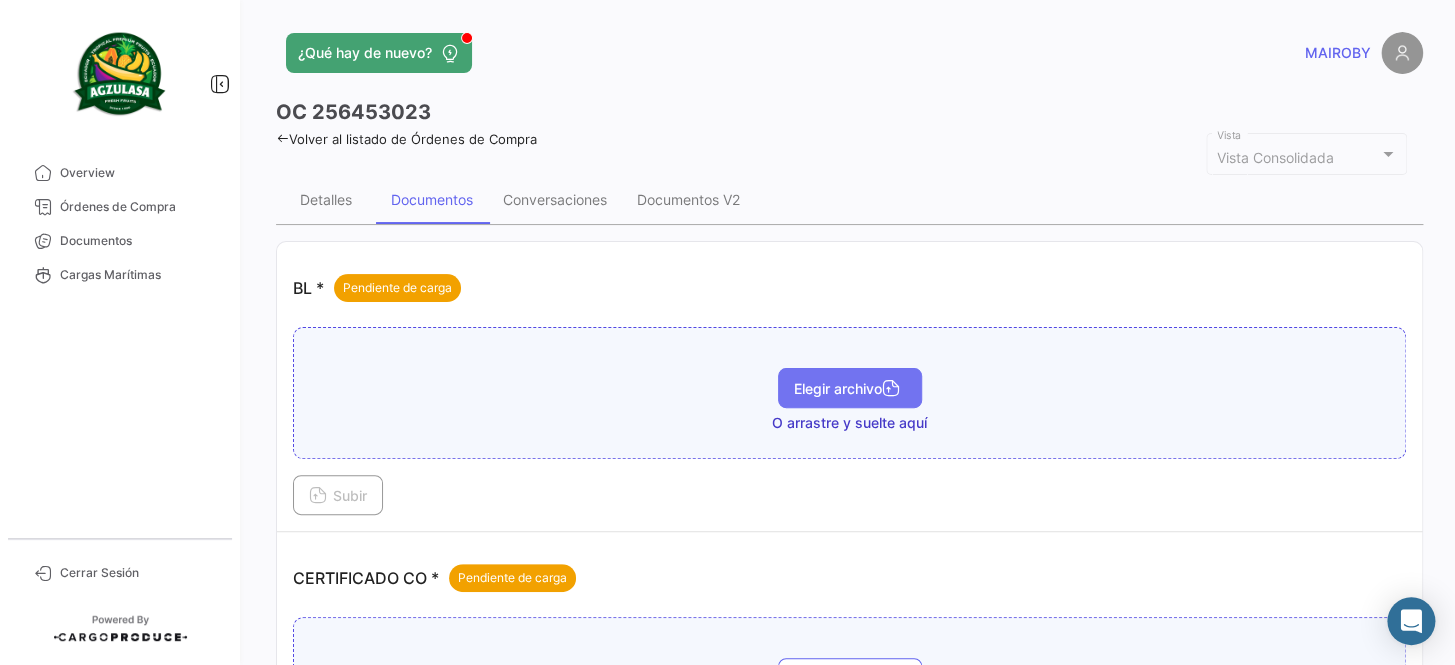click on "Elegir archivo" at bounding box center [850, 388] 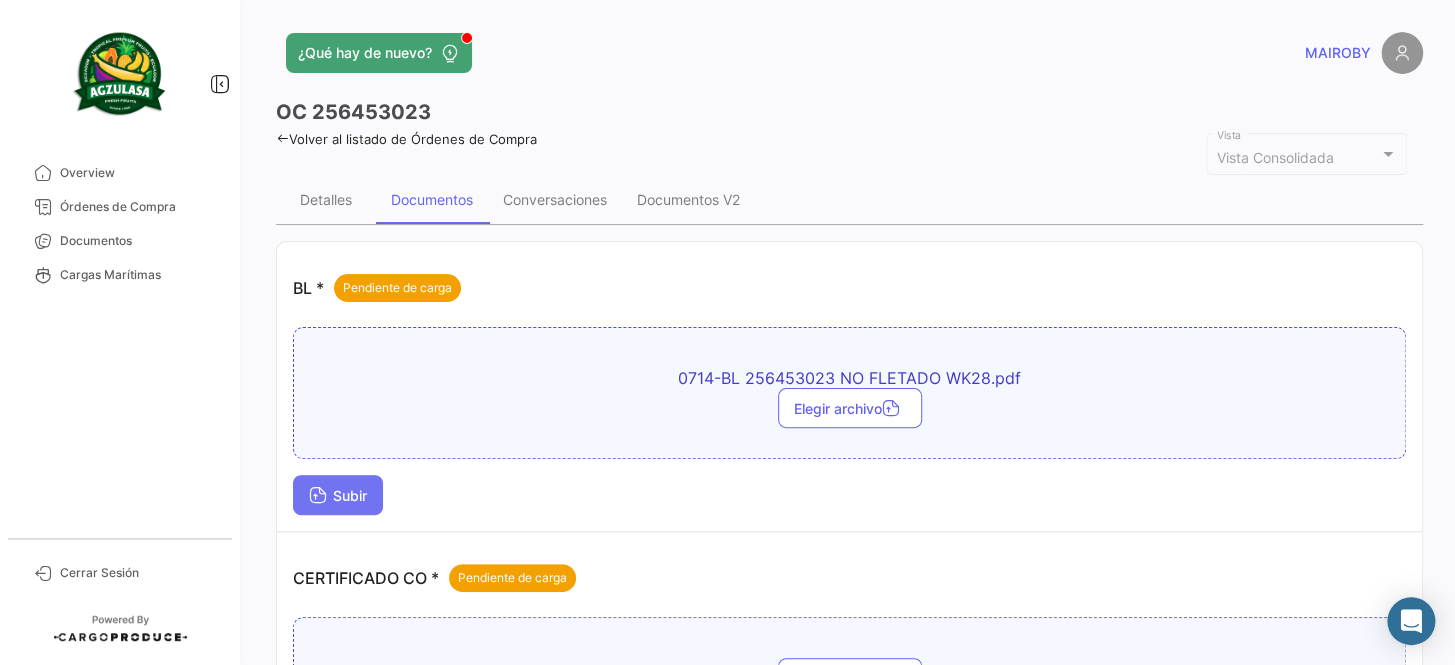click on "Subir" at bounding box center (338, 495) 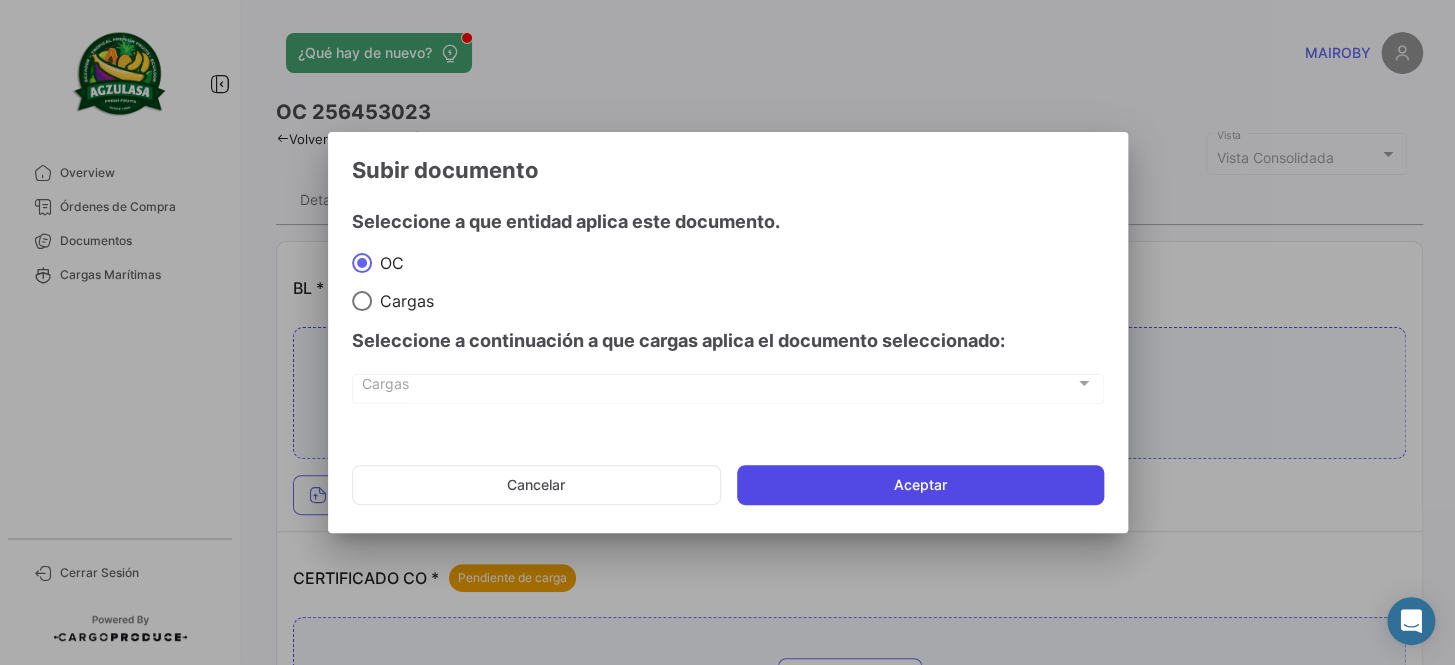 click on "Aceptar" 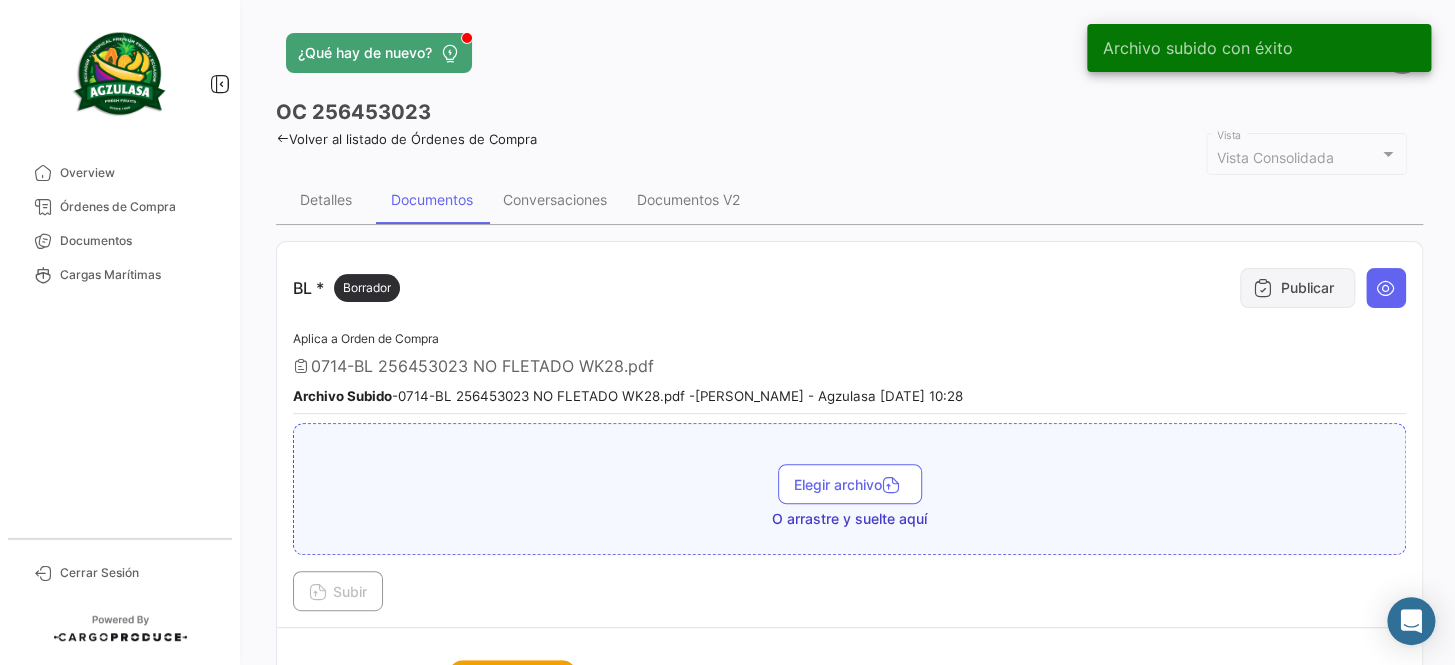 click on "Publicar" at bounding box center (1297, 288) 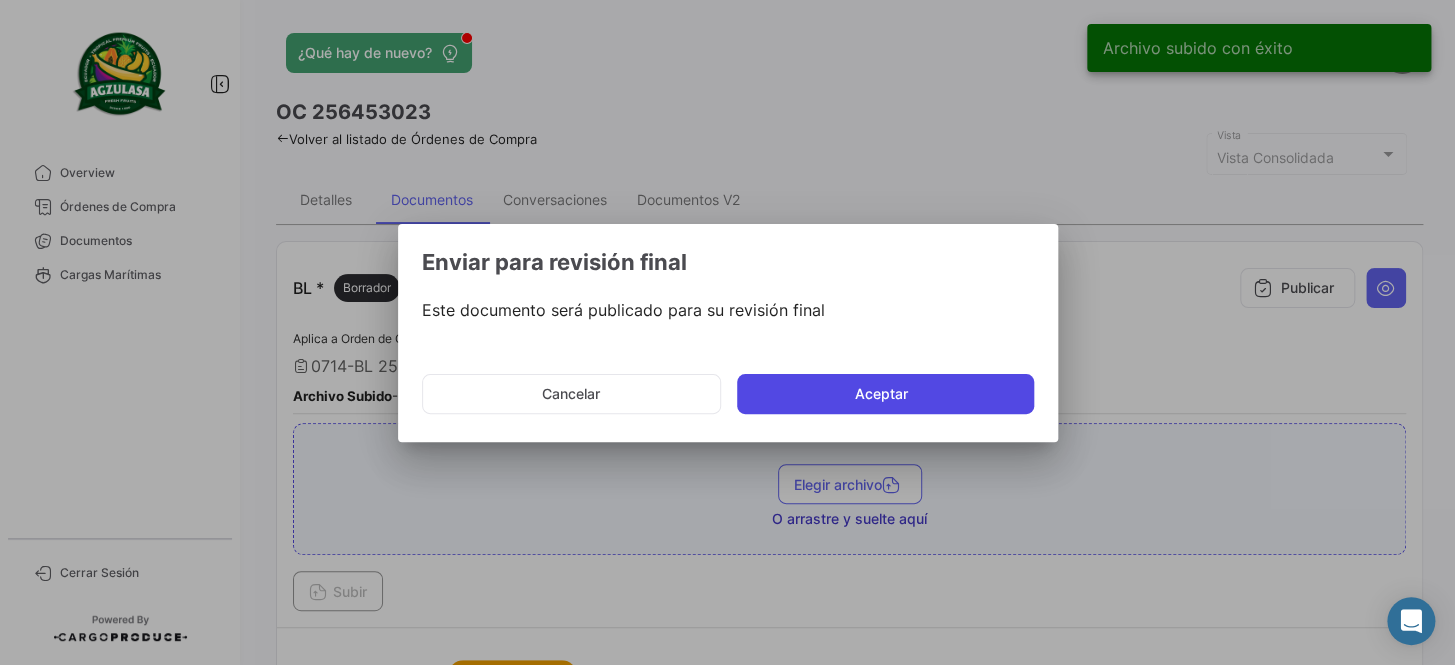 click on "Aceptar" 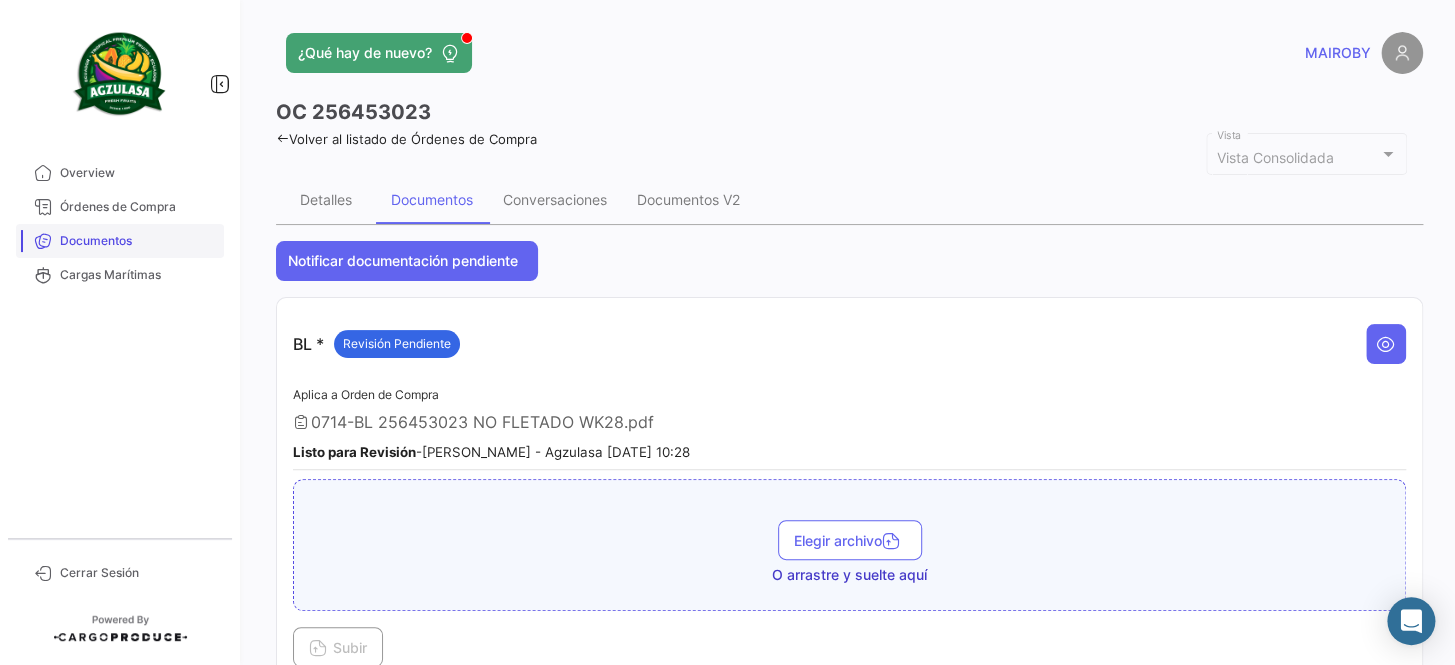 click on "Documentos" at bounding box center [138, 241] 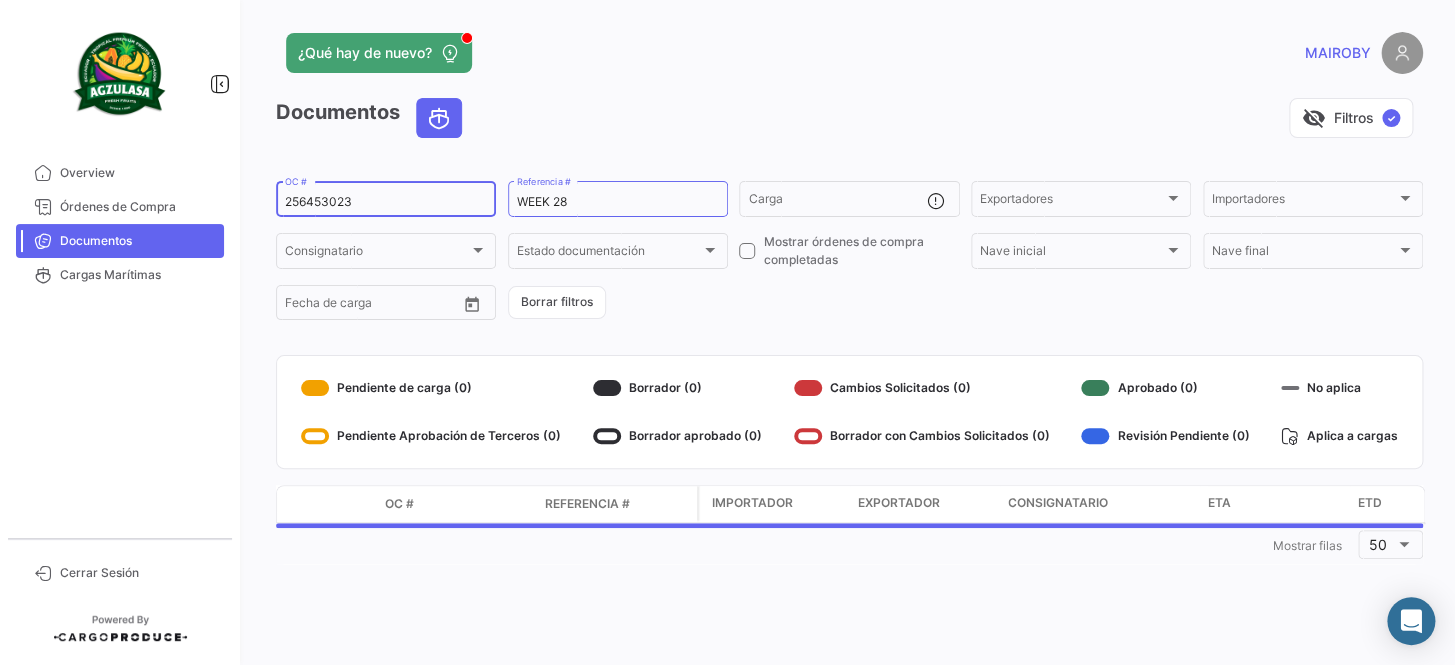 drag, startPoint x: 380, startPoint y: 204, endPoint x: 270, endPoint y: 201, distance: 110.0409 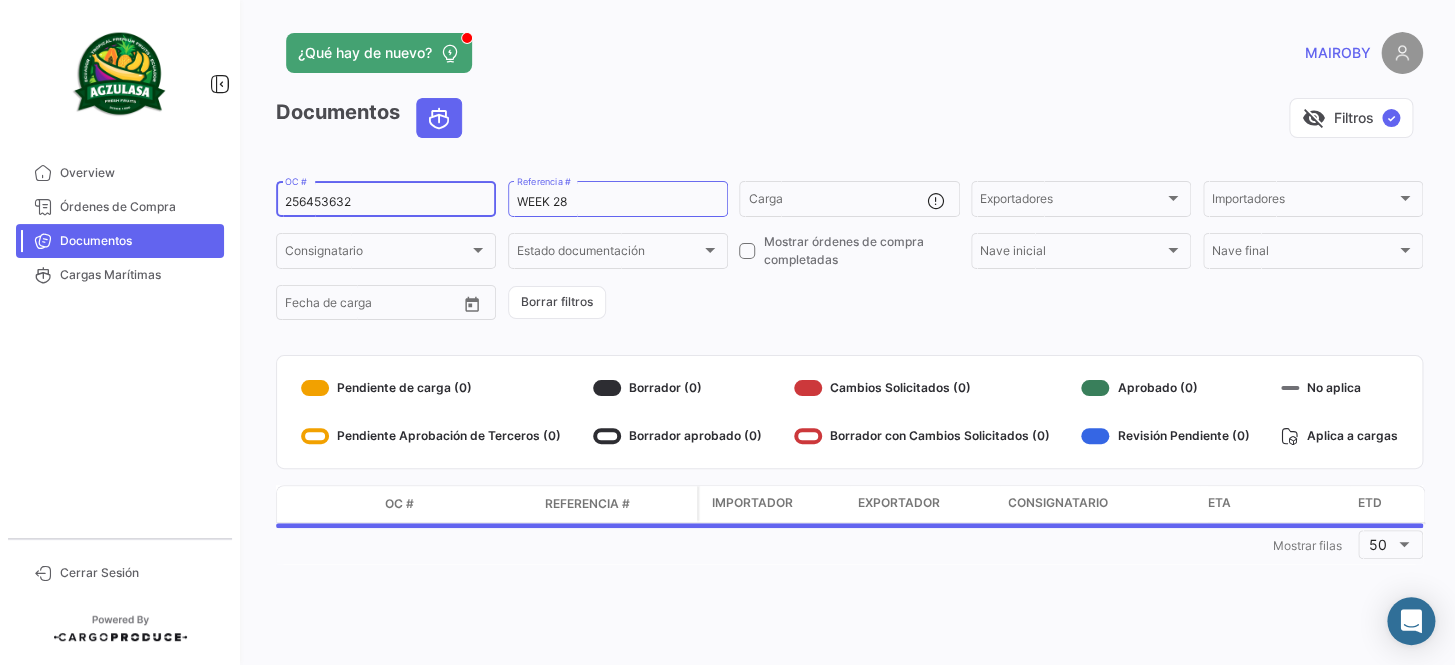 type on "256453632" 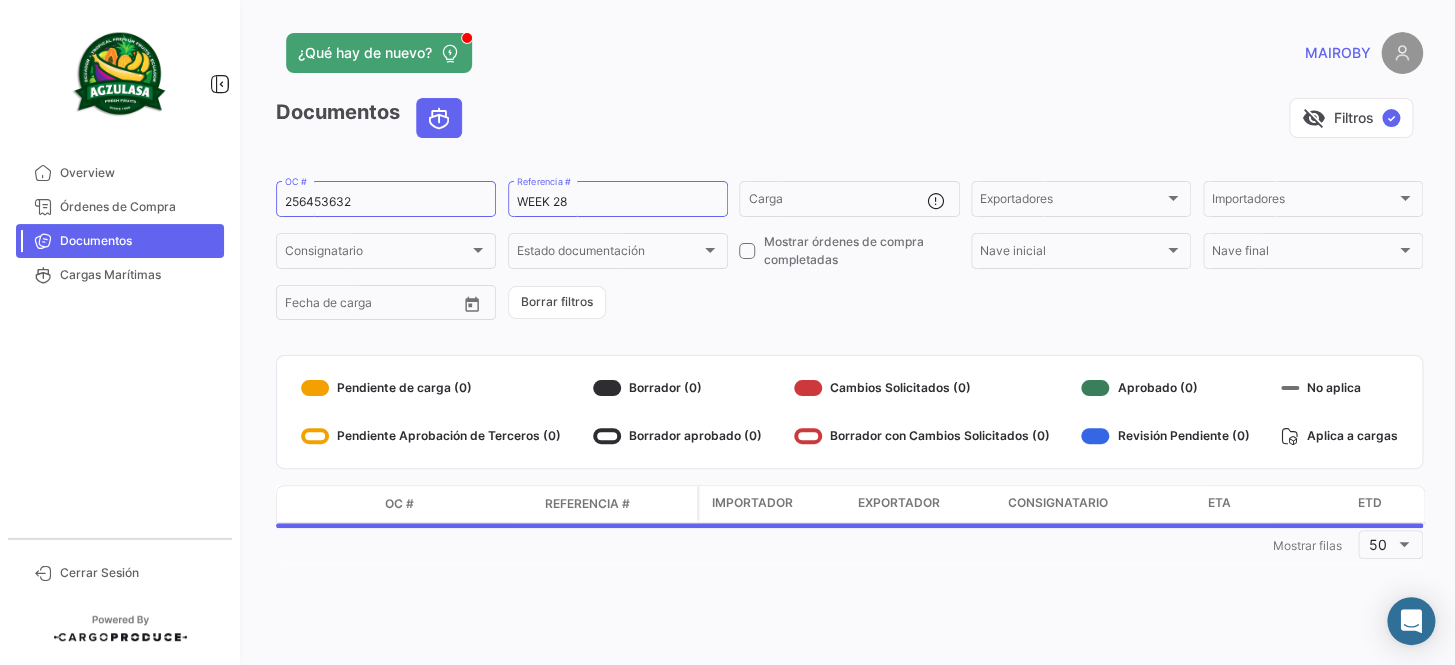 click on "256453632  OC #  WEEK 28  Referencia #   Carga  Exportadores Exportadores Importadores Importadores Consignatario Consignatario Estado documentación Estado documentación    Mostrar órdenes de compra completadas  Nave inicial Nave inicial Nave final Nave final Desde –  Fecha de carga   Borrar filtros" 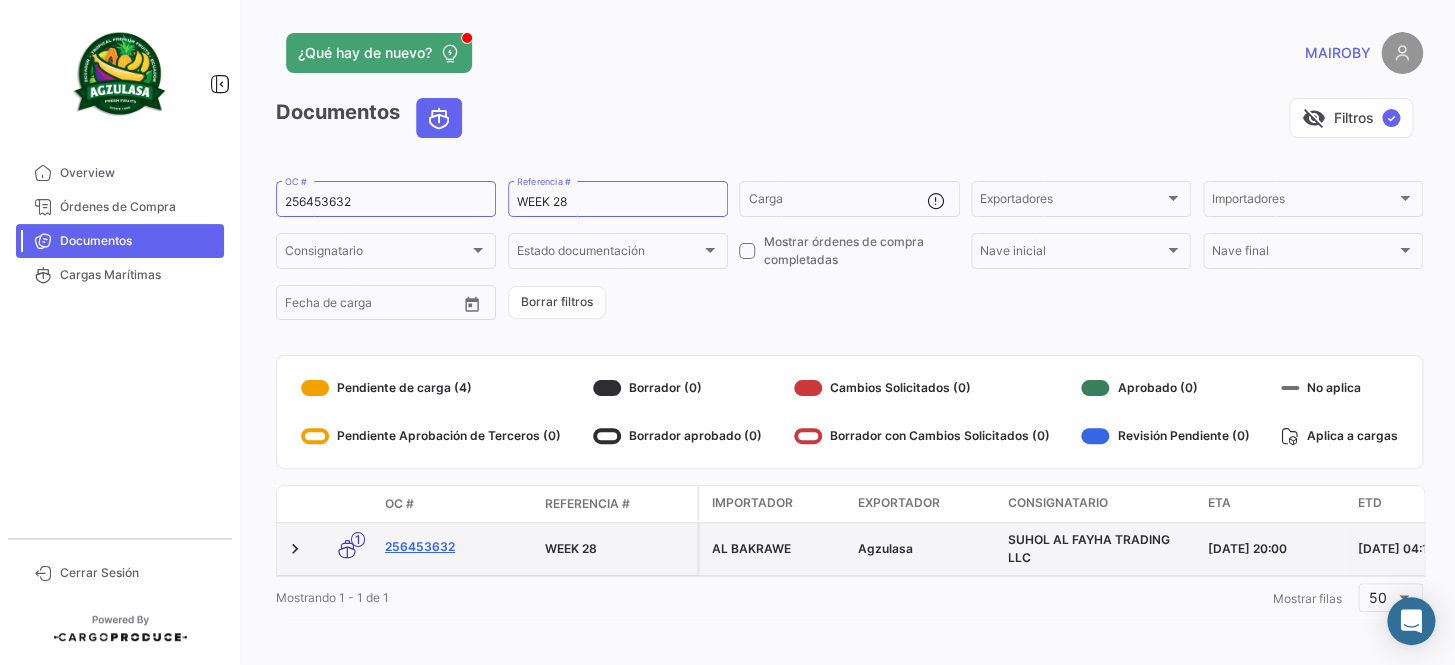 click on "256453632" 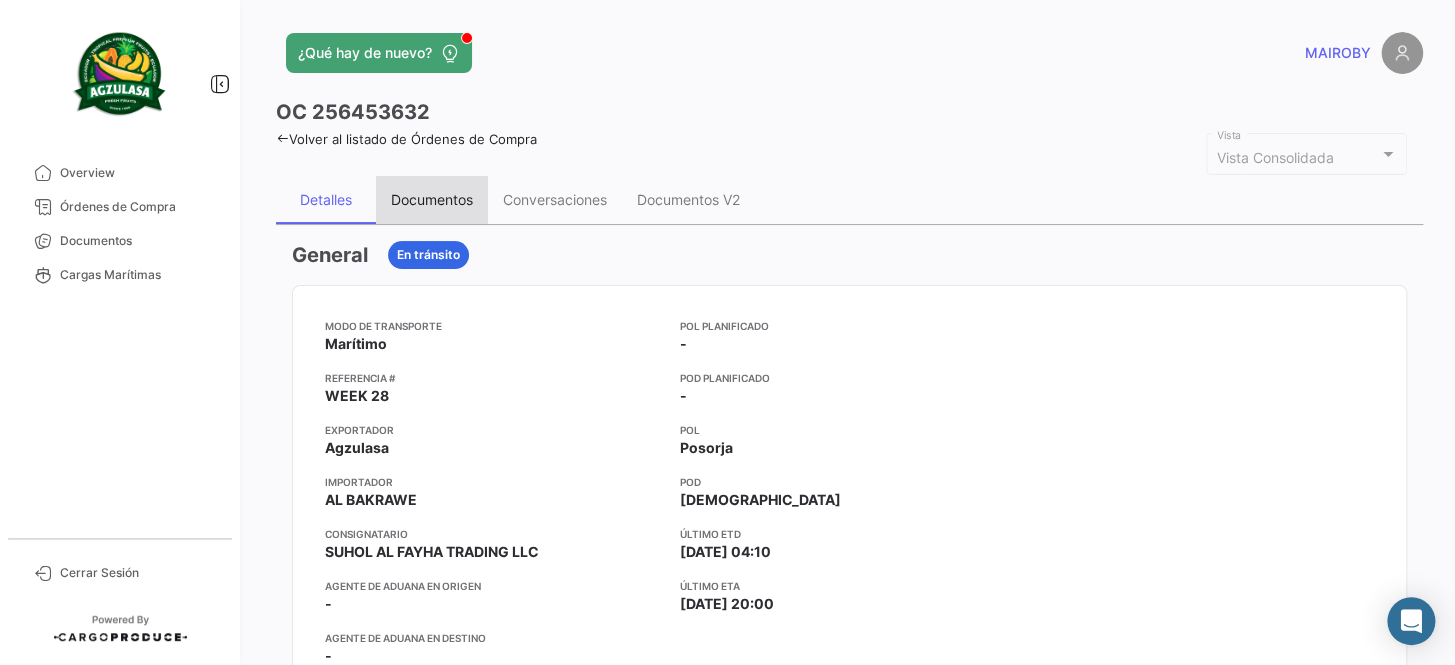 click on "Documentos" at bounding box center [432, 199] 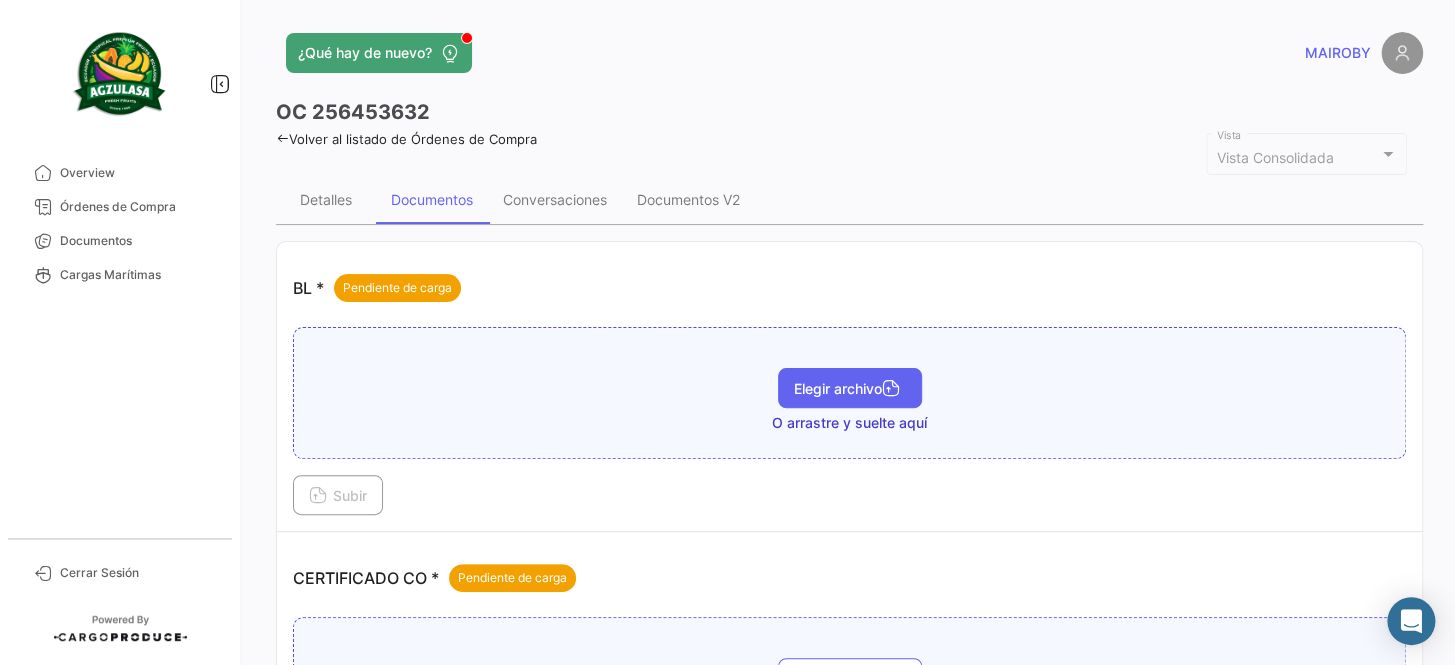 click on "Elegir archivo" at bounding box center (850, 388) 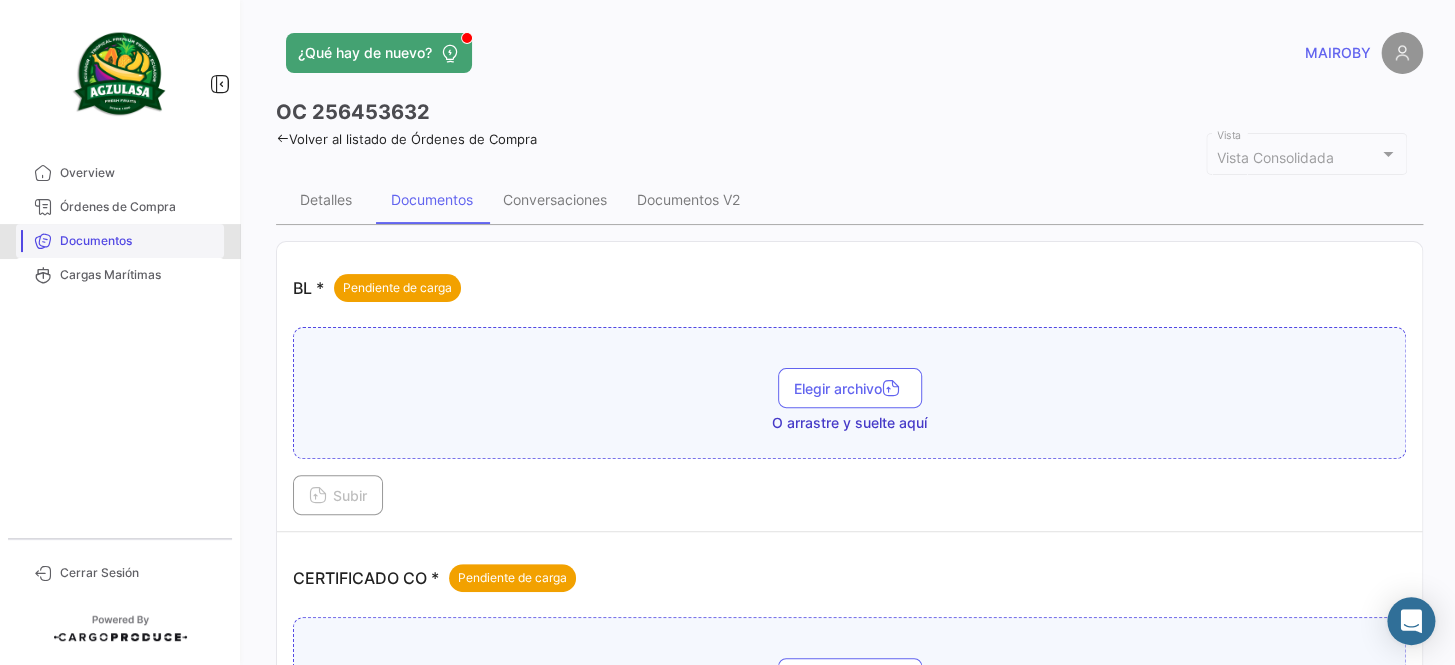 click on "Documentos" at bounding box center [120, 241] 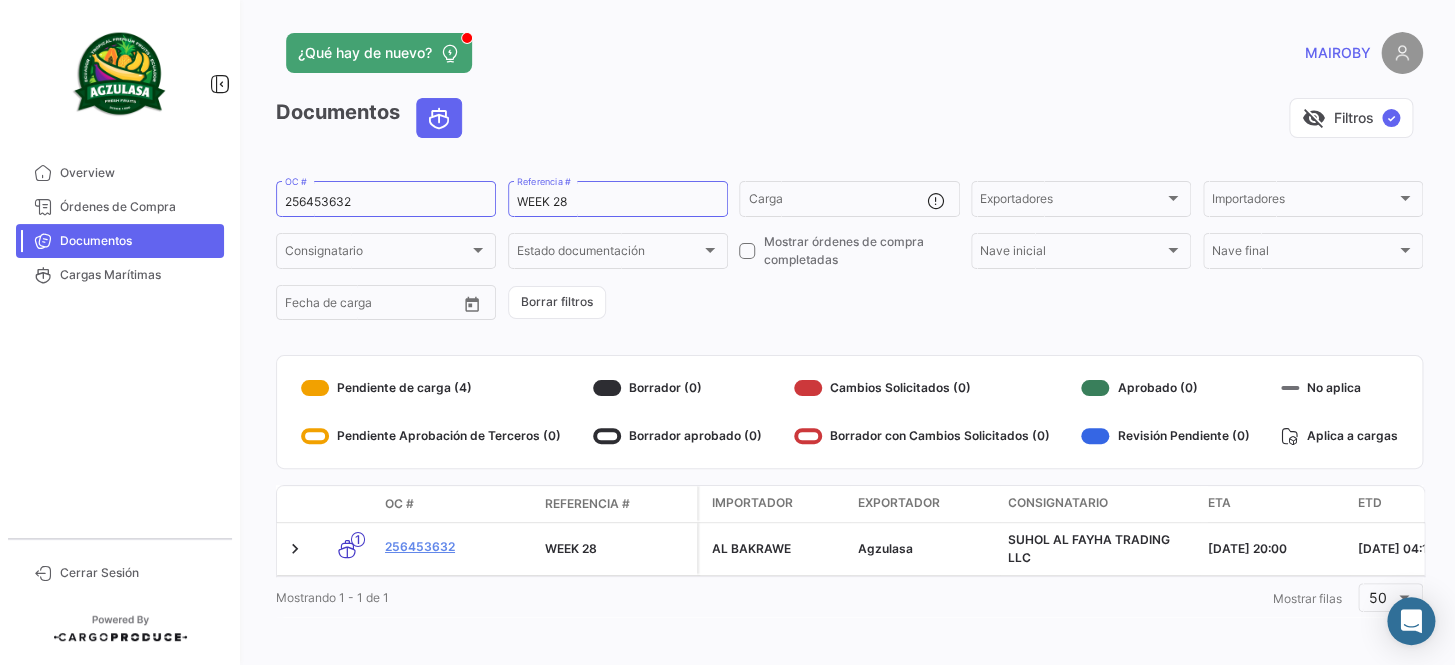 scroll, scrollTop: 13, scrollLeft: 0, axis: vertical 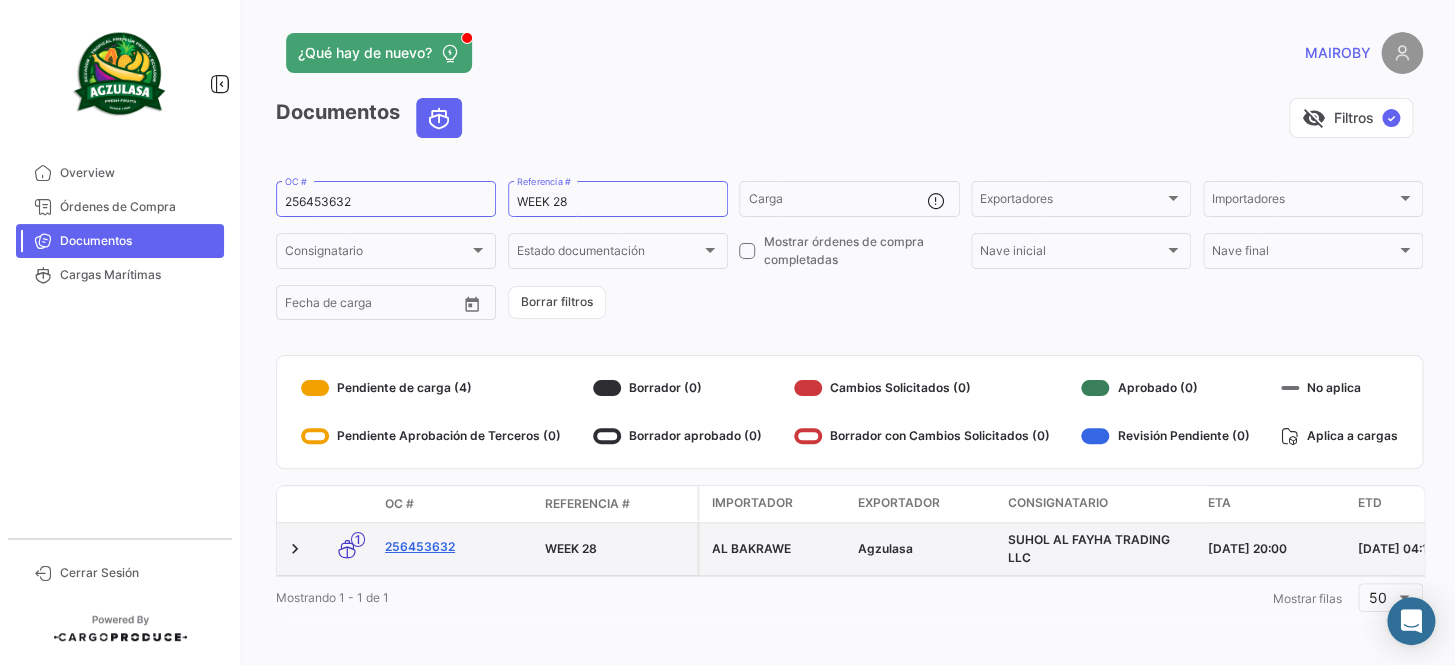 click on "256453632" 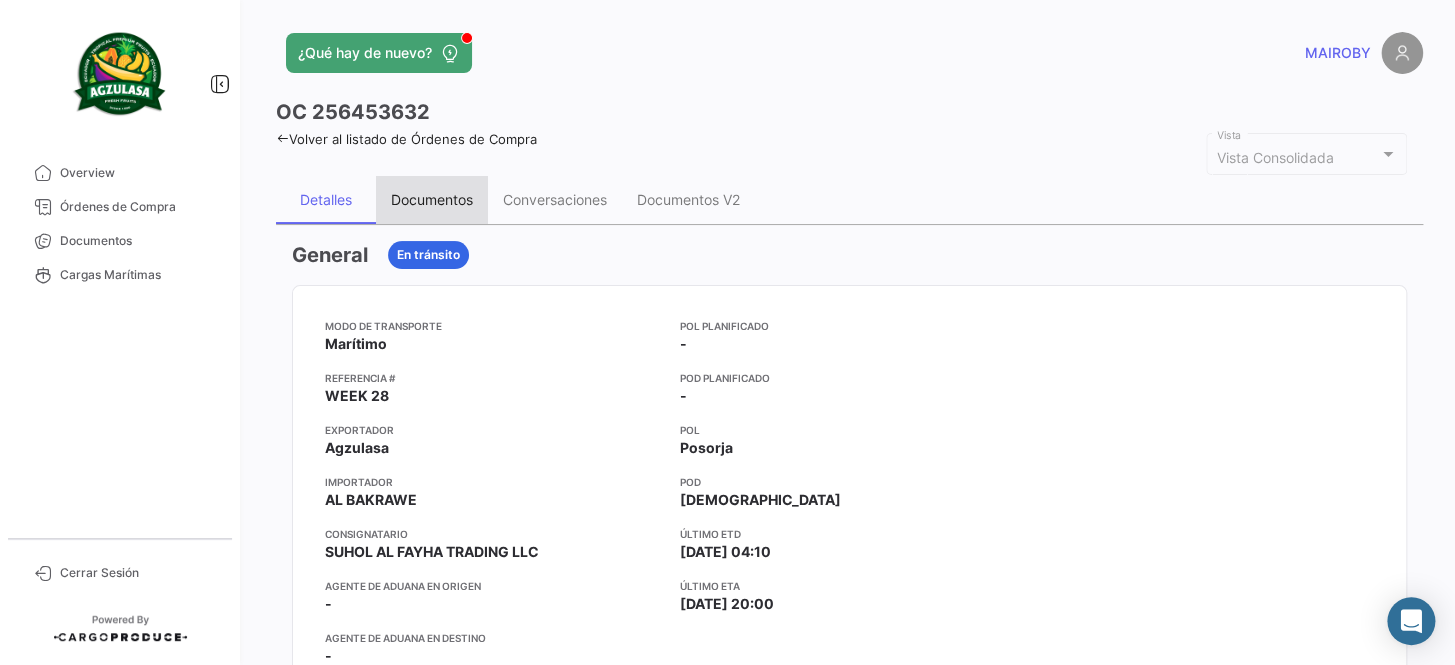 click on "Documentos" at bounding box center (432, 200) 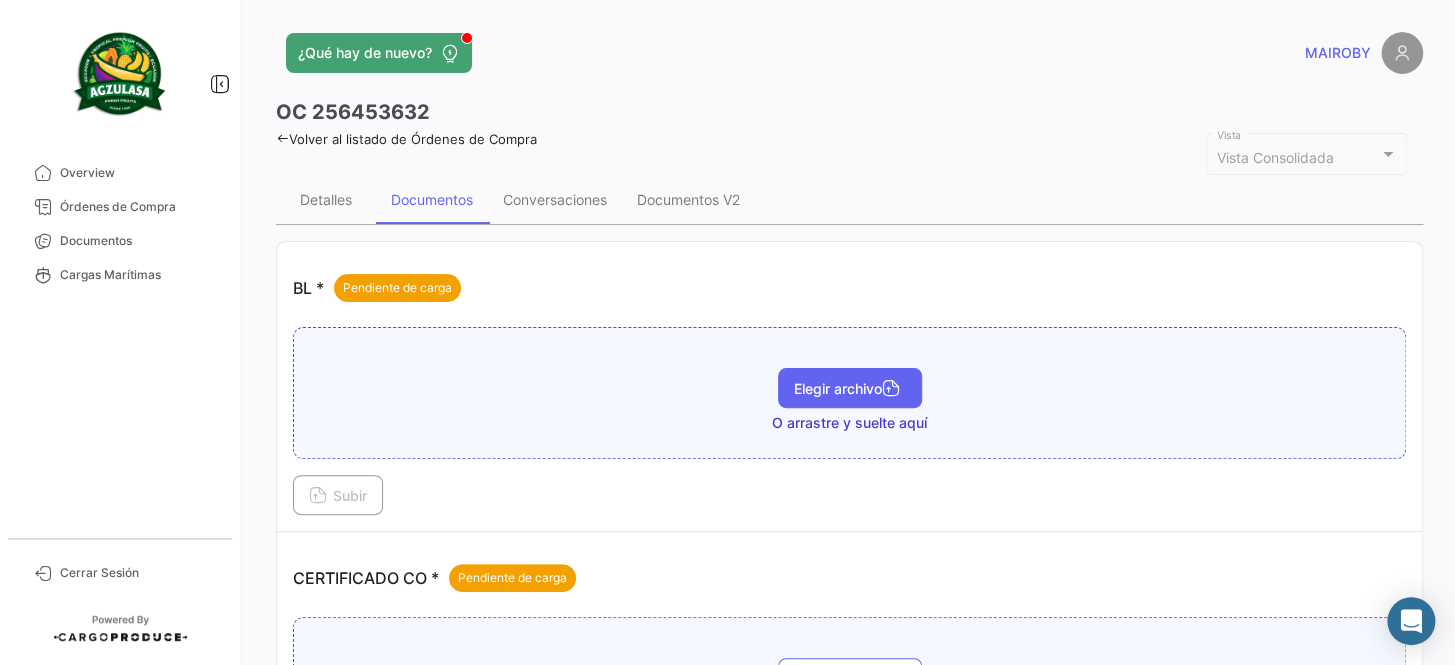 click on "Elegir archivo" at bounding box center [850, 388] 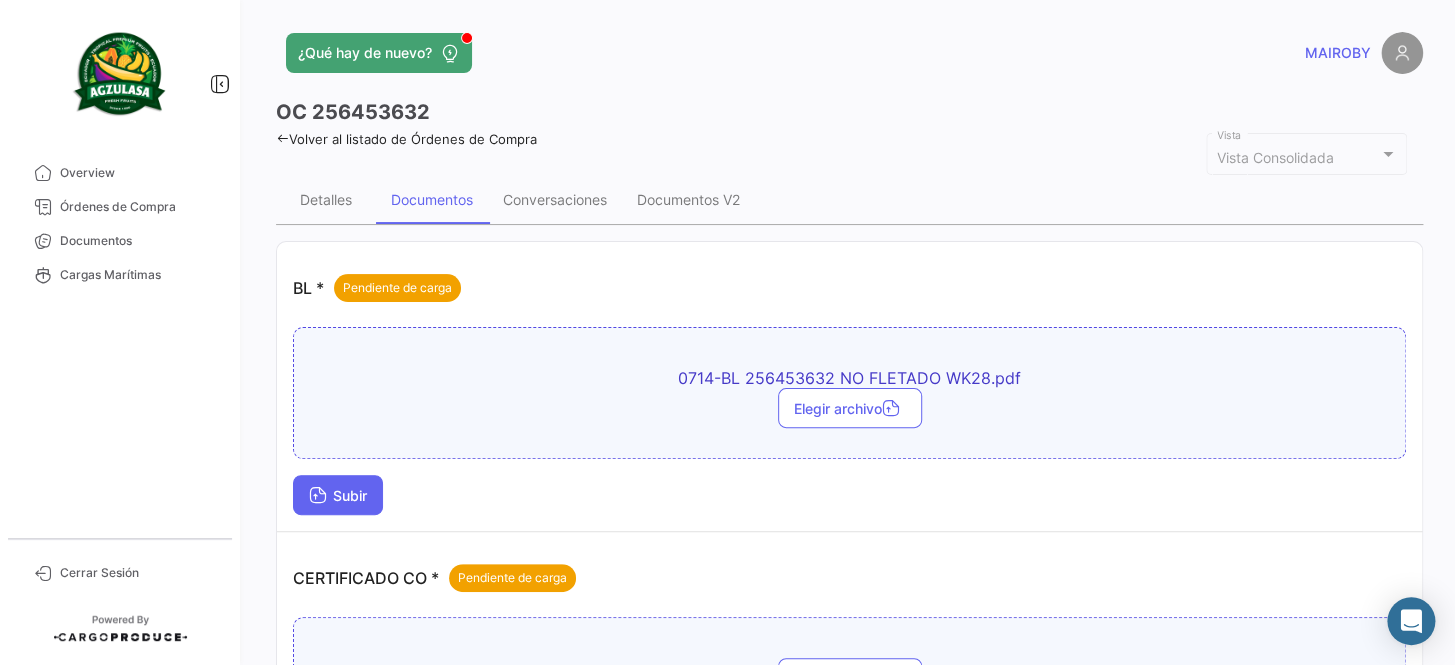 click on "Subir" at bounding box center (338, 495) 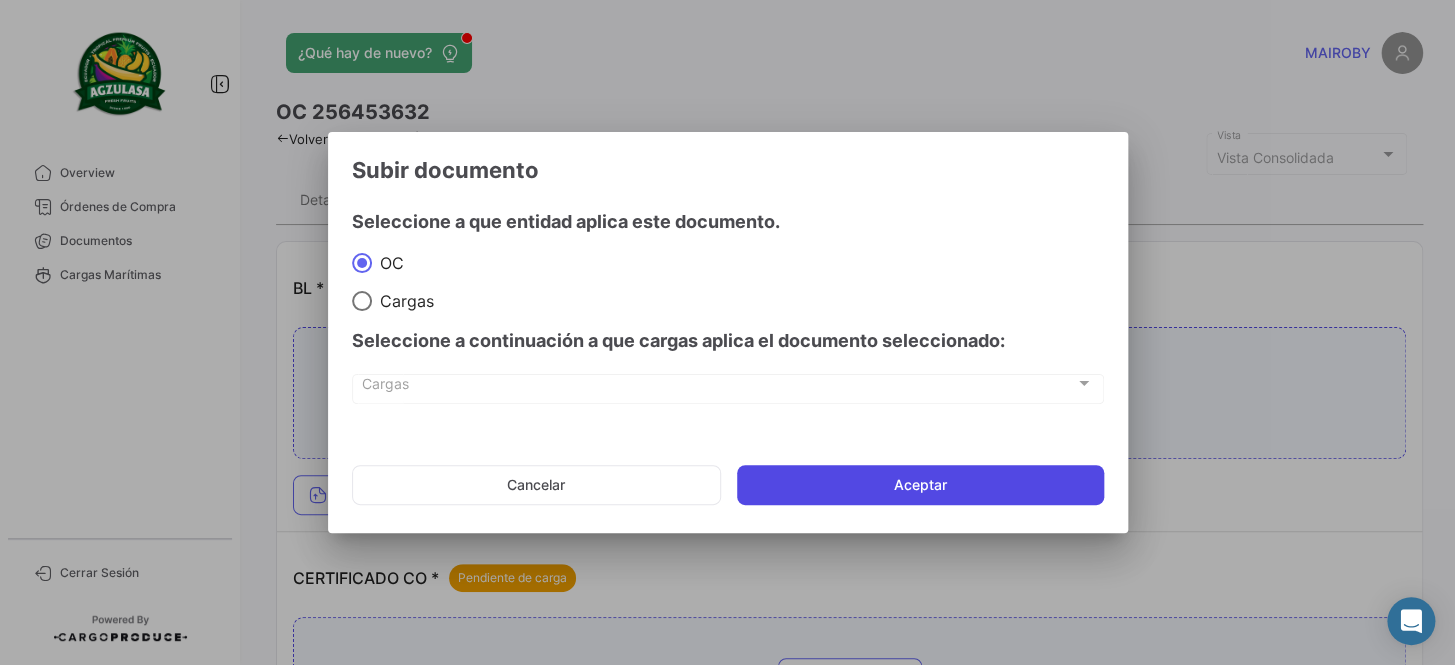 click on "Aceptar" 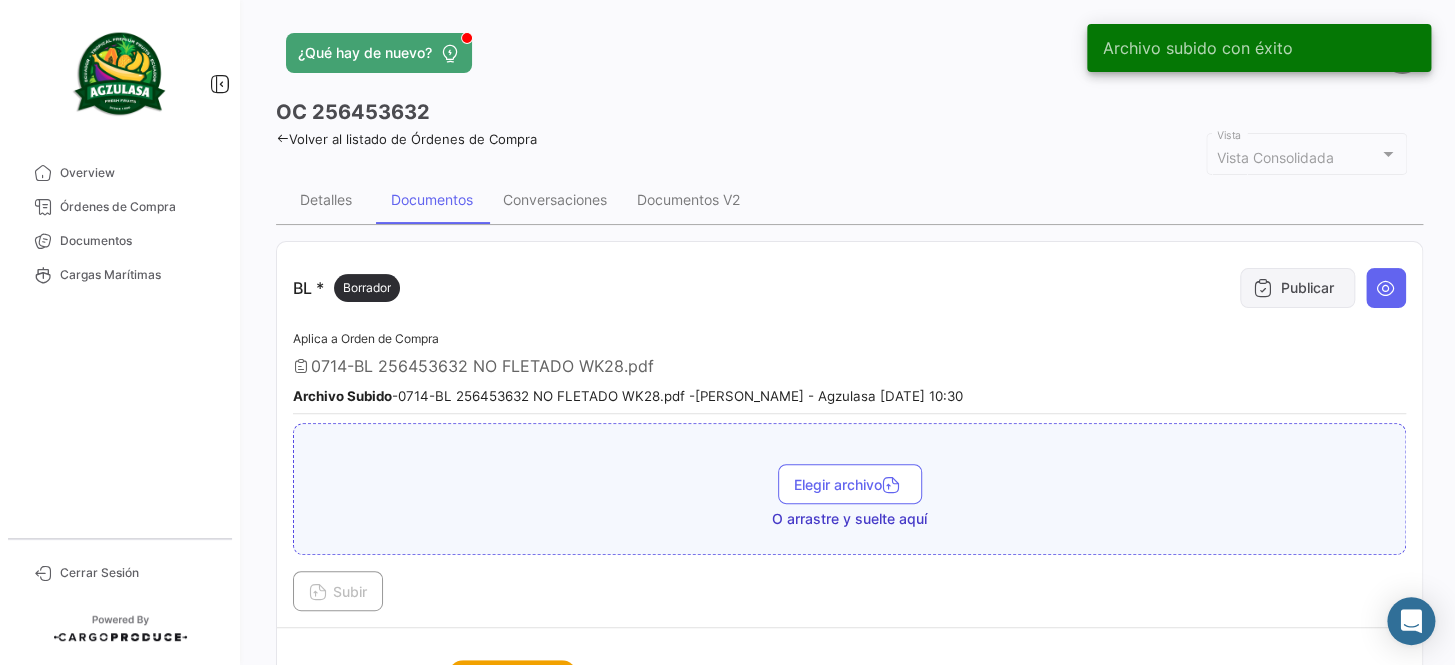click on "Publicar" at bounding box center [1297, 288] 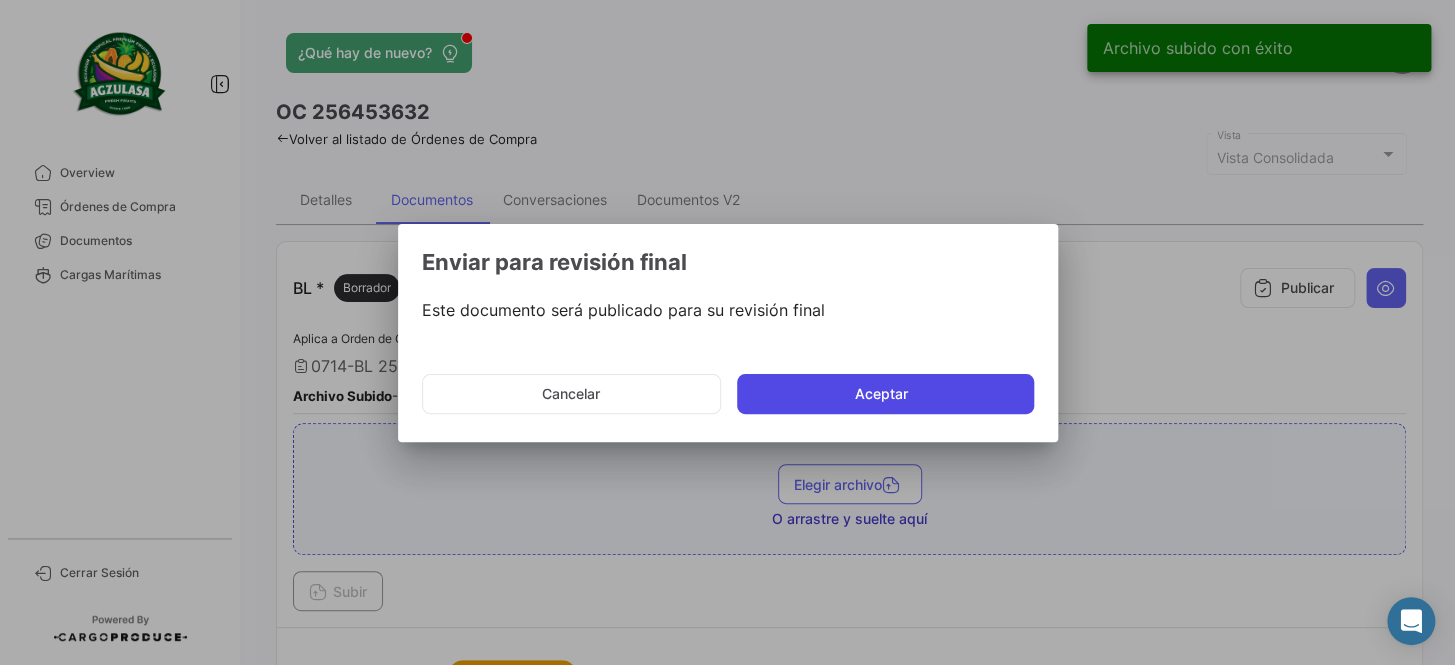 click on "Aceptar" 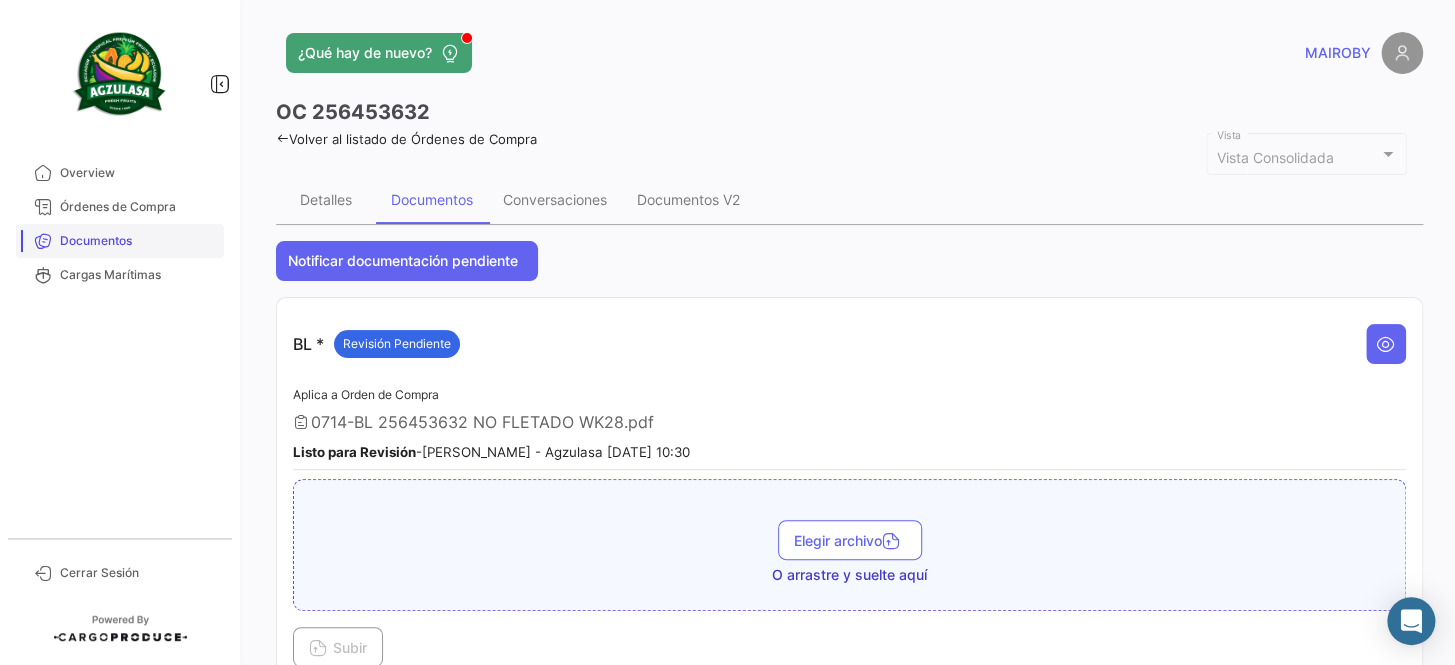 click on "Documentos" at bounding box center [138, 241] 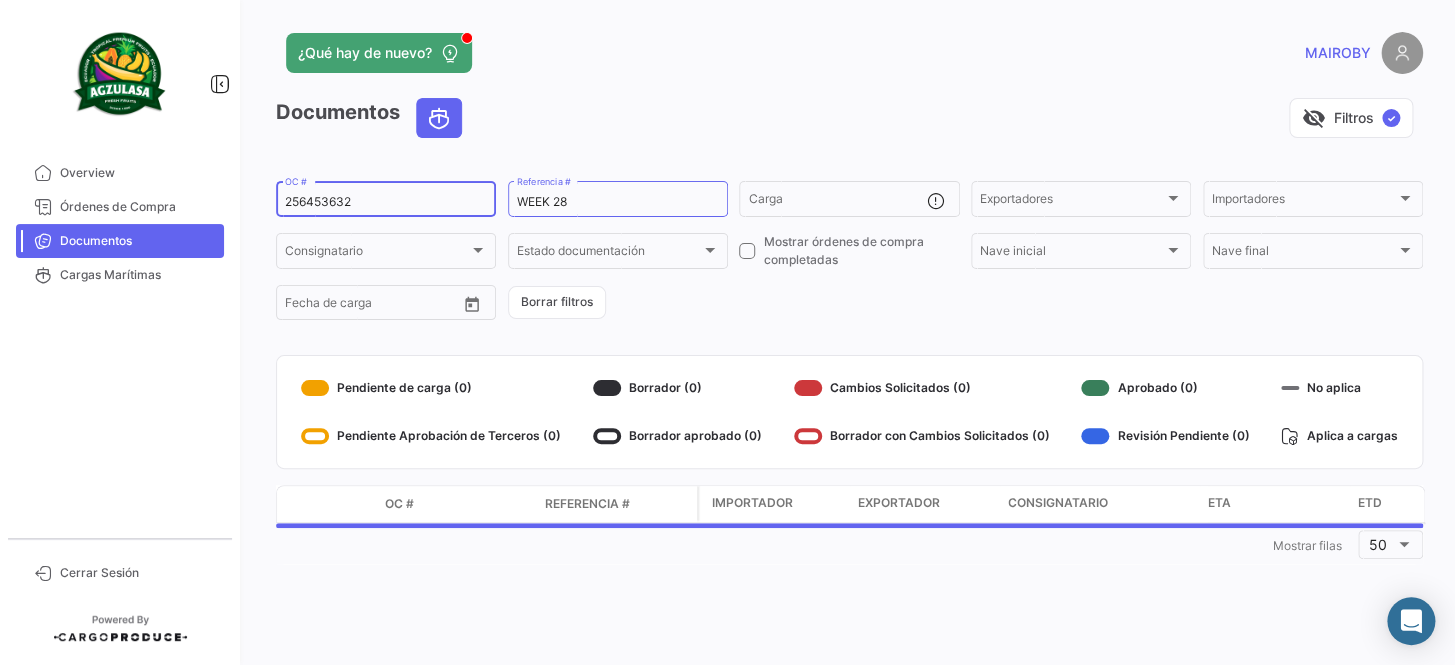 drag, startPoint x: 378, startPoint y: 195, endPoint x: 253, endPoint y: 197, distance: 125.016 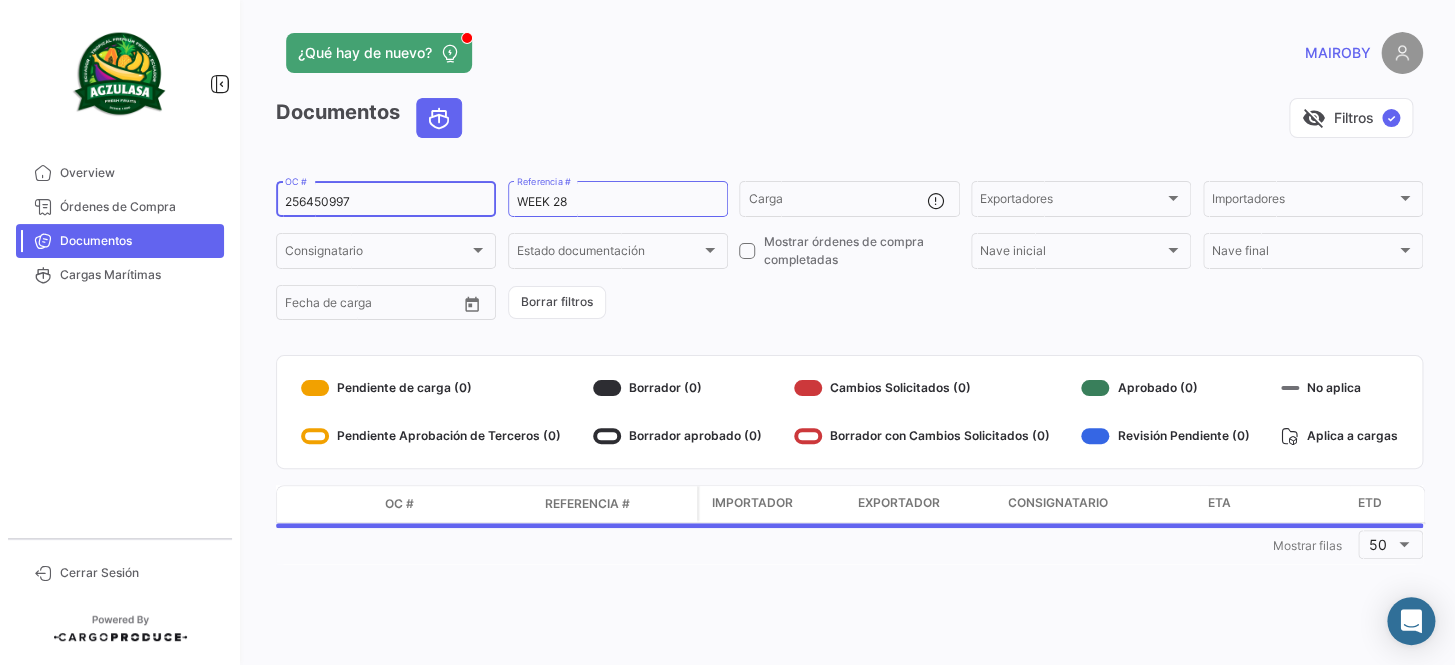 type on "256450997" 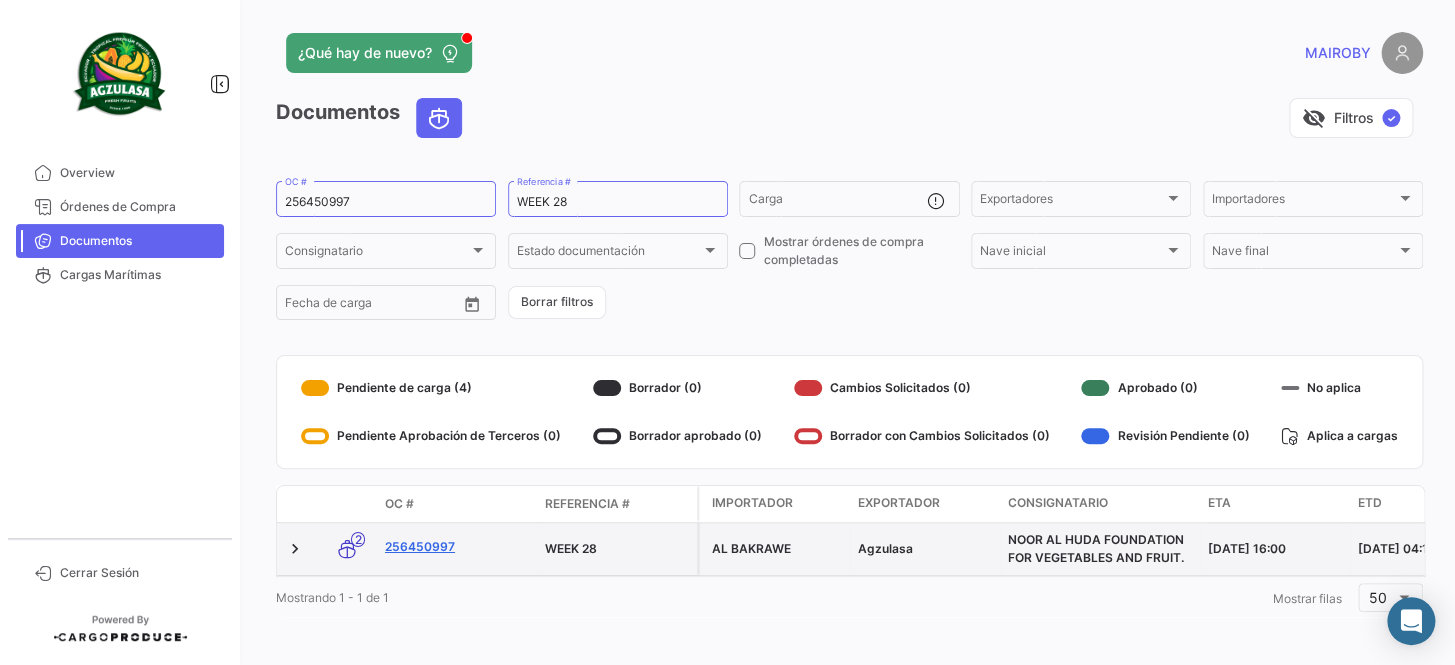 click on "256450997" 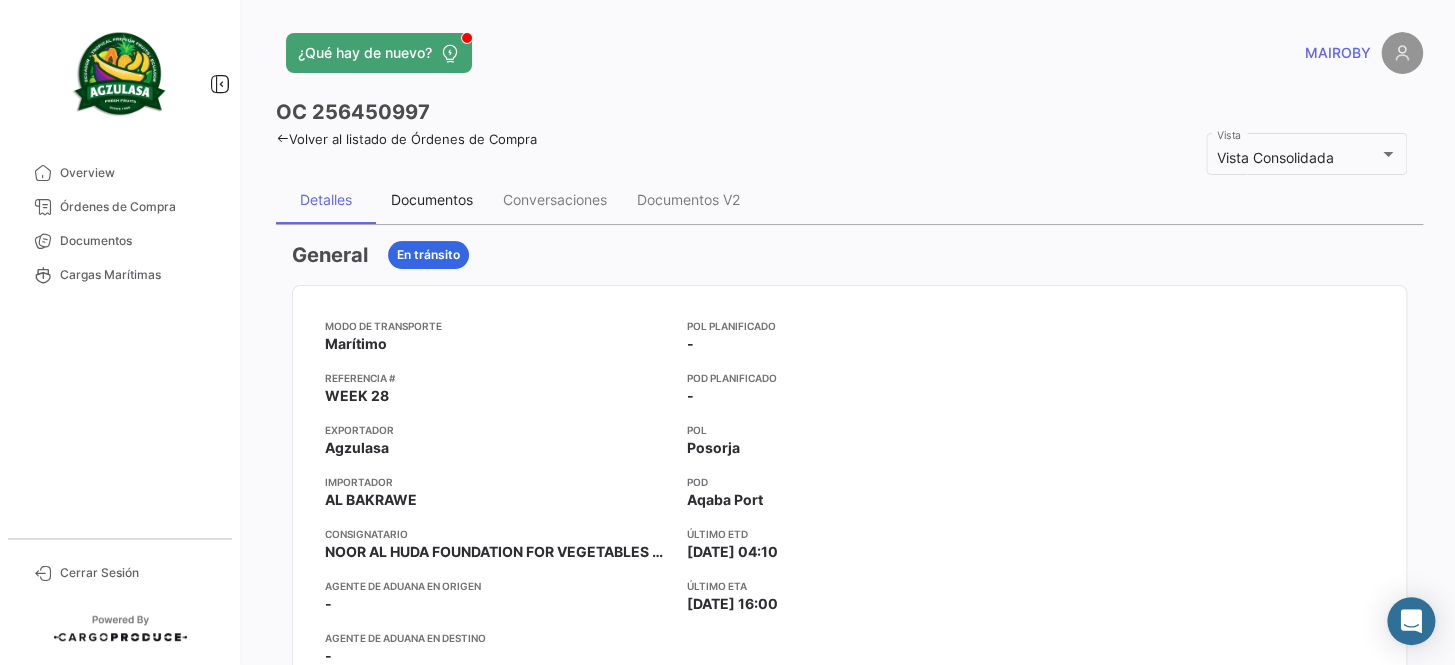 click on "Documentos" at bounding box center [432, 199] 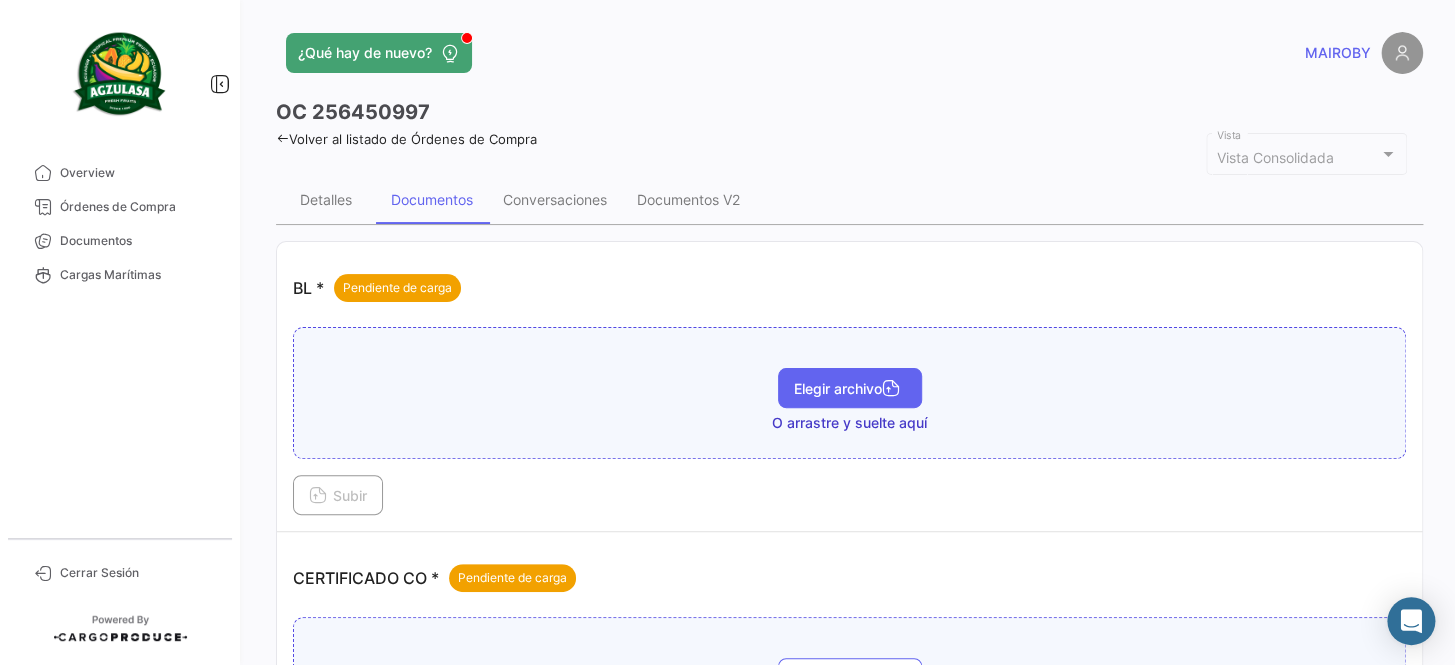 click on "Elegir archivo" at bounding box center [850, 388] 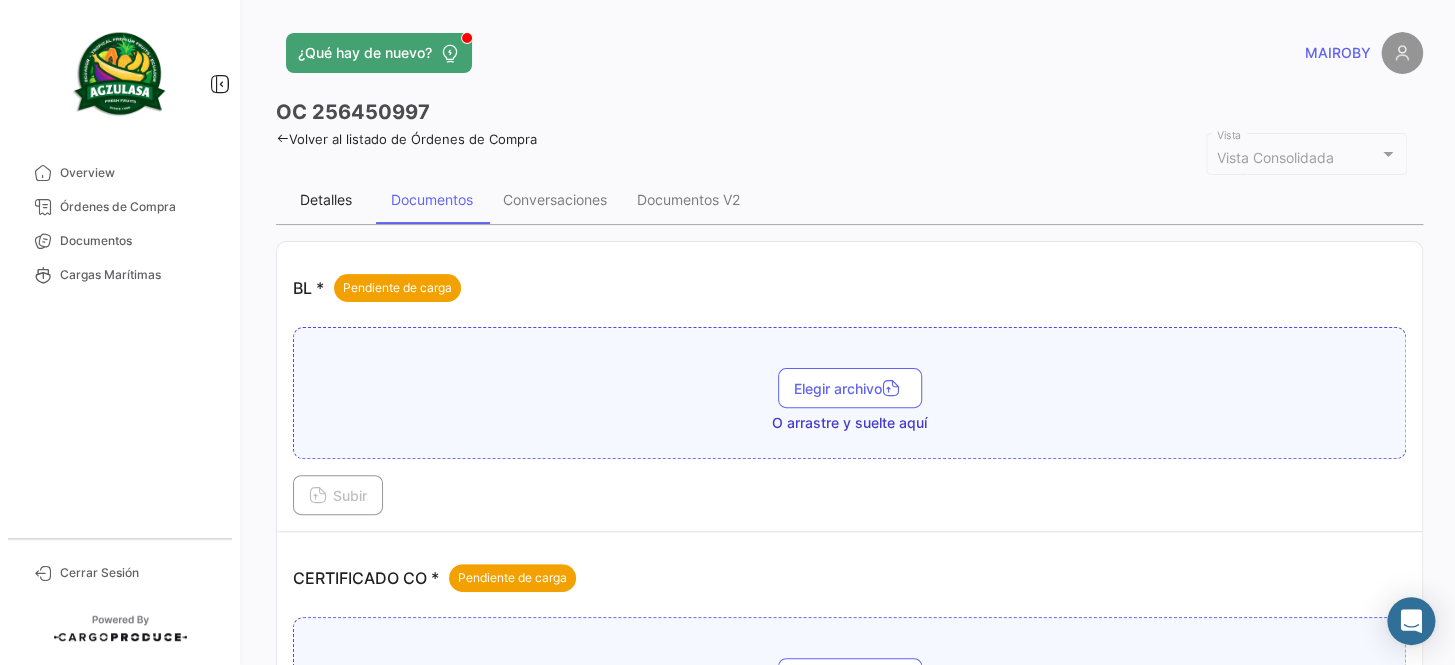 click on "Detalles" at bounding box center (326, 200) 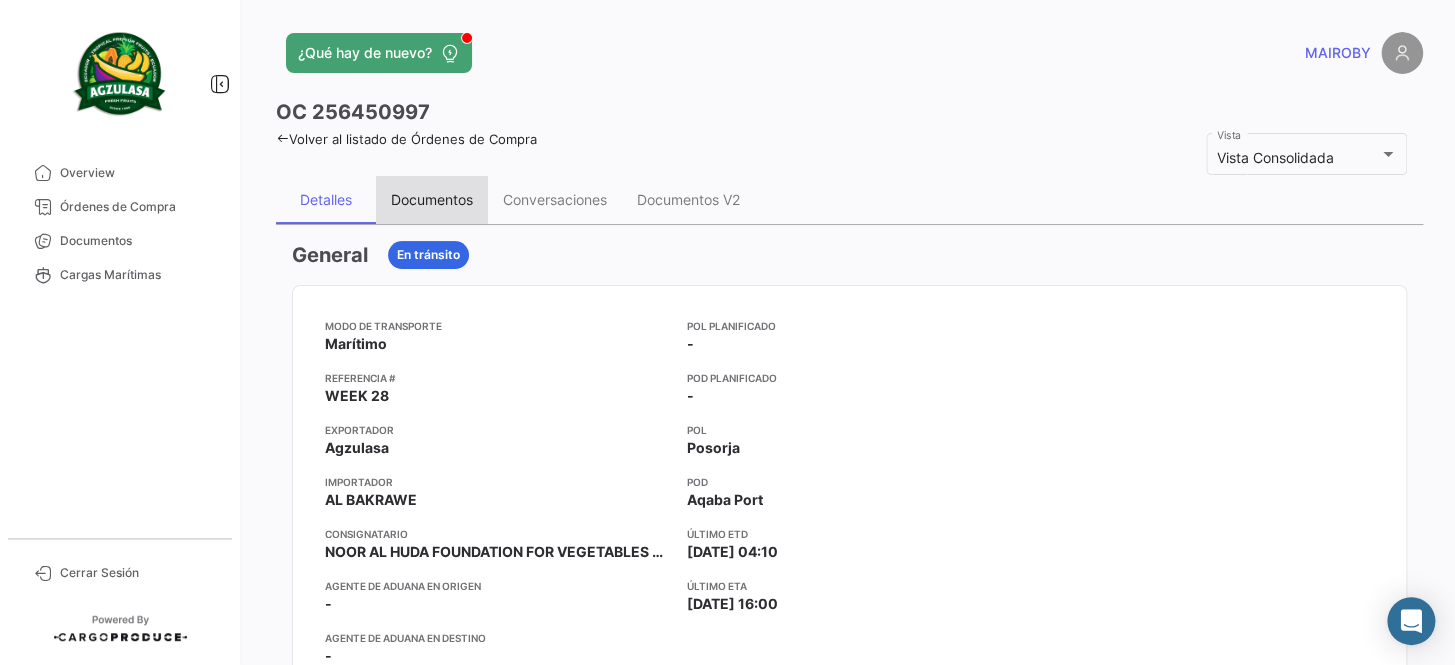 click on "Documentos" at bounding box center [432, 199] 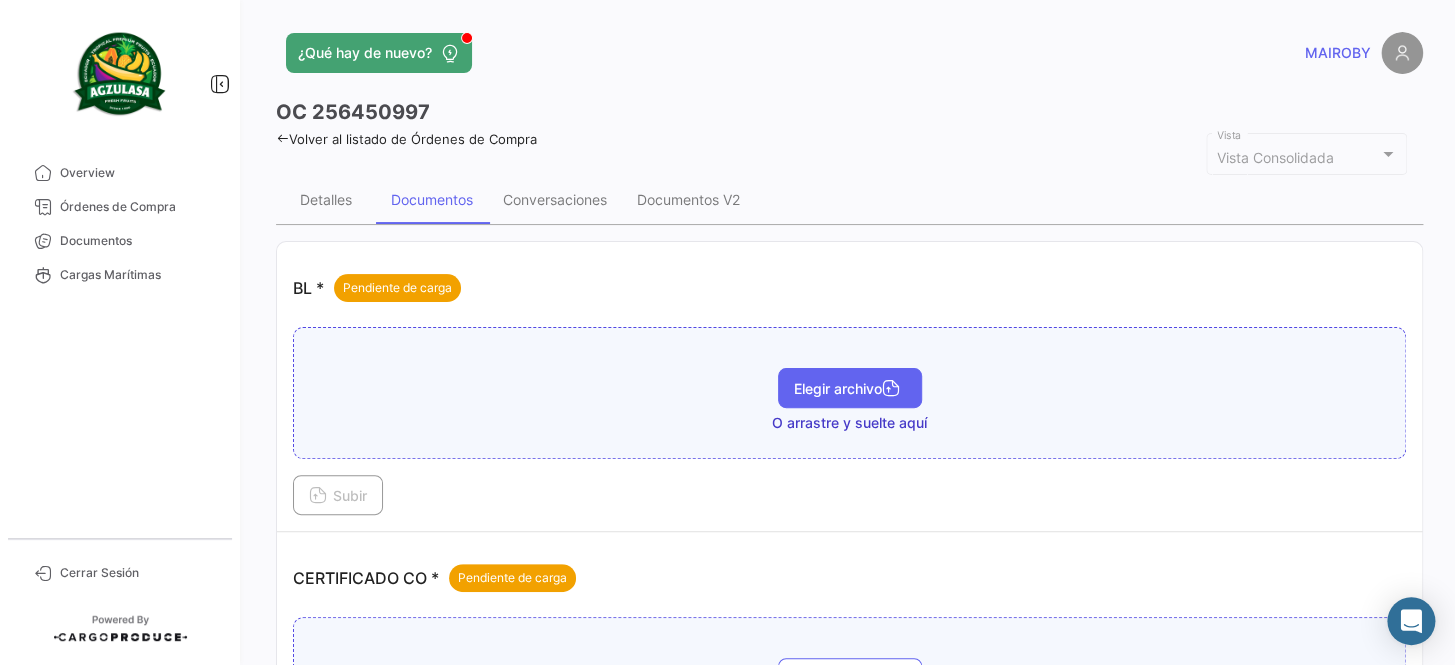 click on "Elegir archivo" at bounding box center [850, 388] 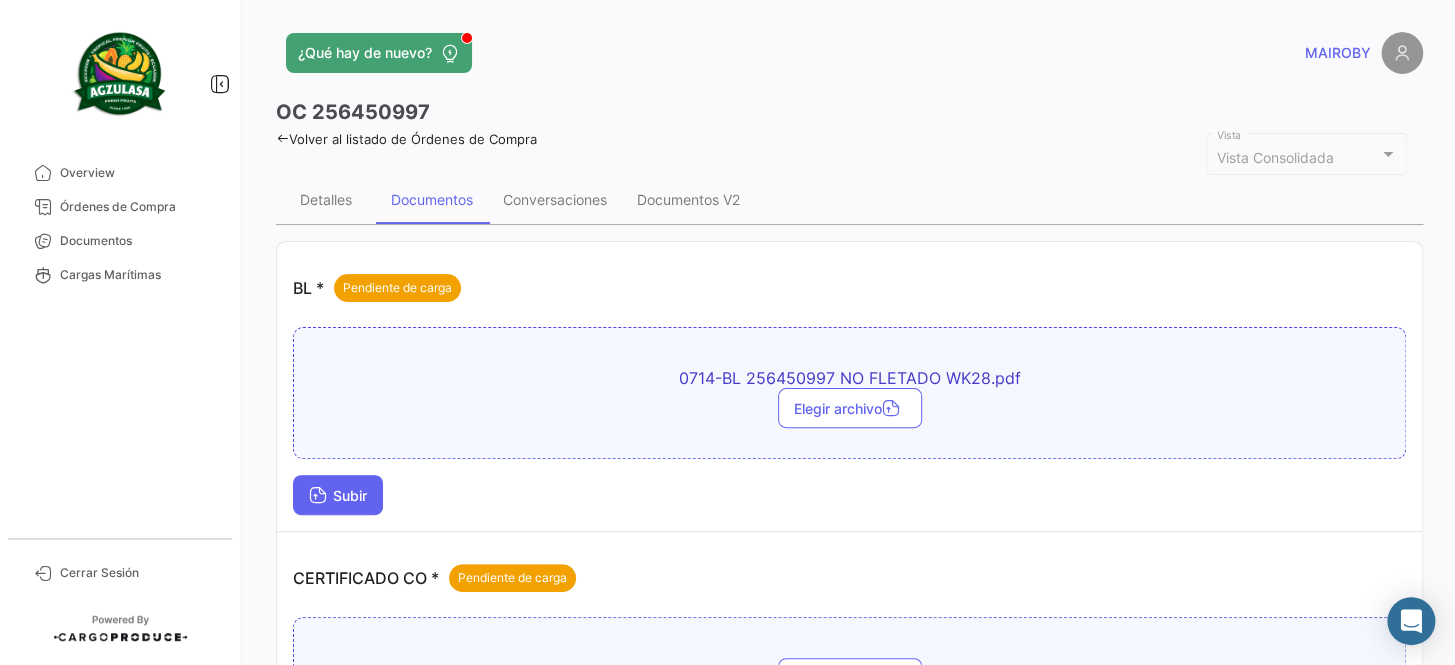 click on "Subir" at bounding box center [338, 495] 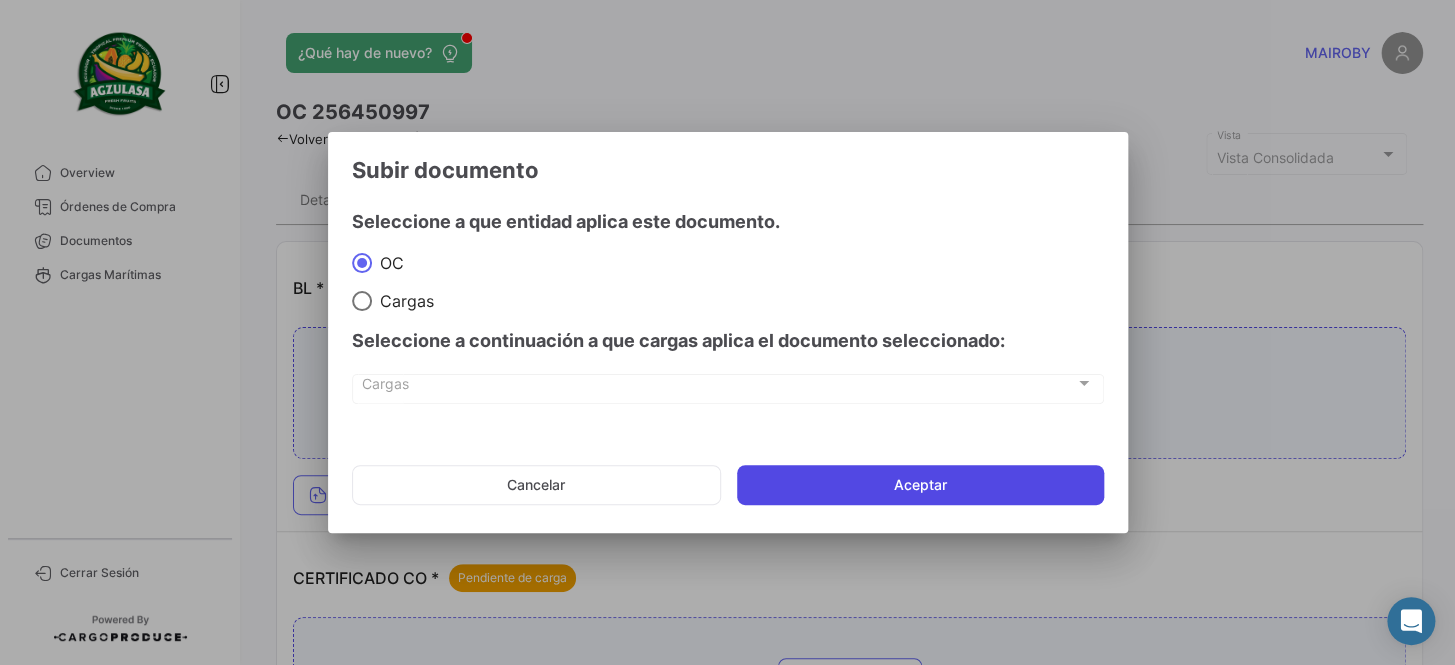 click on "Aceptar" 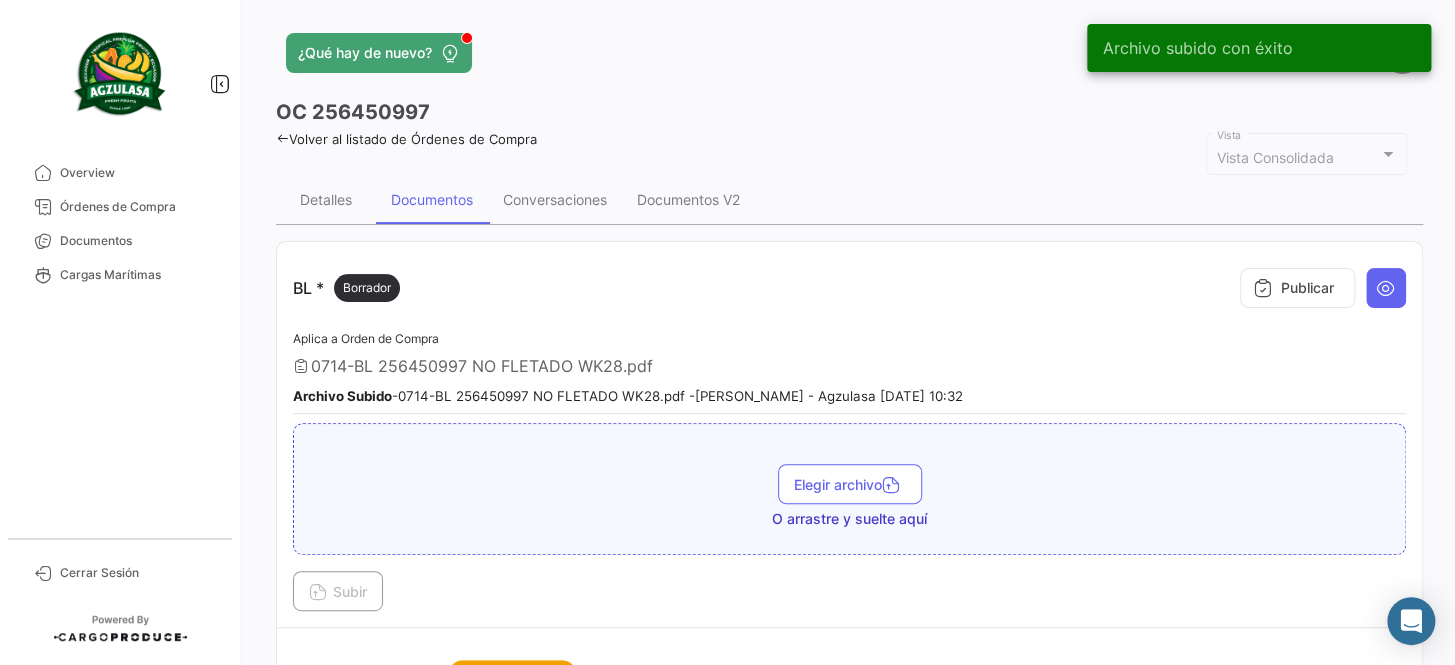 click on "Publicar" at bounding box center (1318, 288) 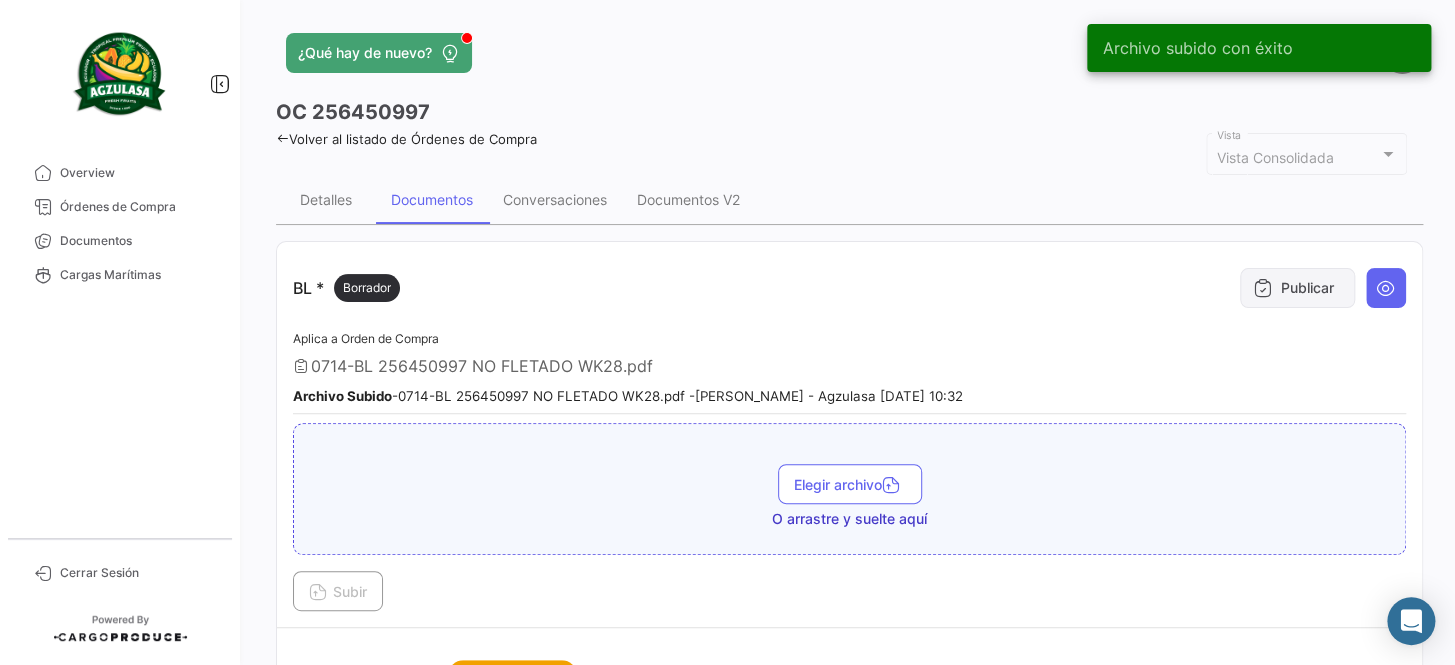 click at bounding box center [1263, 288] 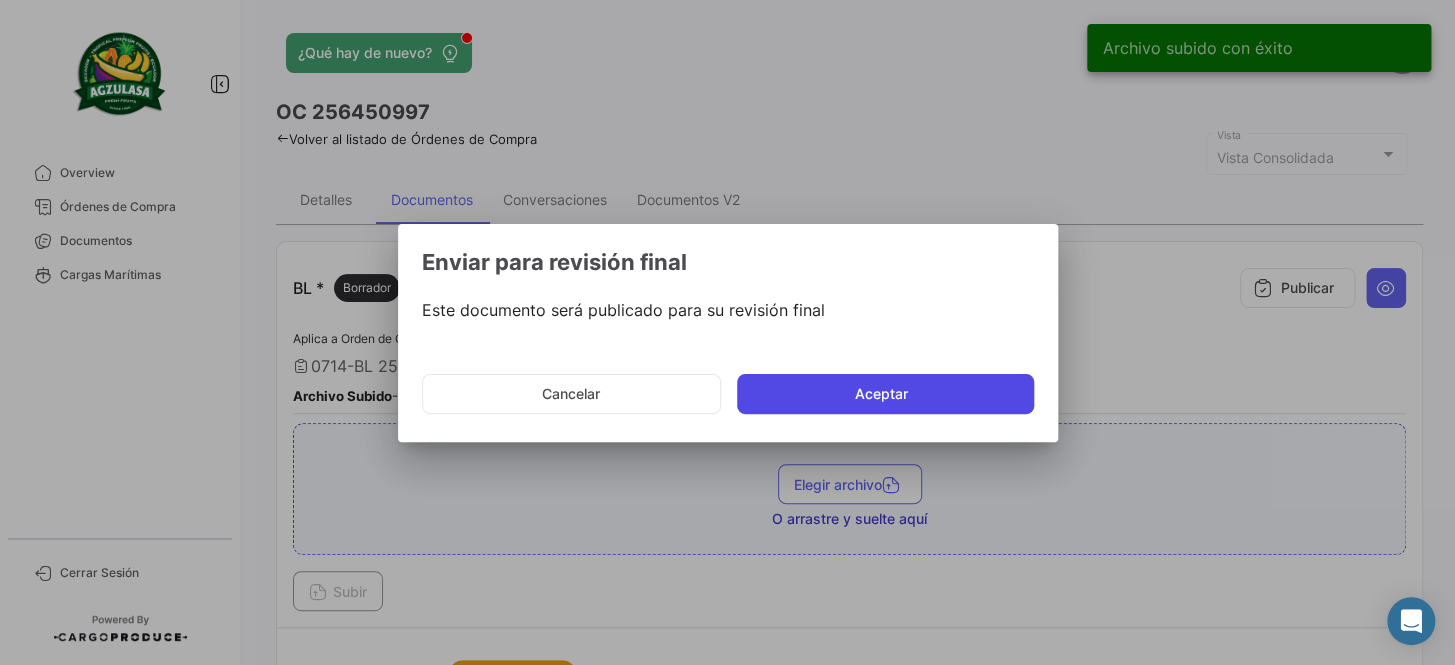 click on "Aceptar" 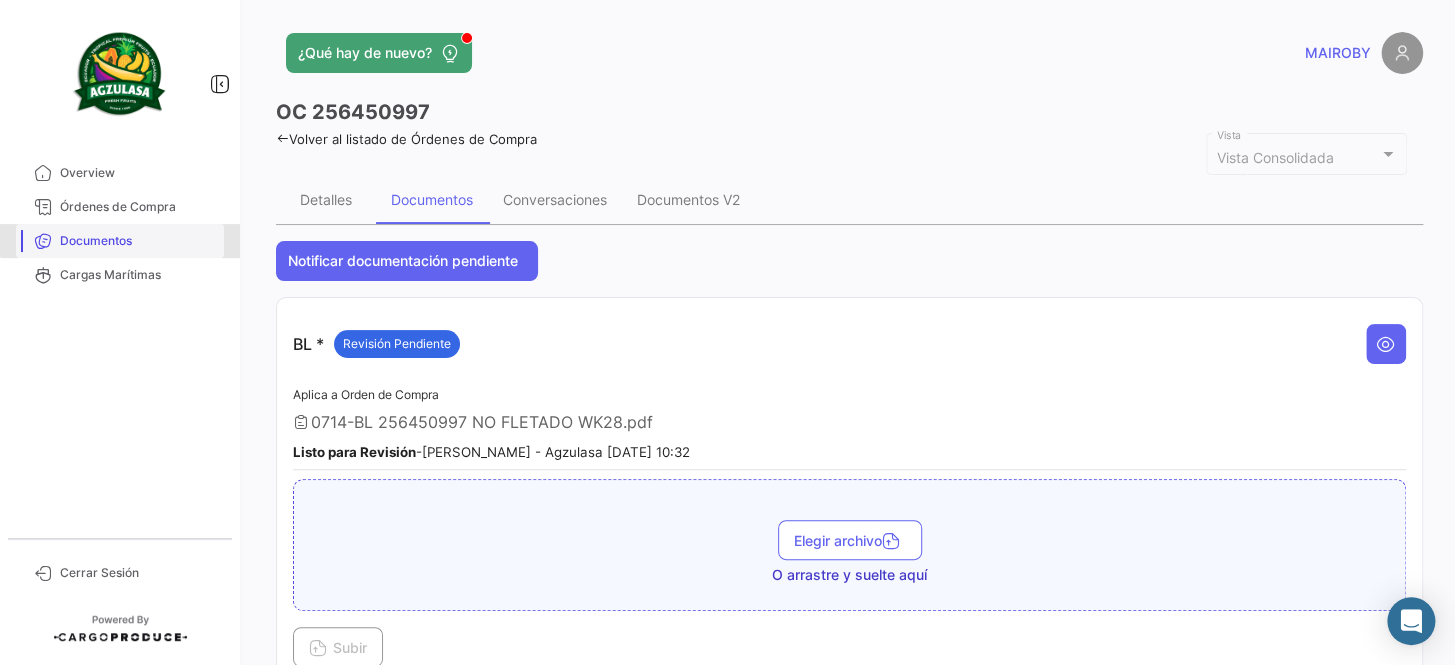 click on "Documentos" at bounding box center [138, 241] 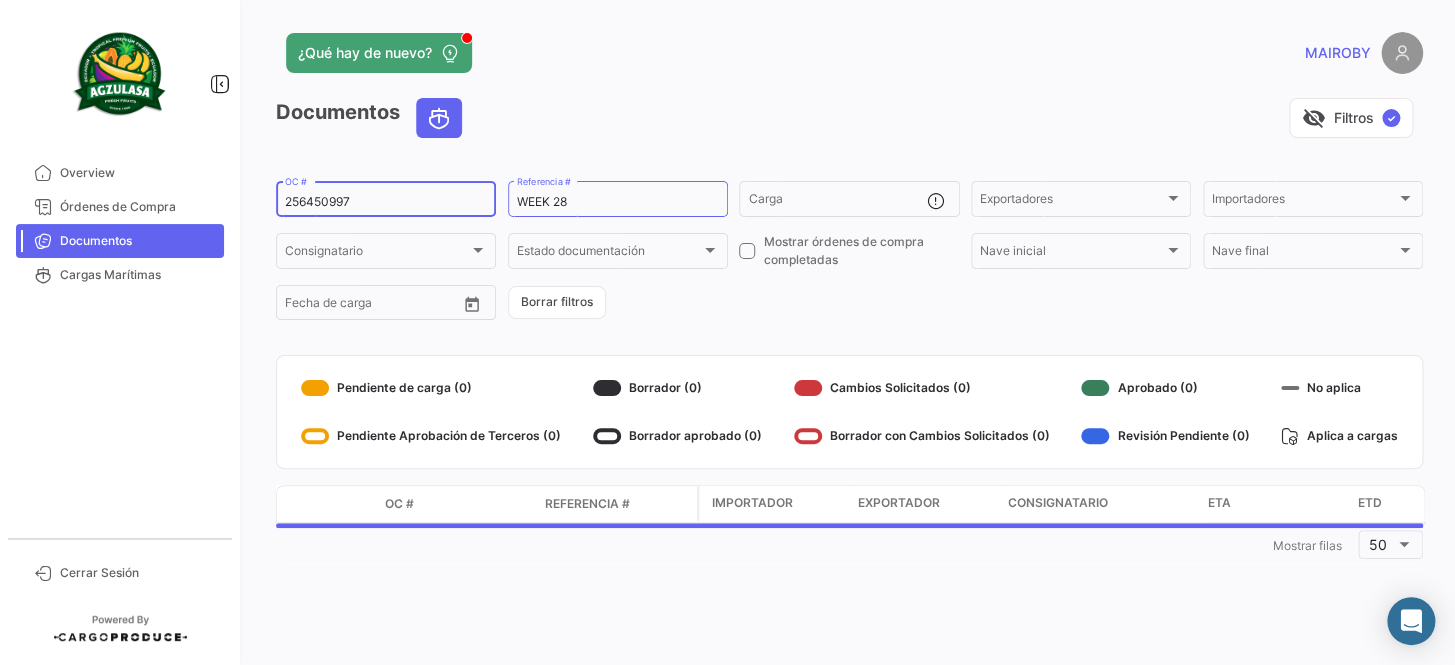 drag, startPoint x: 380, startPoint y: 199, endPoint x: 280, endPoint y: 201, distance: 100.02 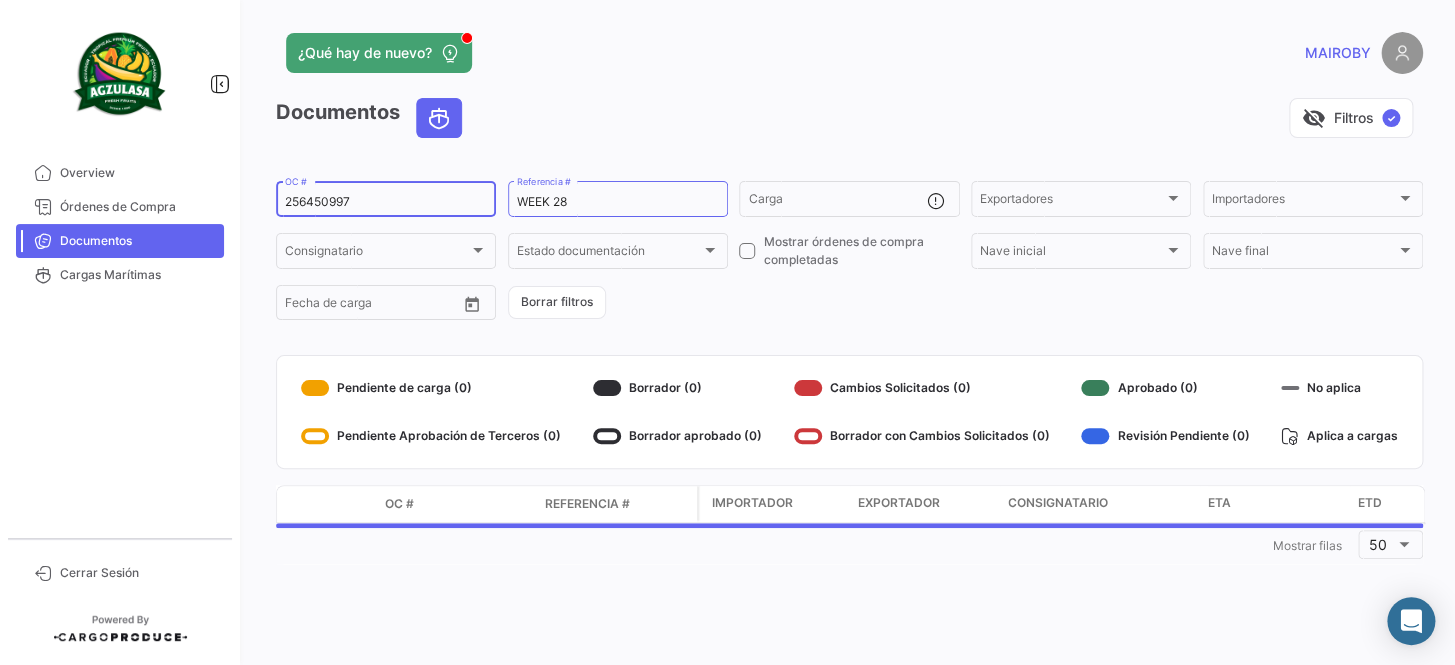 paste on "3496" 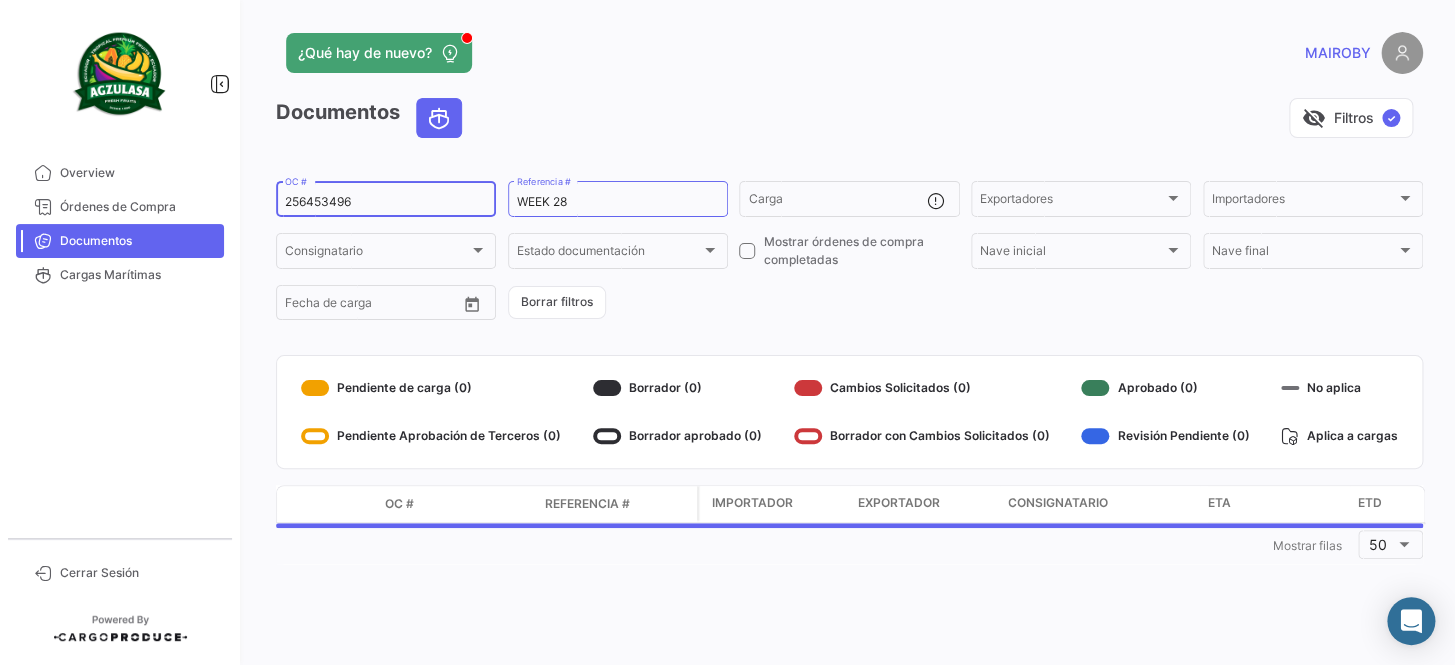 type on "256453496" 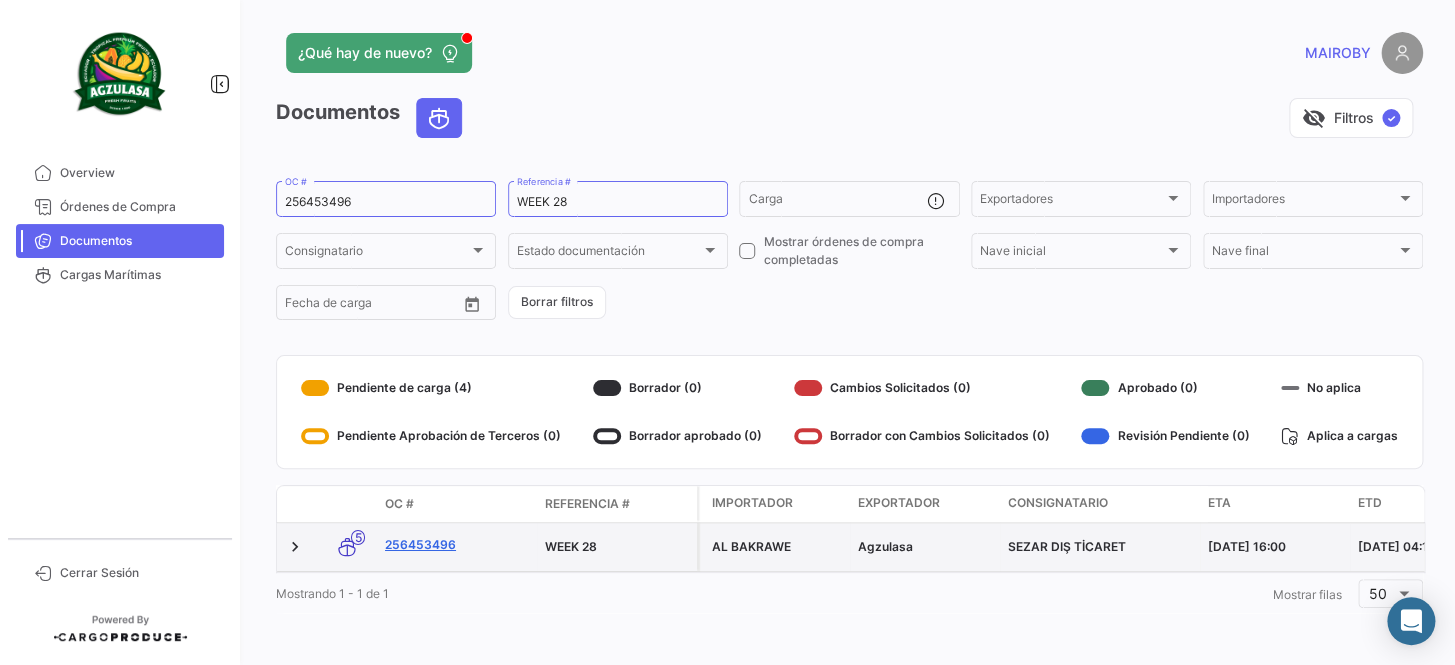 click on "256453496" 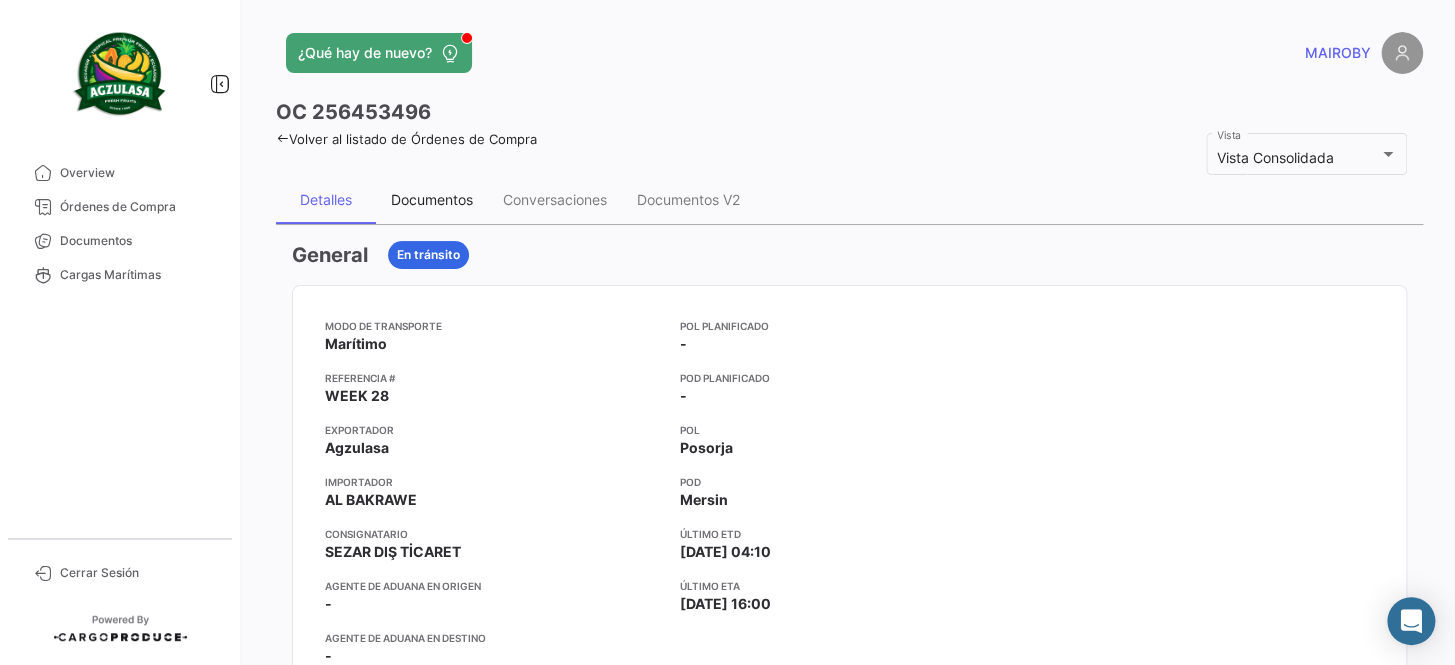 click on "Documentos" at bounding box center [432, 199] 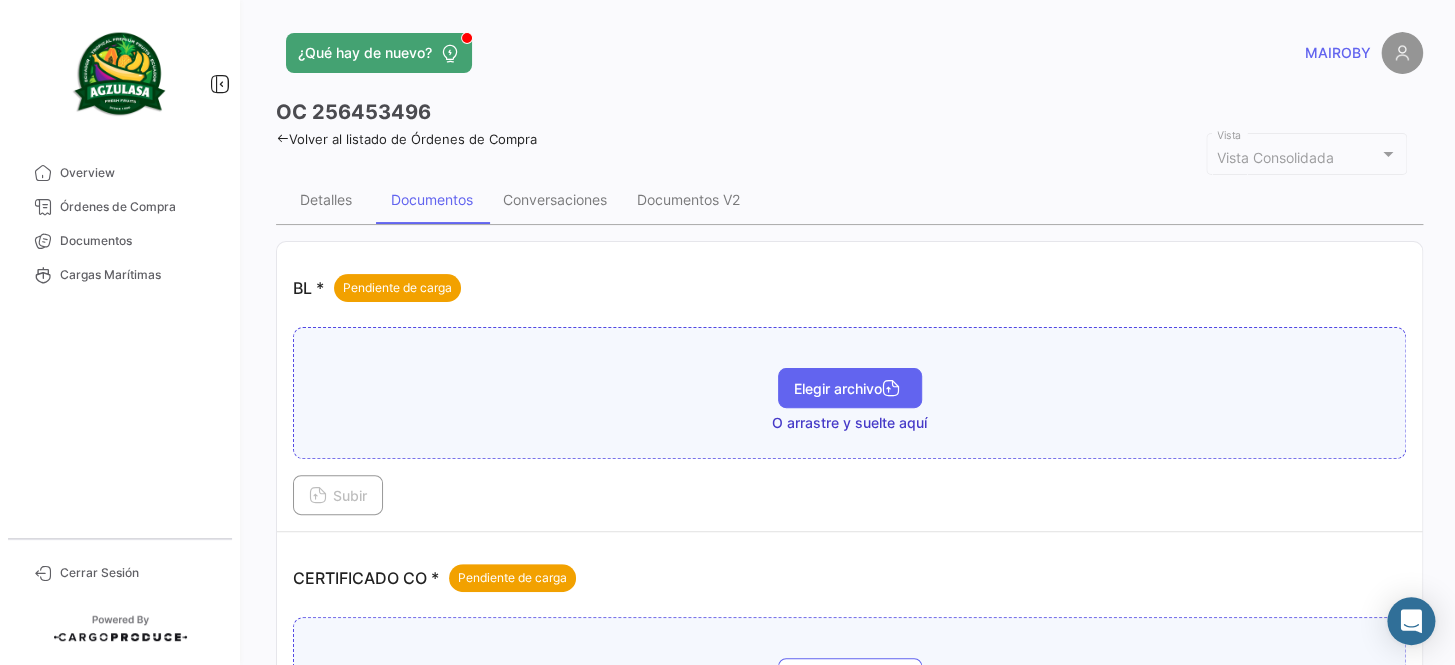 click on "Elegir archivo" at bounding box center (850, 388) 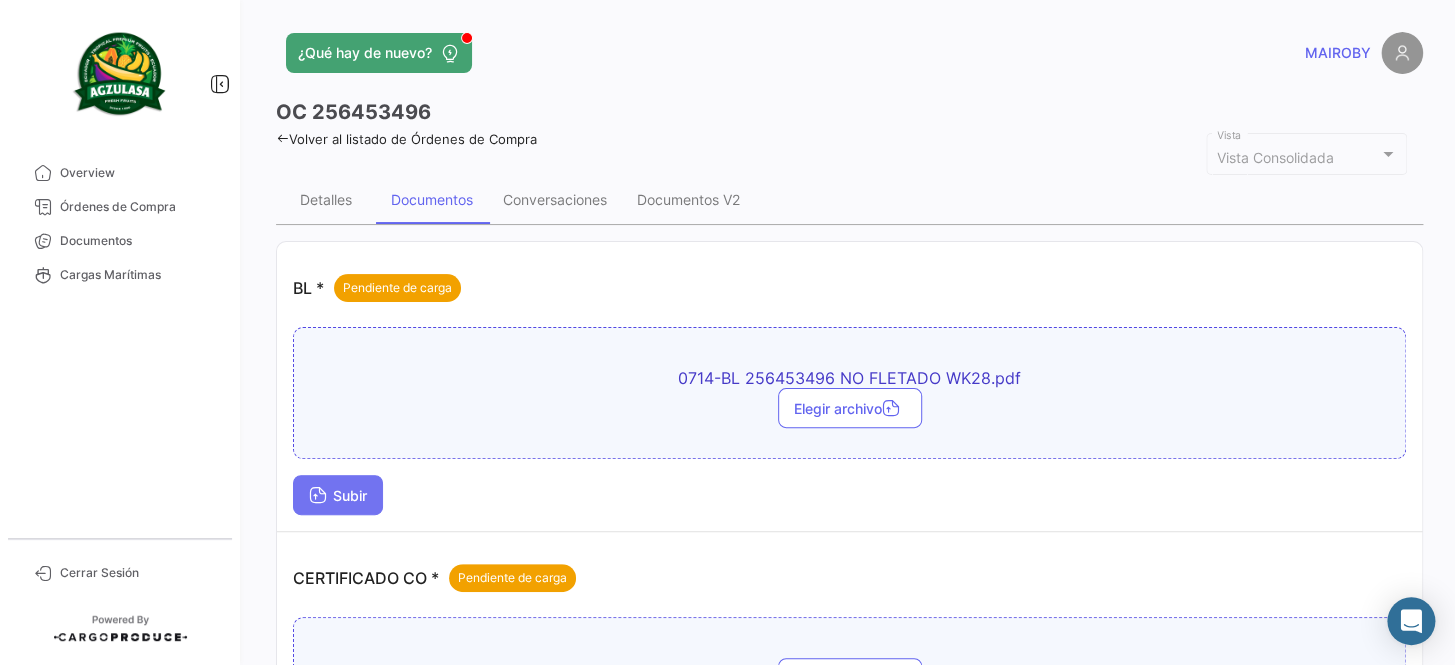 click on "Subir" at bounding box center [338, 495] 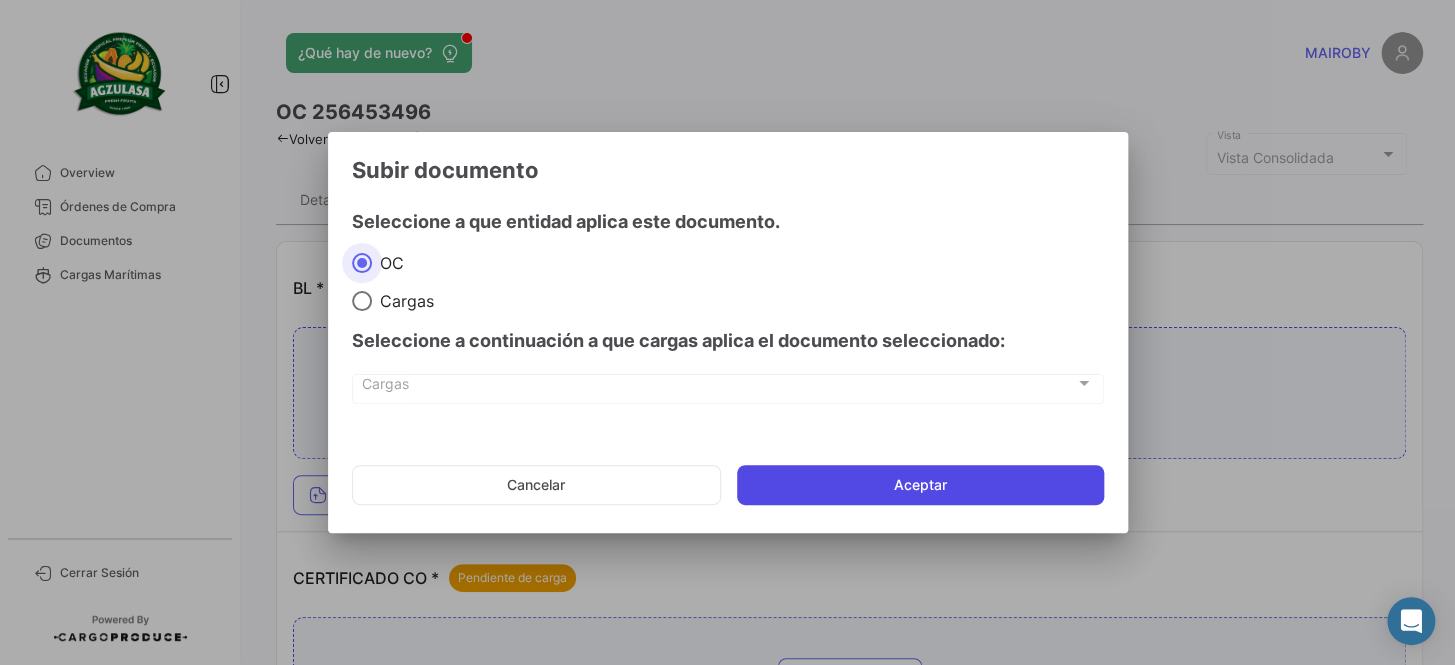 click on "Aceptar" 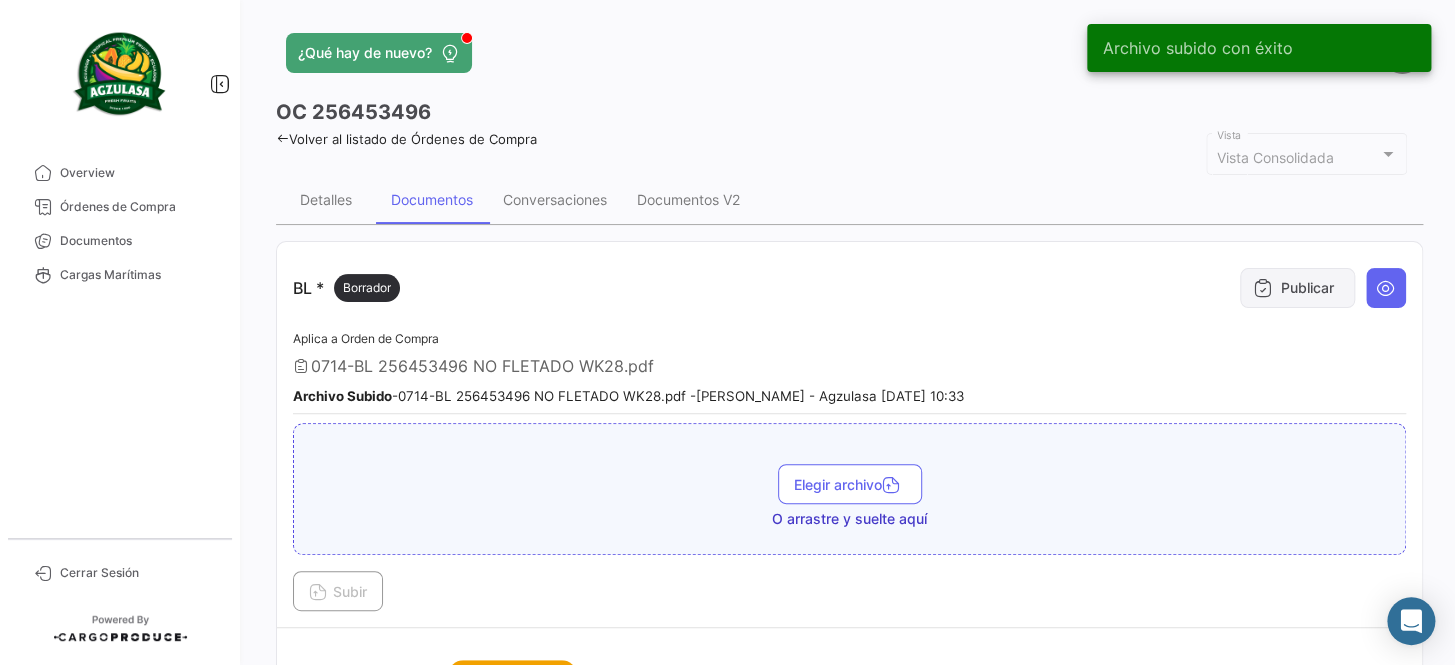 click at bounding box center (1263, 288) 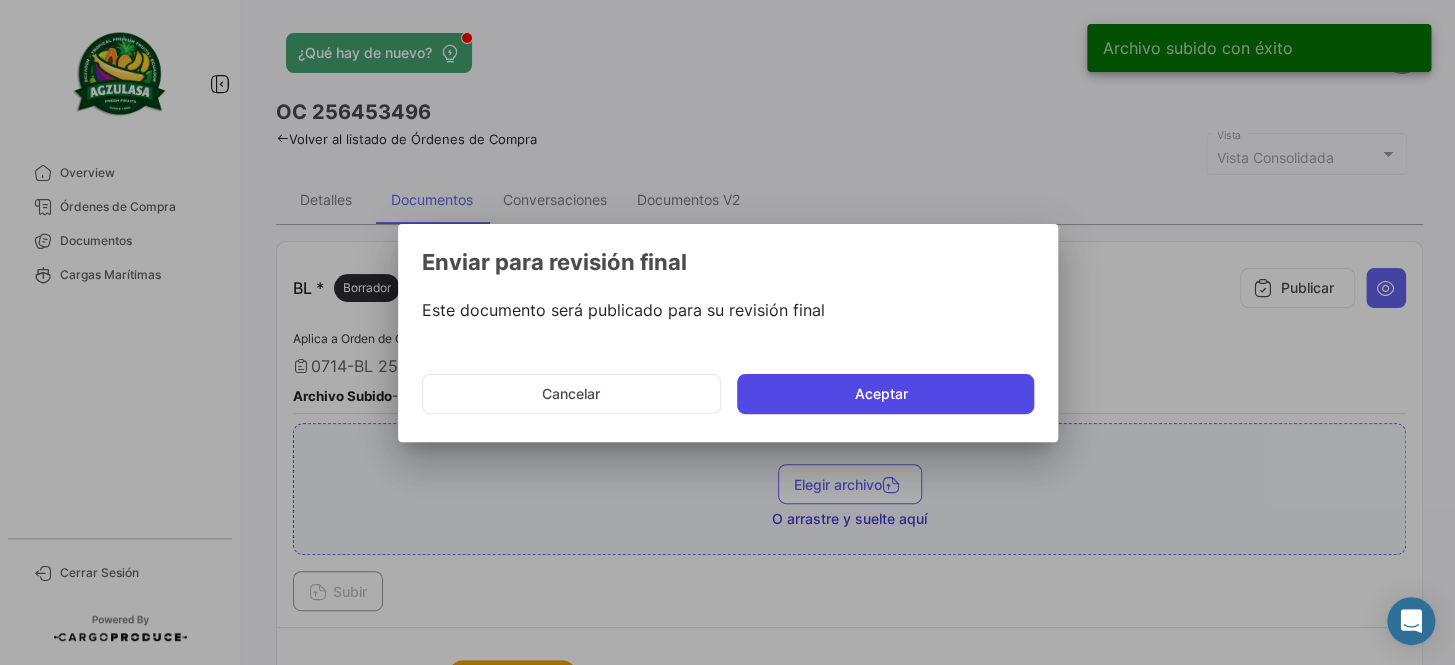 click on "Aceptar" 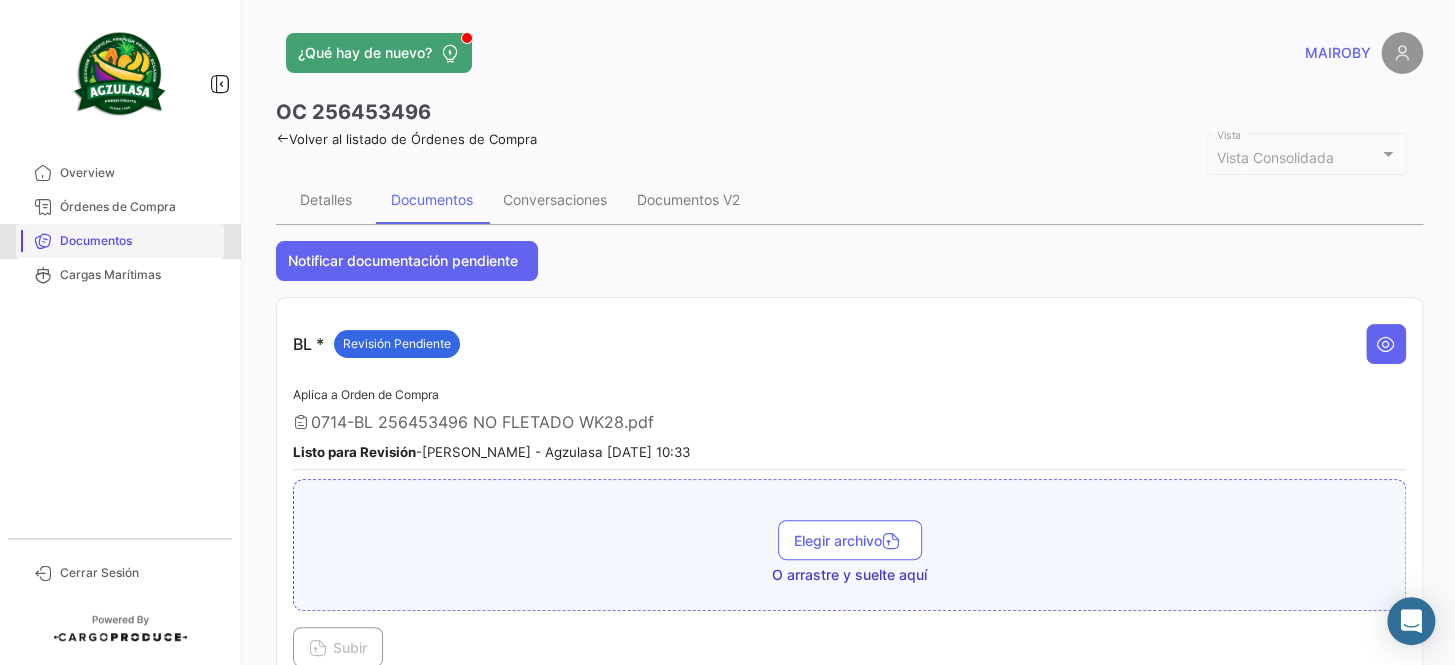 click on "Documentos" at bounding box center (138, 241) 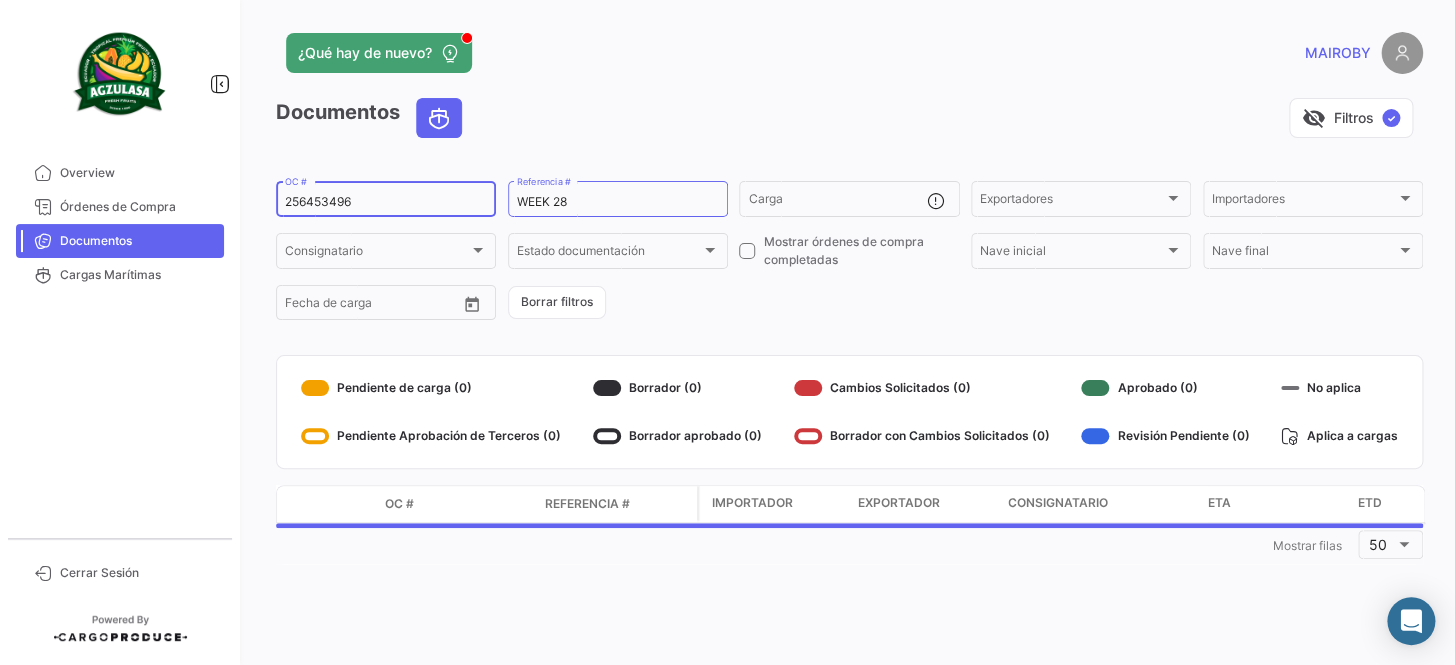 drag, startPoint x: 393, startPoint y: 205, endPoint x: 281, endPoint y: 203, distance: 112.01785 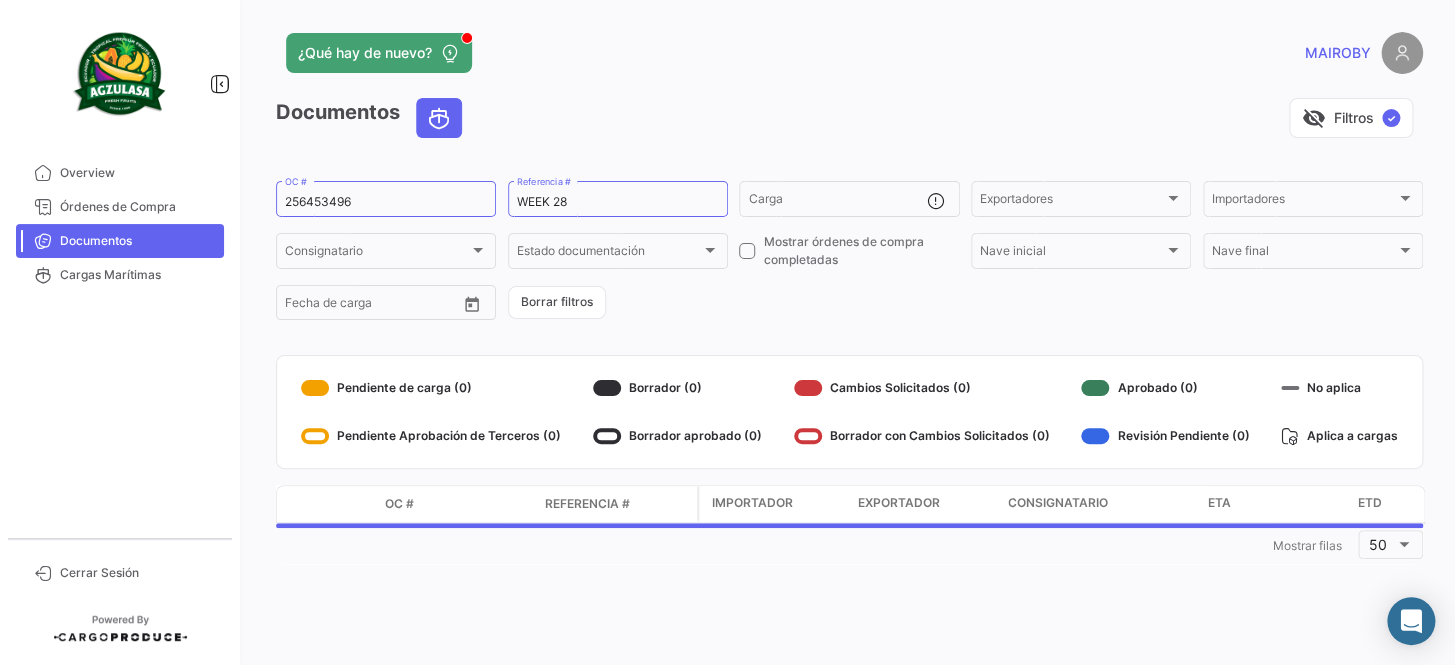 click on "256453496  OC #  WEEK 28  Referencia #   Carga  Exportadores Exportadores Importadores Importadores Consignatario Consignatario Estado documentación Estado documentación    Mostrar órdenes de compra completadas  Nave inicial Nave inicial Nave final Nave final Desde –  Fecha de carga   Borrar filtros" 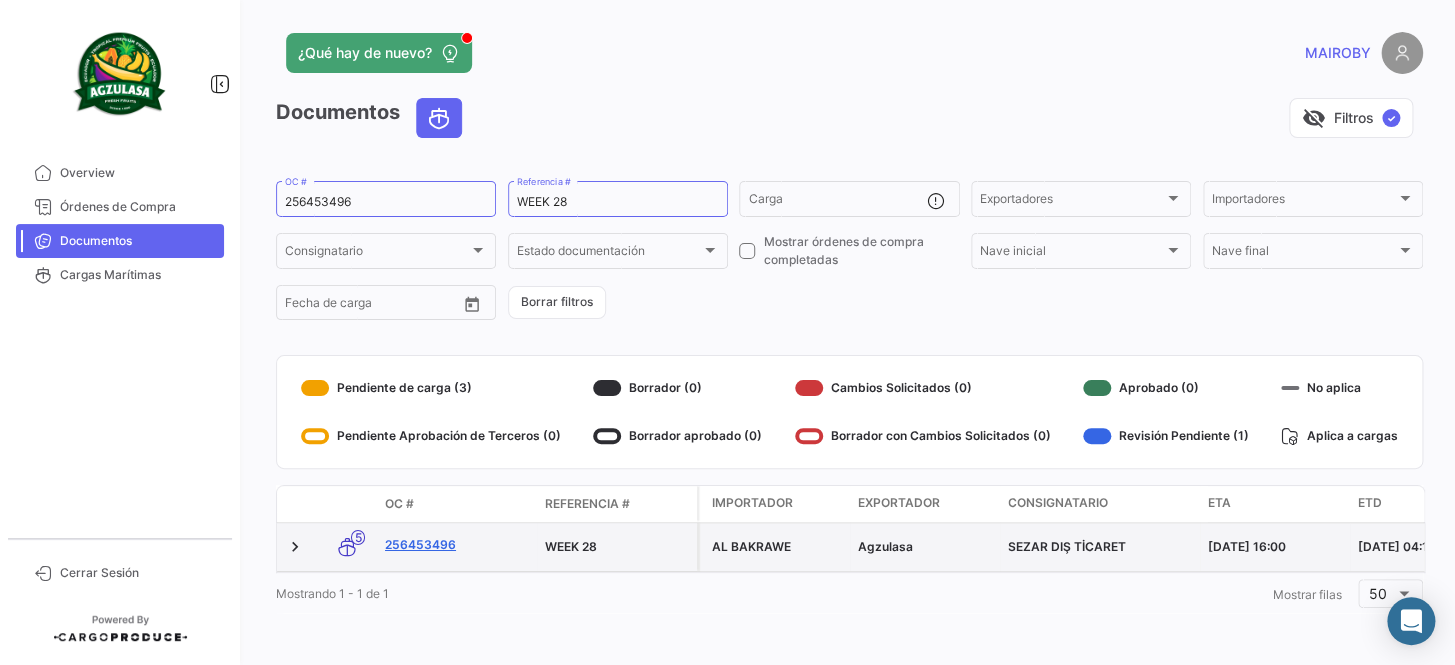 click on "256453496" 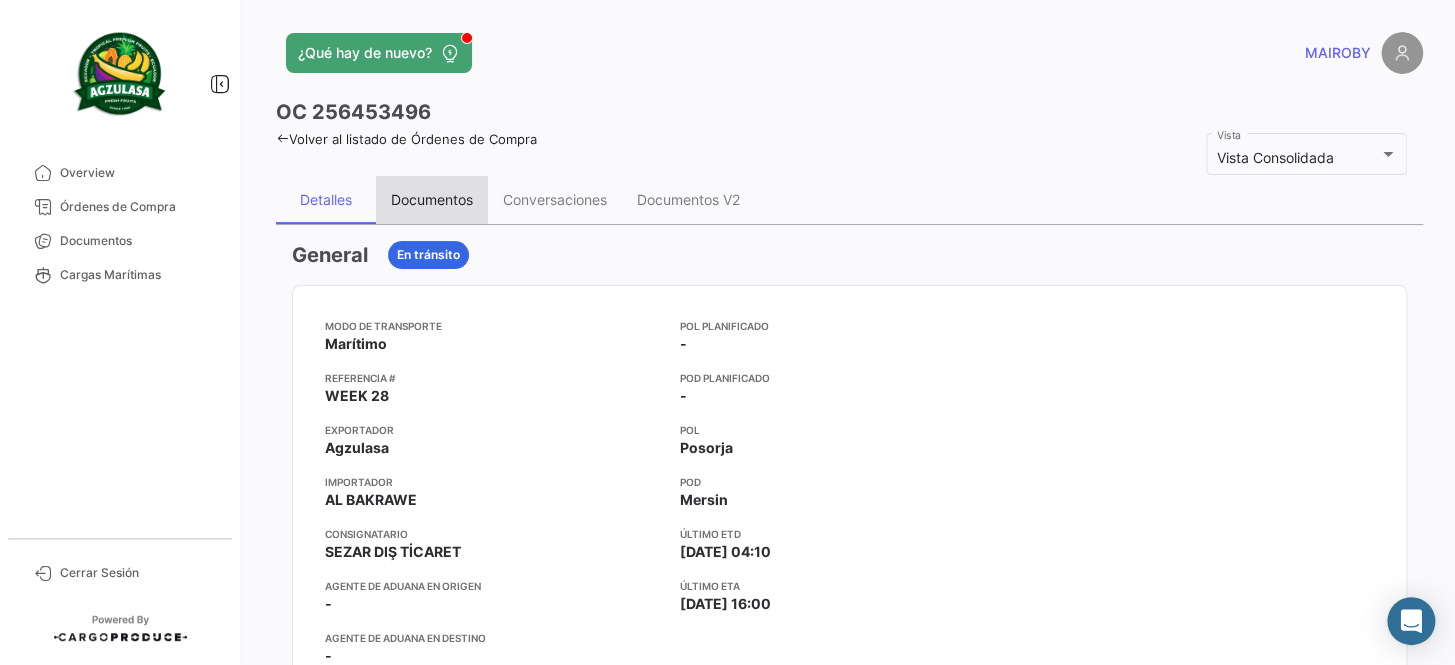 click on "Documentos" at bounding box center [432, 199] 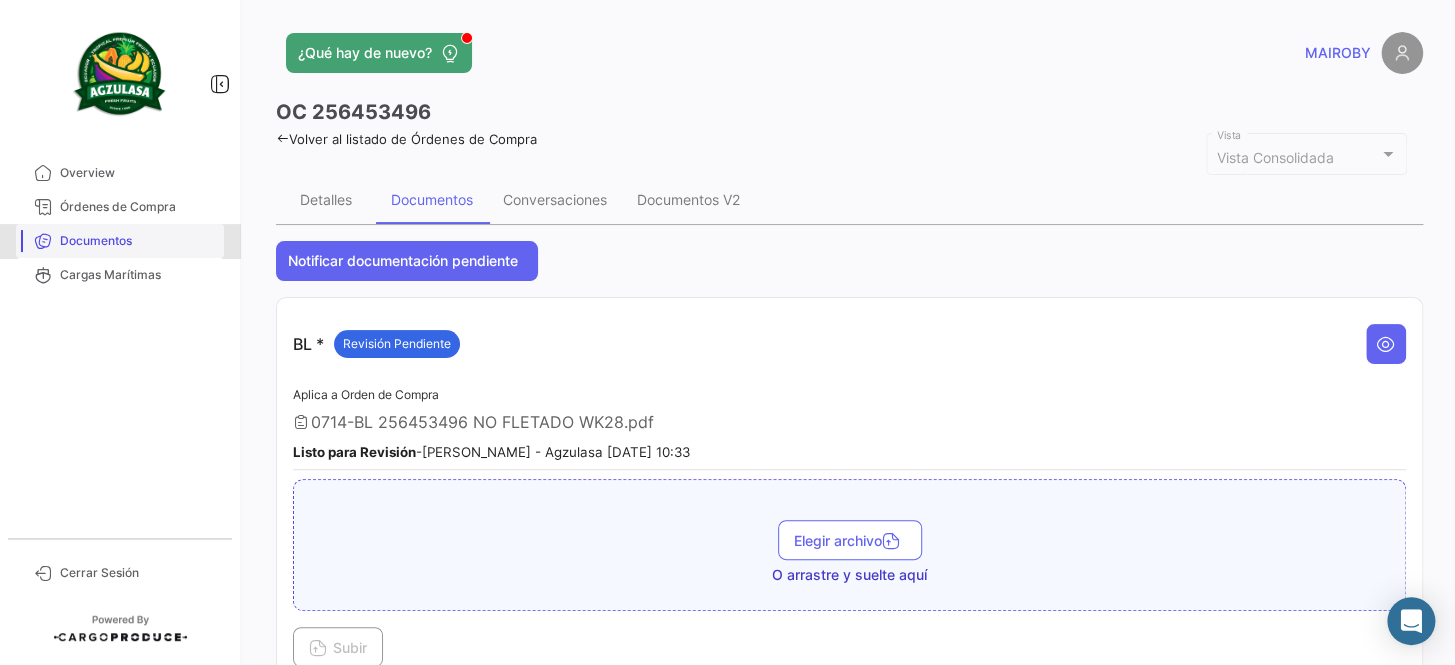 click on "Documentos" at bounding box center [120, 241] 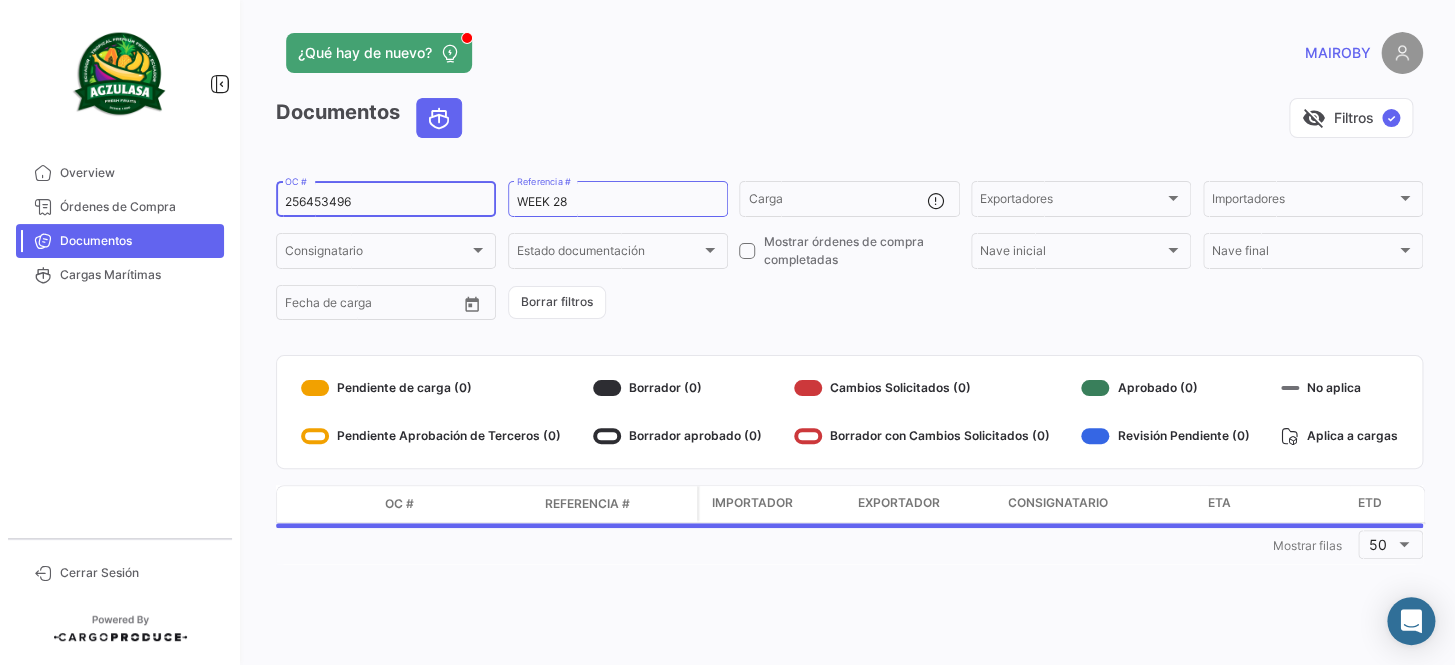 drag, startPoint x: 381, startPoint y: 207, endPoint x: 269, endPoint y: 198, distance: 112.36102 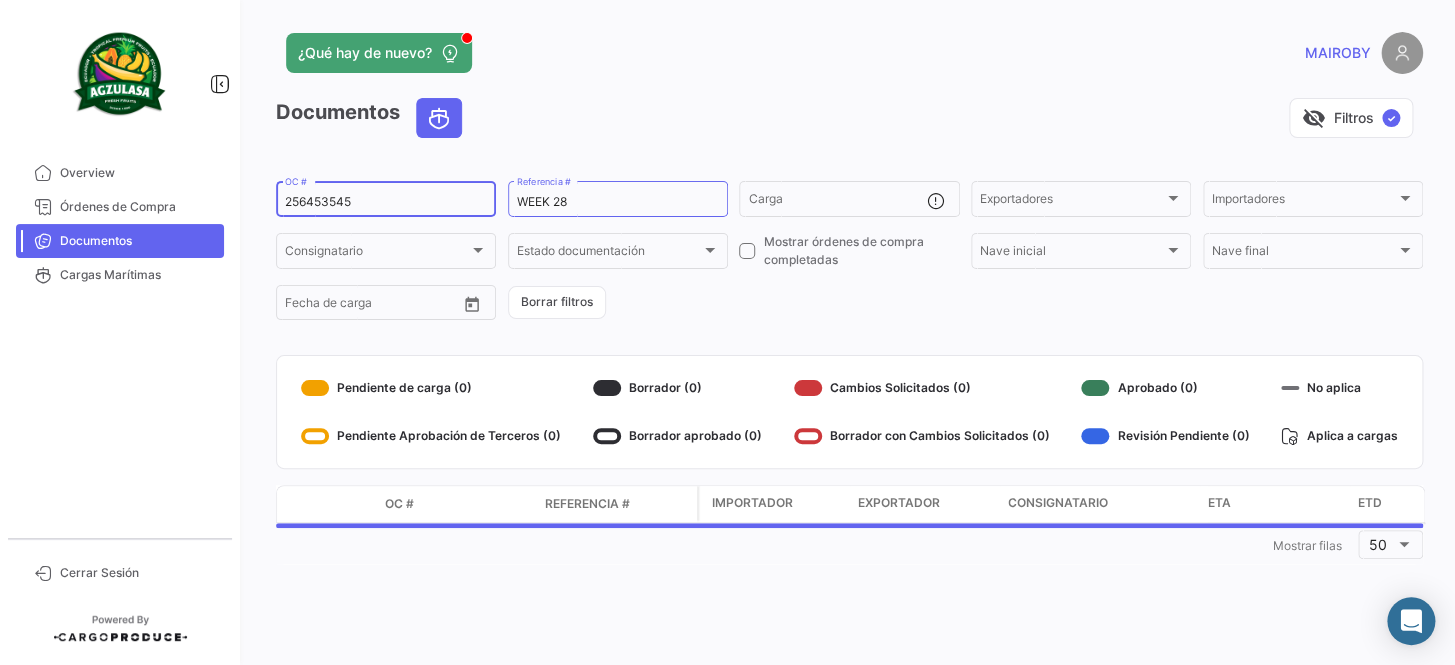 type on "256453545" 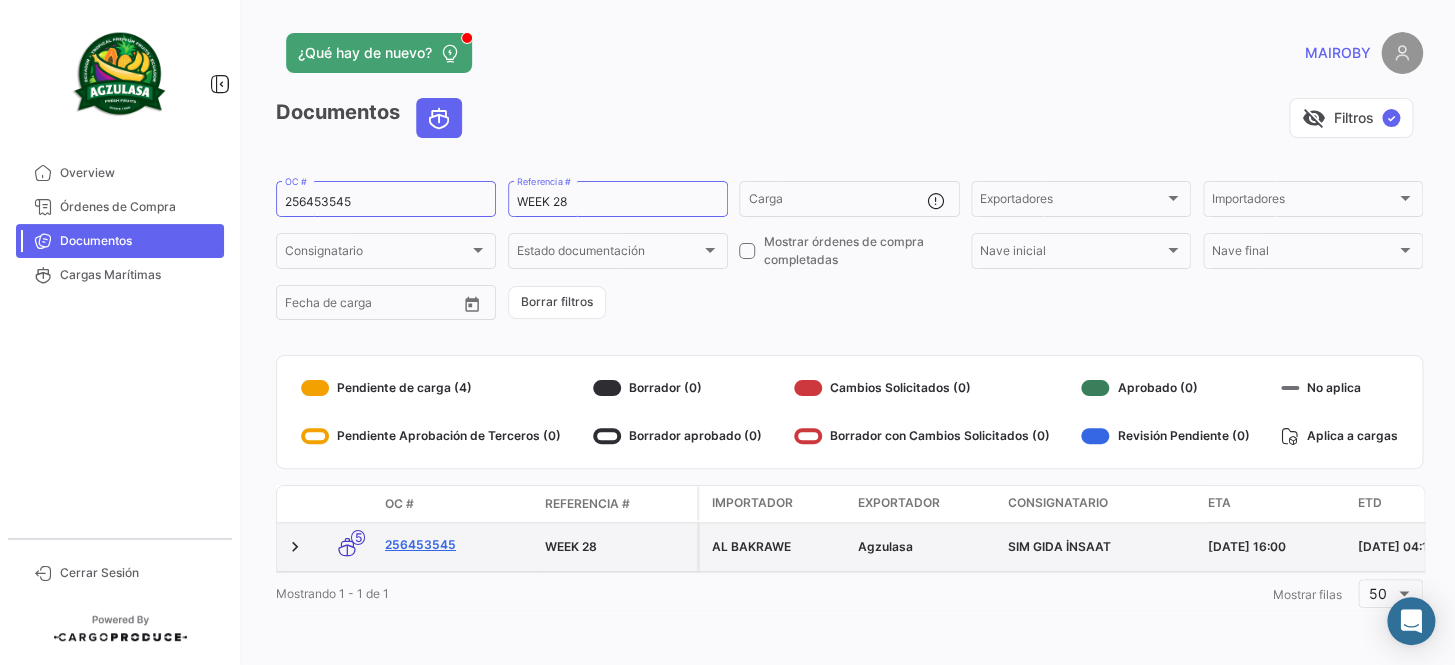 click on "256453545" 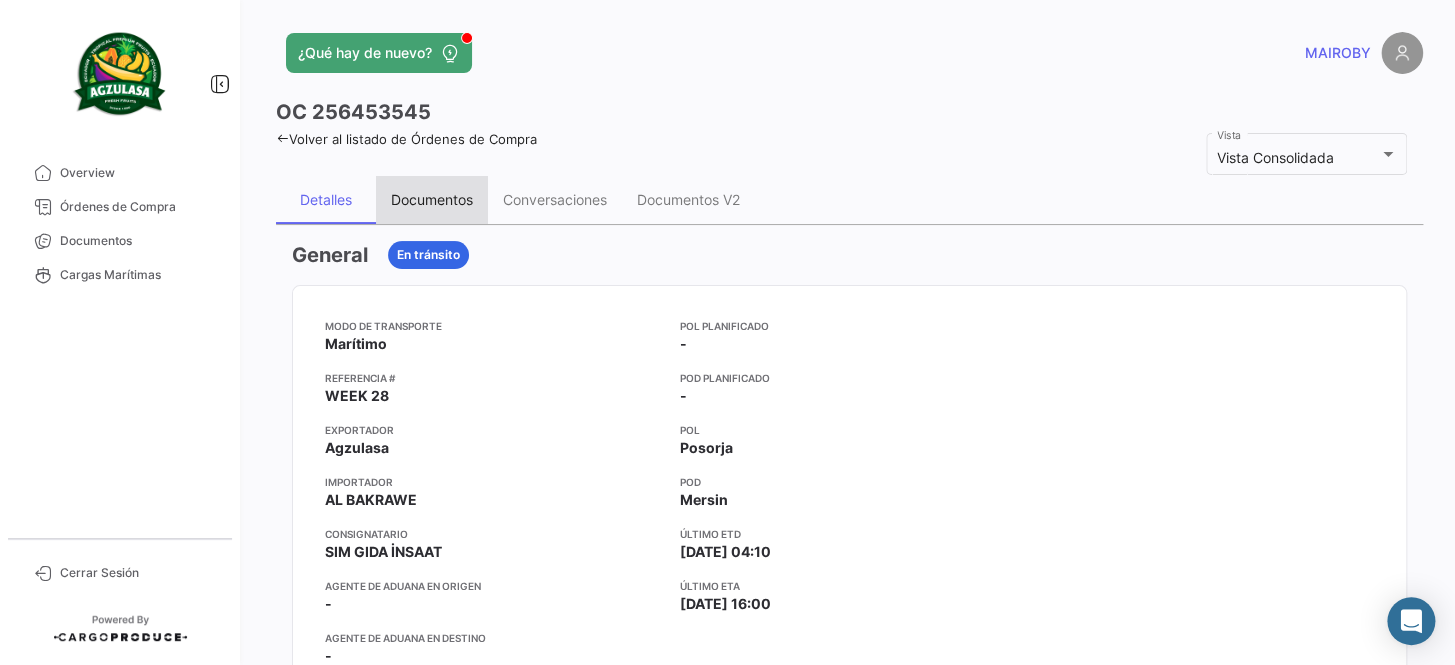 click on "Documentos" at bounding box center [432, 200] 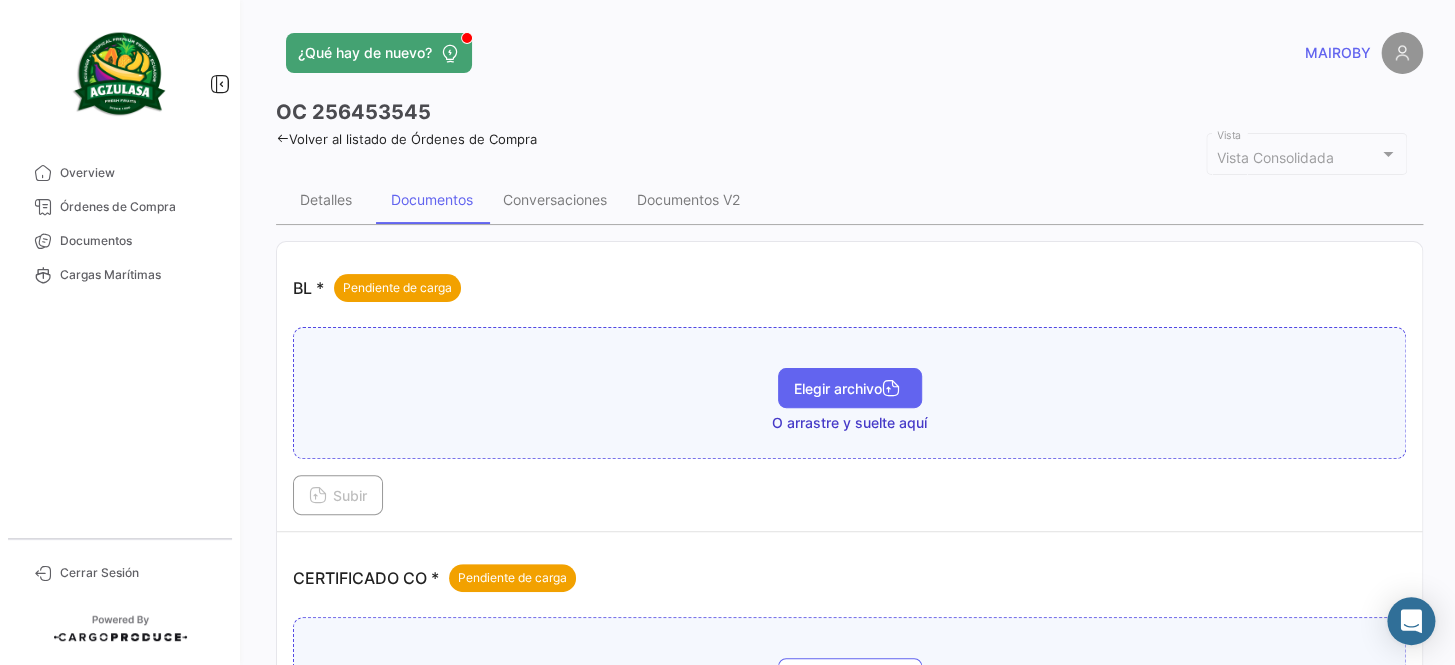 click on "Elegir archivo" at bounding box center [850, 388] 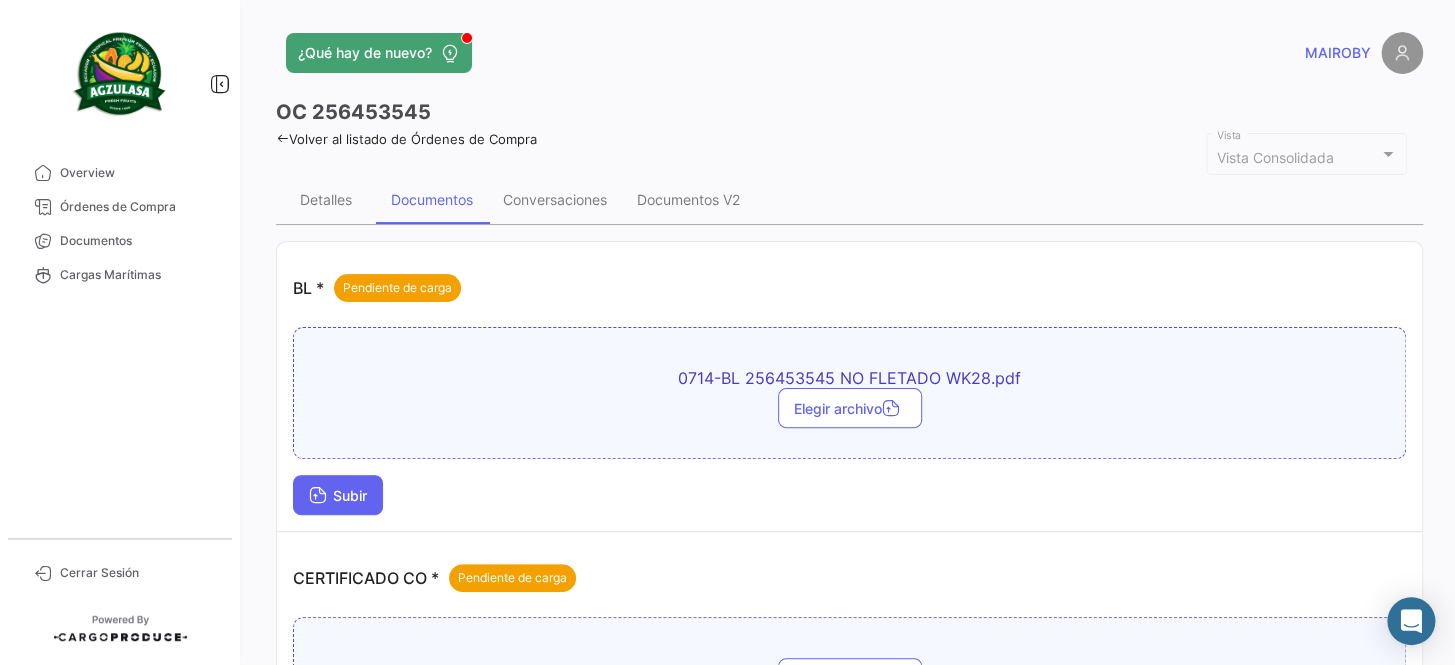 click on "Subir" at bounding box center (338, 495) 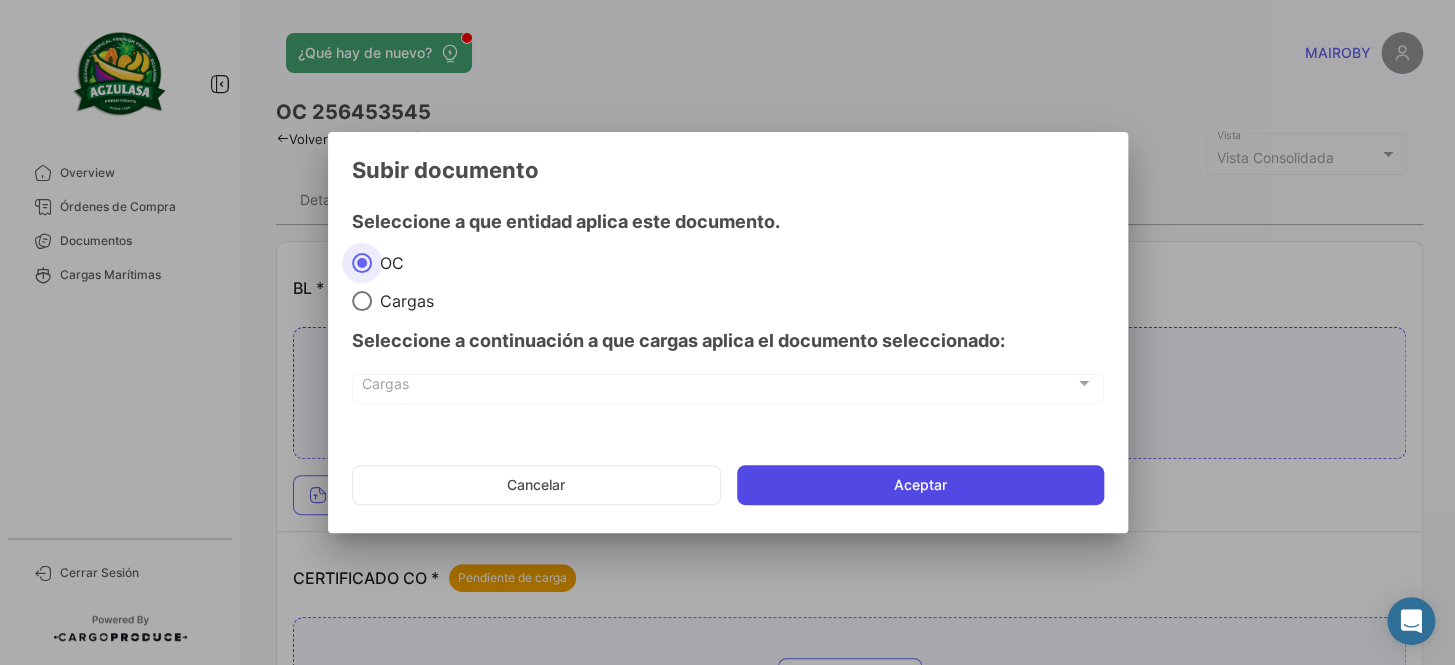 click on "Aceptar" 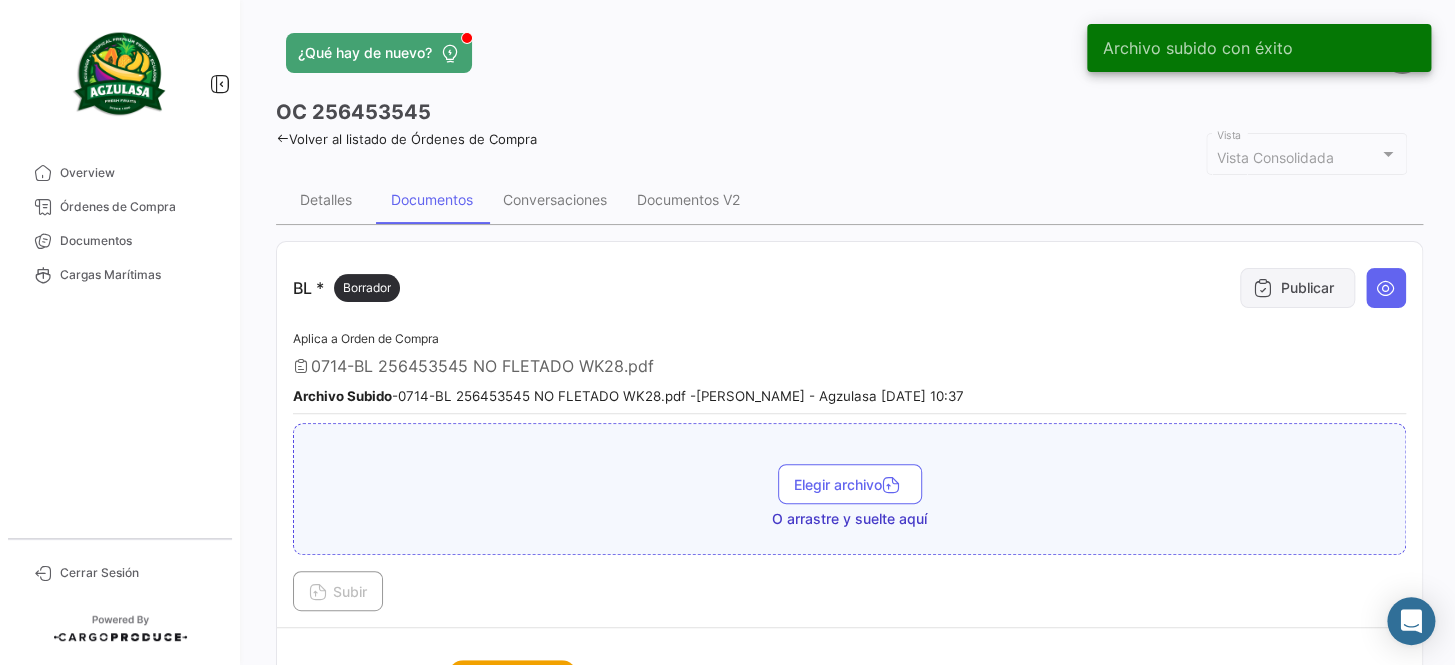 click on "Publicar" at bounding box center [1297, 288] 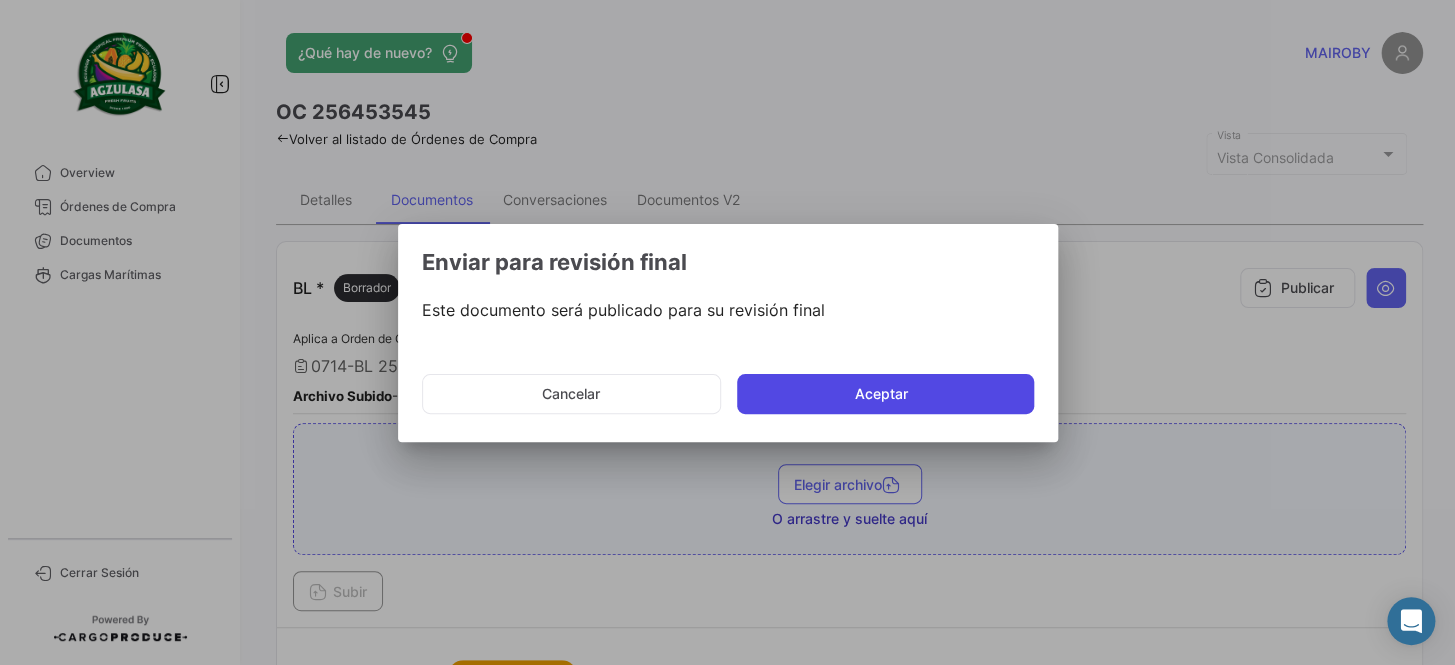 click on "Aceptar" 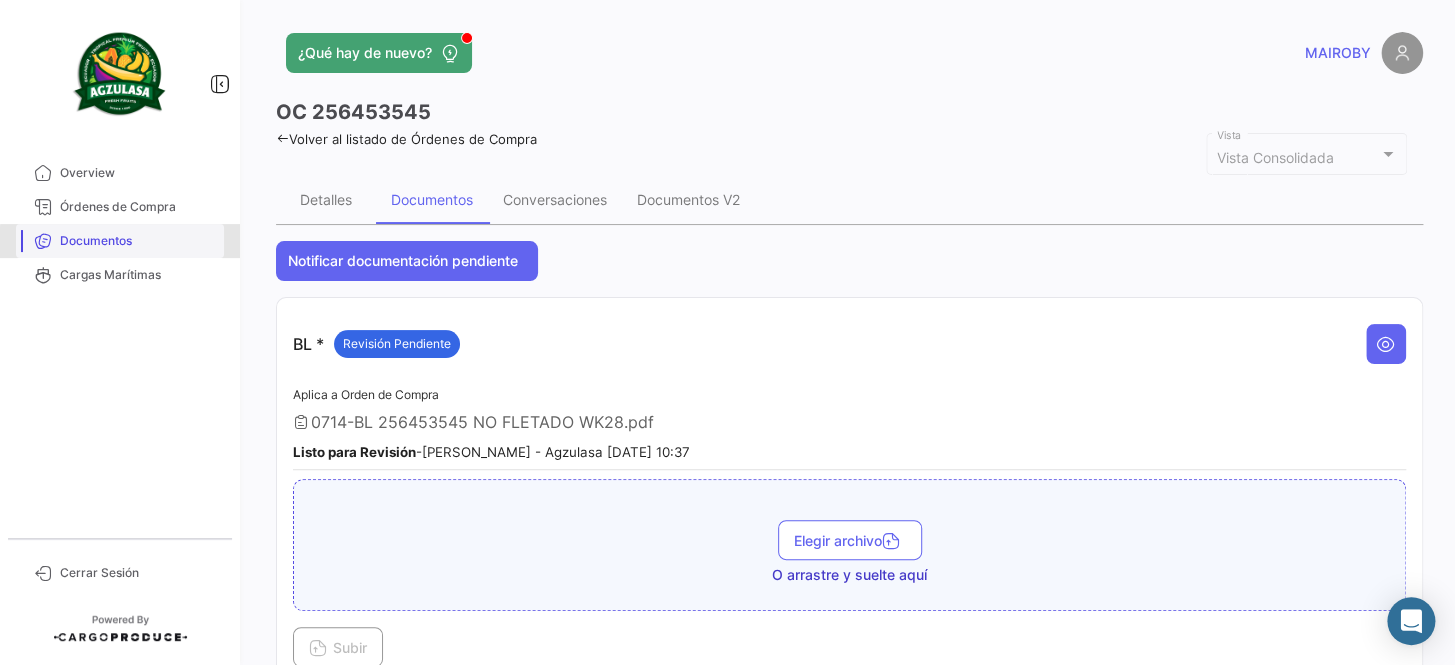 click on "Documentos" at bounding box center (138, 241) 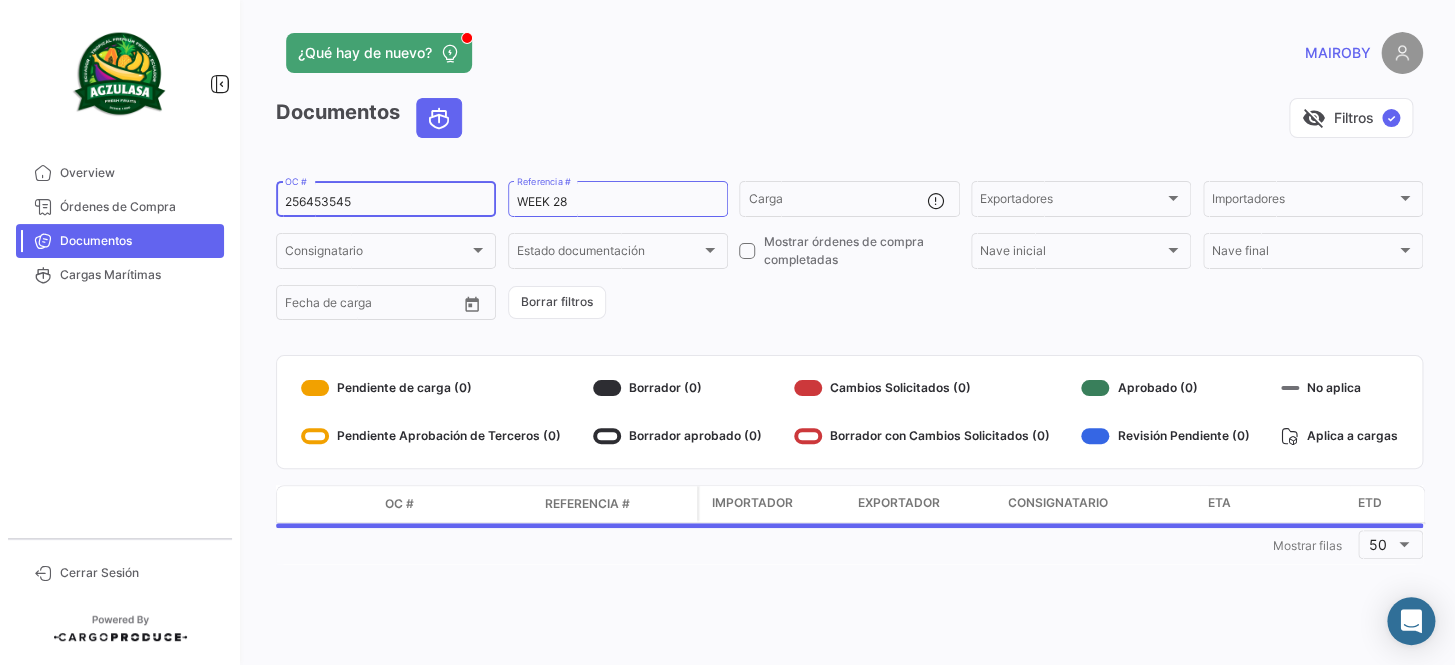 drag, startPoint x: 371, startPoint y: 203, endPoint x: 249, endPoint y: 203, distance: 122 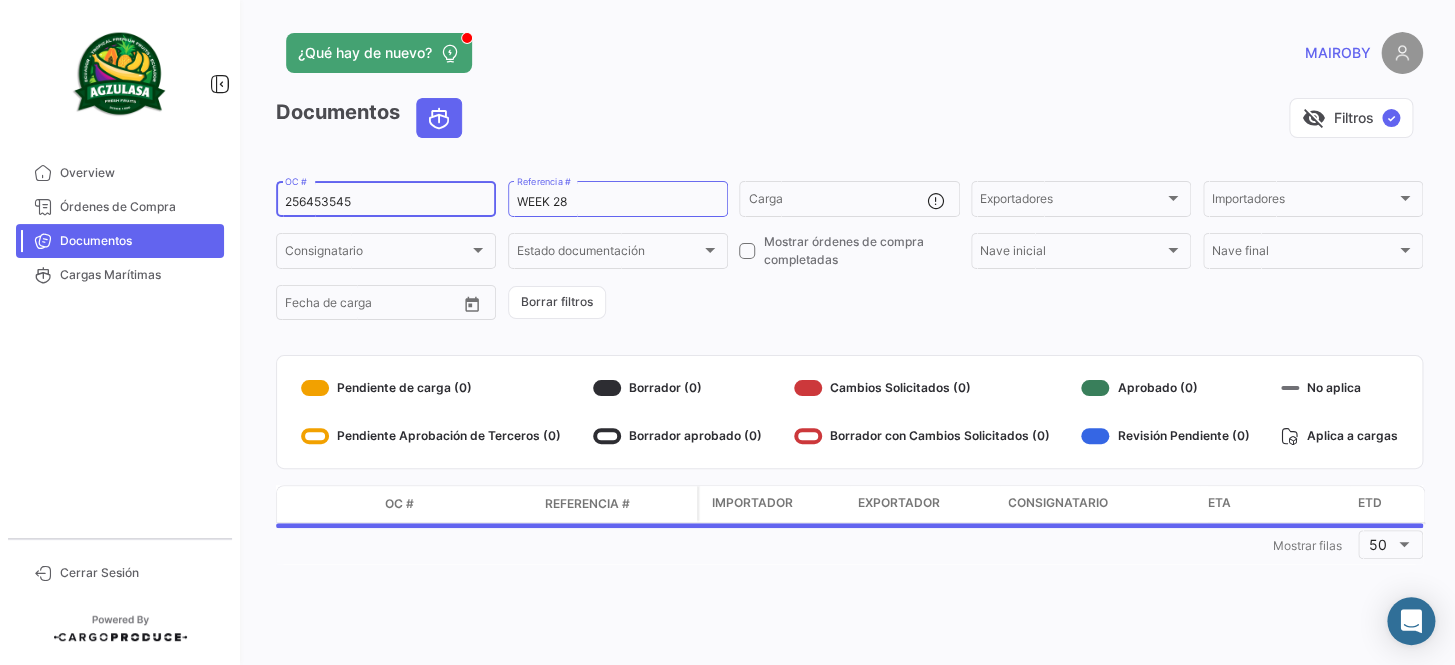 paste on "101359" 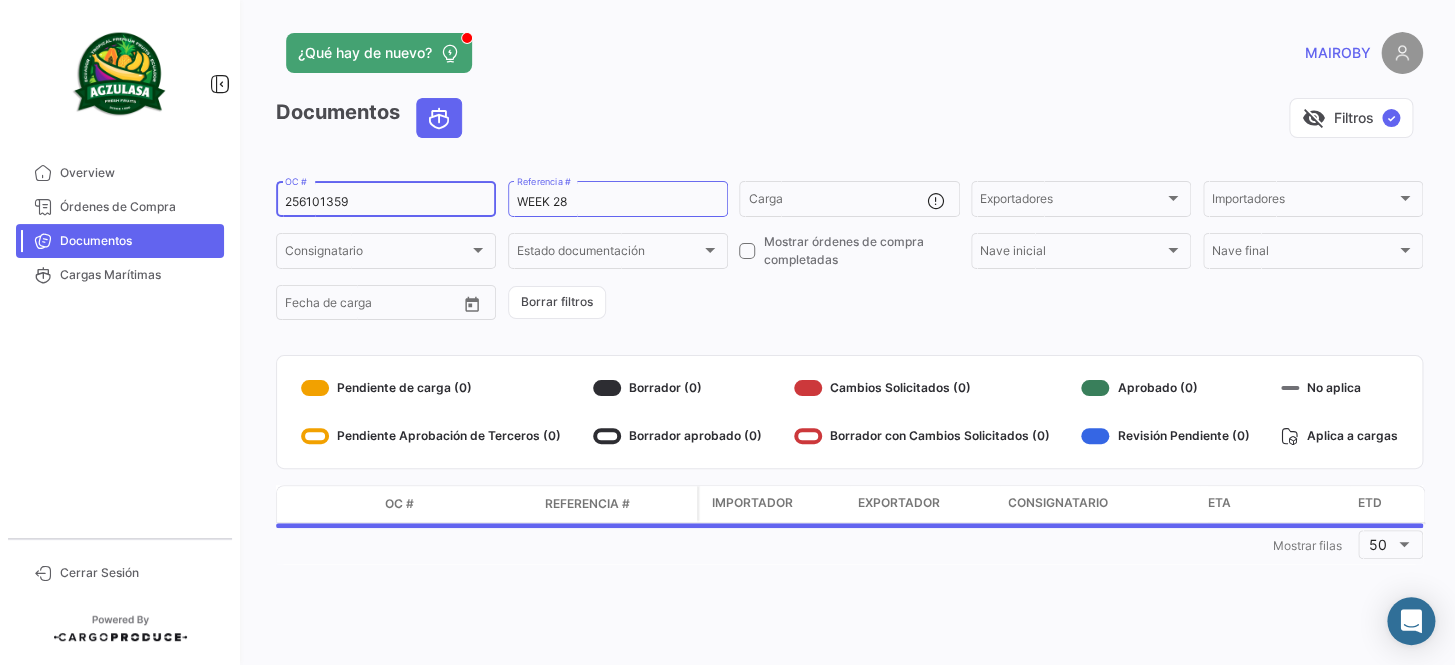 type on "256101359" 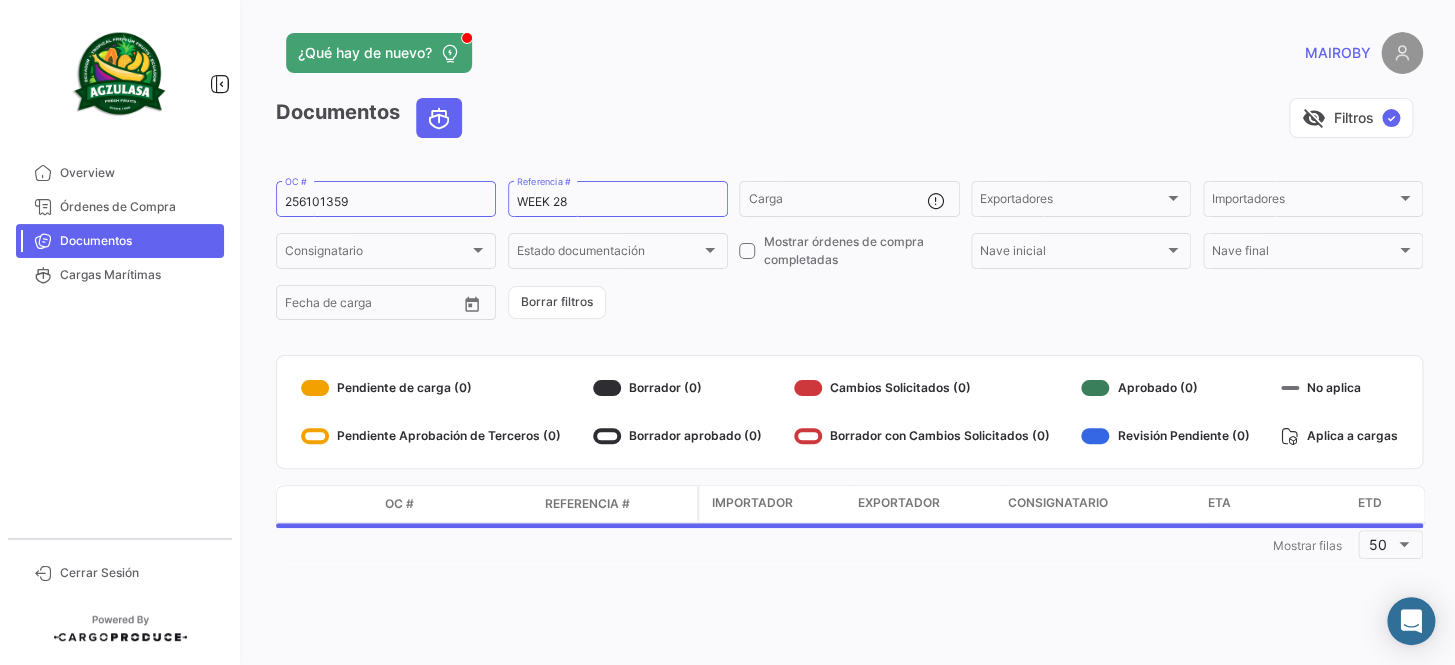 click on "256101359  OC #  WEEK 28  Referencia #   Carga  Exportadores Exportadores Importadores Importadores Consignatario Consignatario Estado documentación Estado documentación    Mostrar órdenes de compra completadas  Nave inicial Nave inicial Nave final Nave final Desde –  Fecha de carga   Borrar filtros" 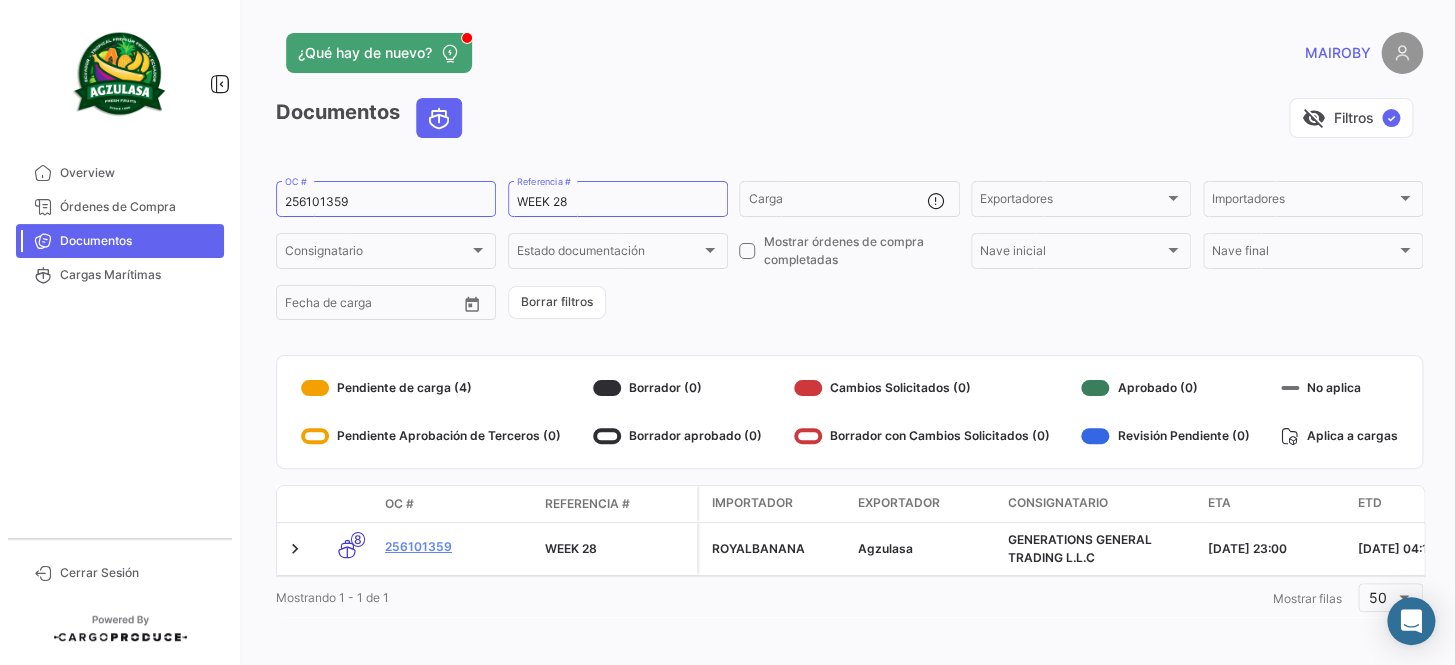 scroll, scrollTop: 13, scrollLeft: 0, axis: vertical 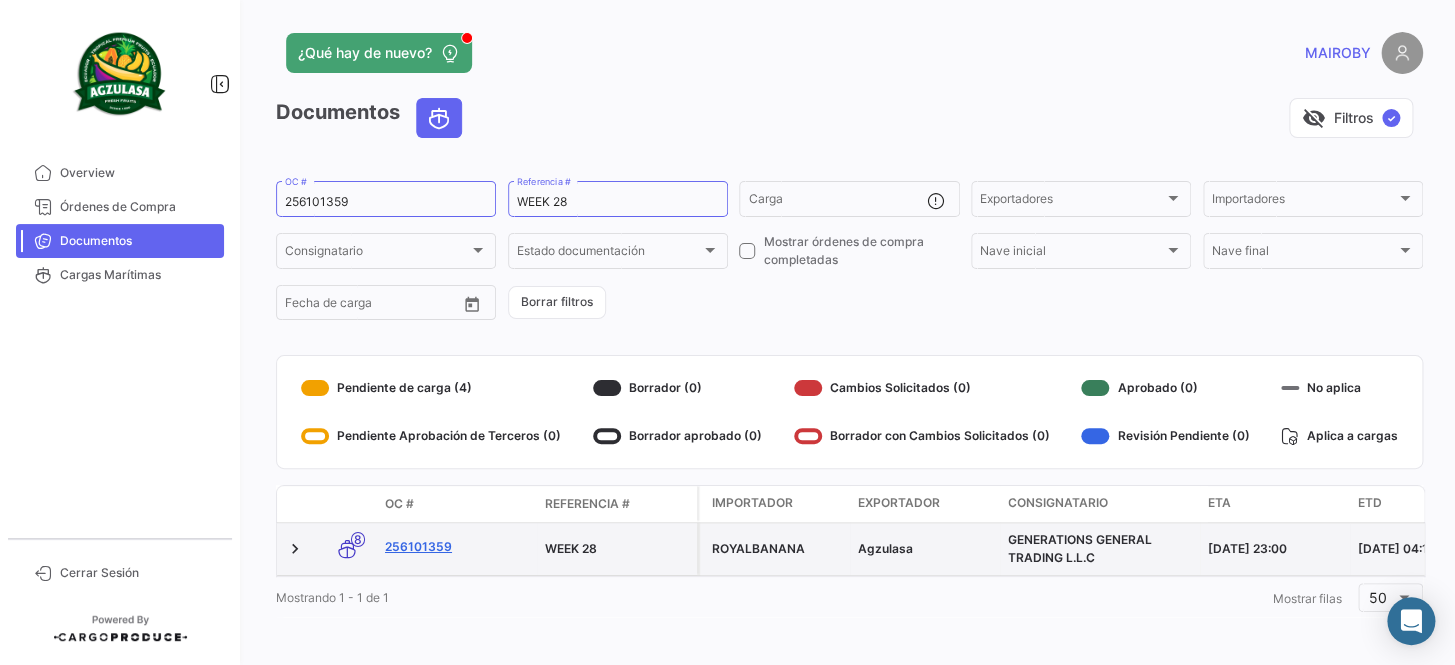 click on "256101359" 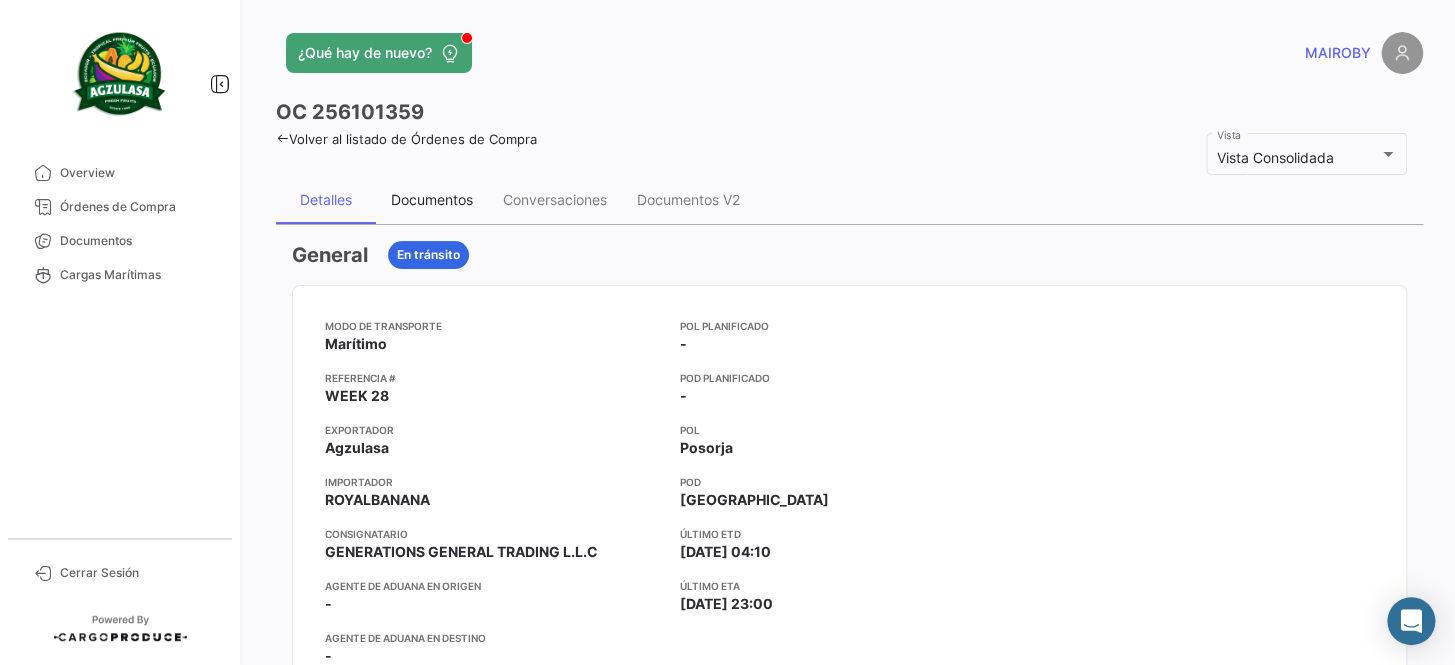 click on "Documentos" at bounding box center (432, 199) 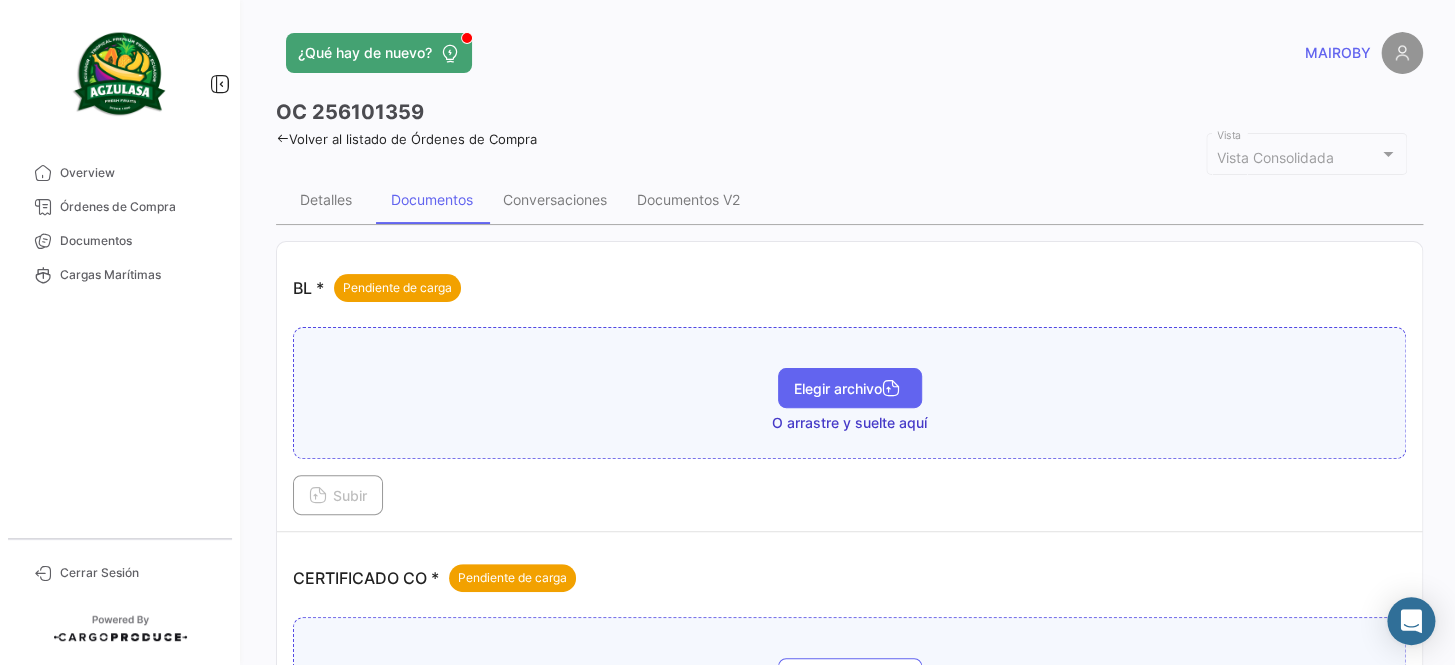 click on "Elegir archivo" at bounding box center [850, 388] 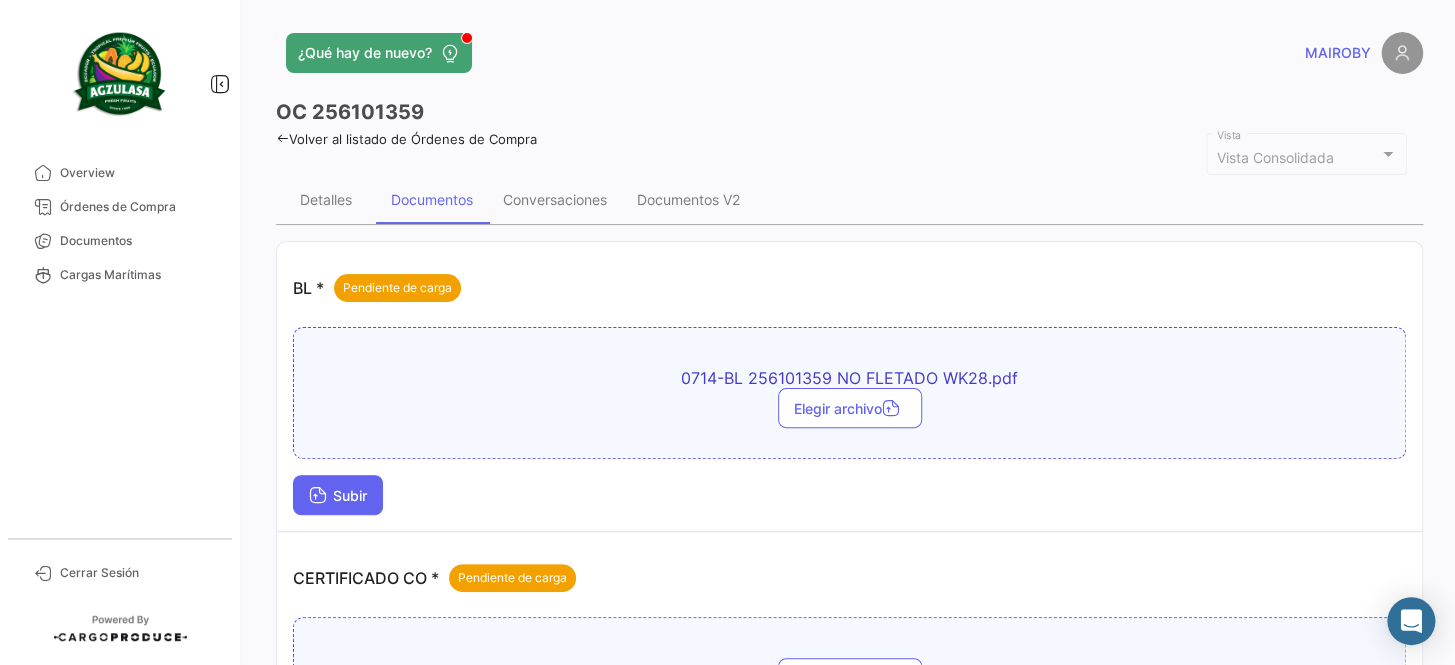 click on "Subir" at bounding box center (338, 495) 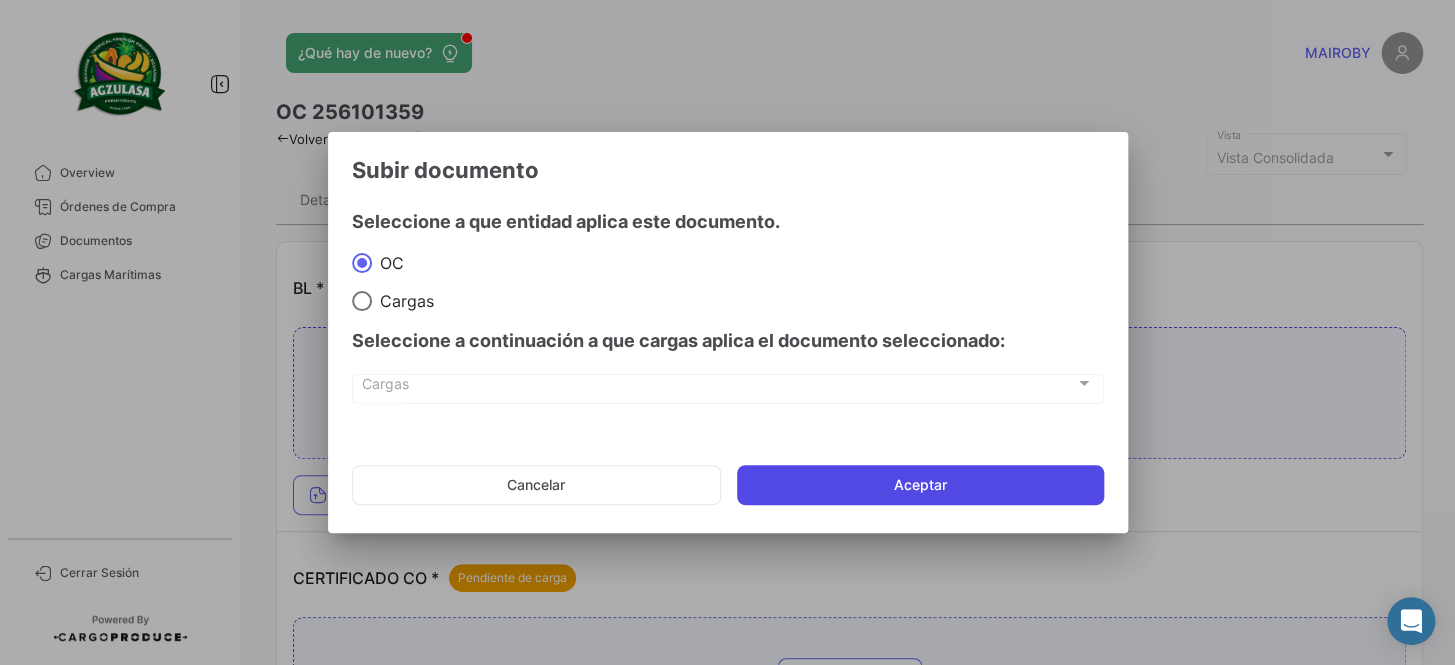 click on "Aceptar" 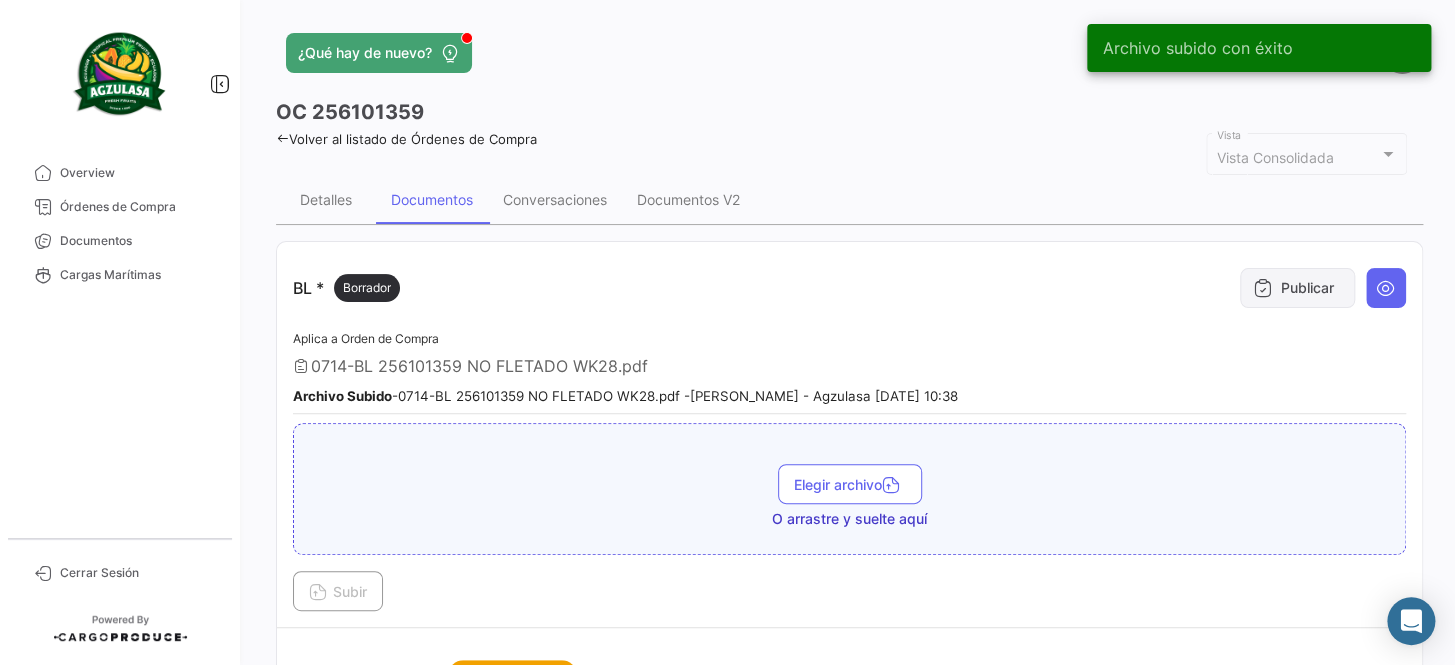click at bounding box center [1263, 288] 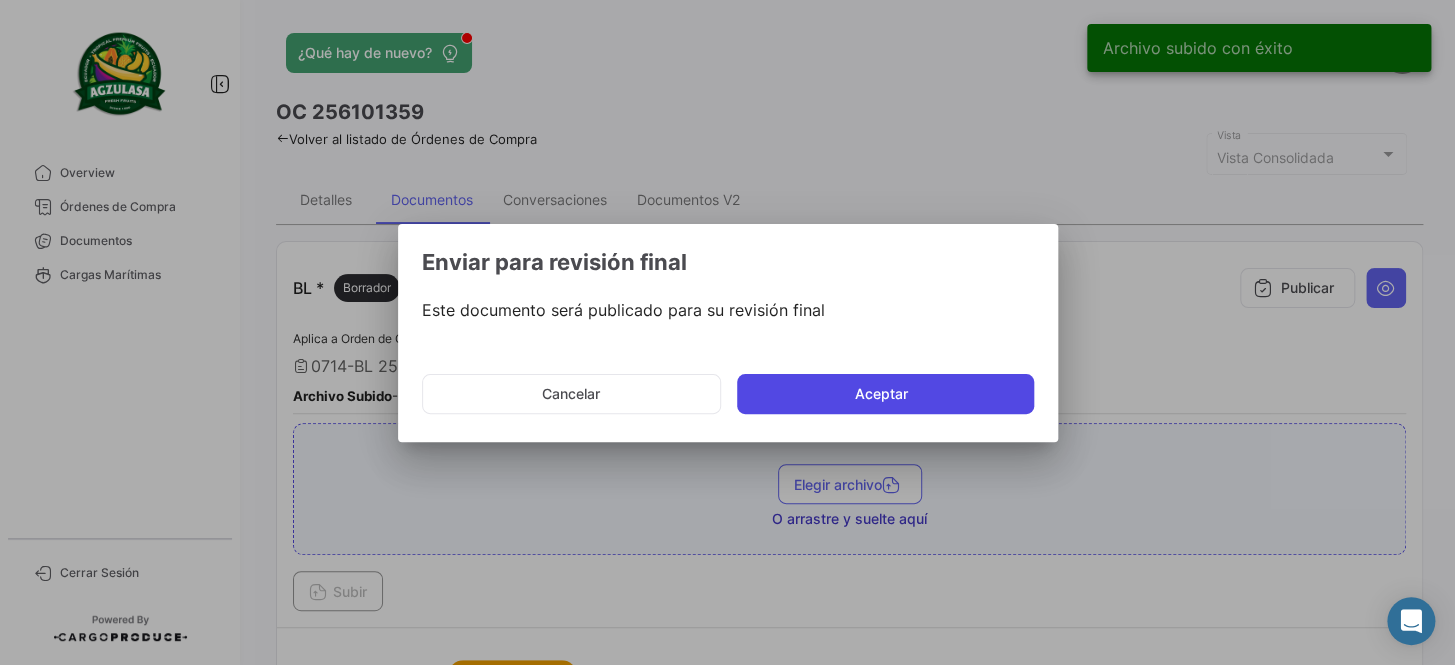 click on "Aceptar" 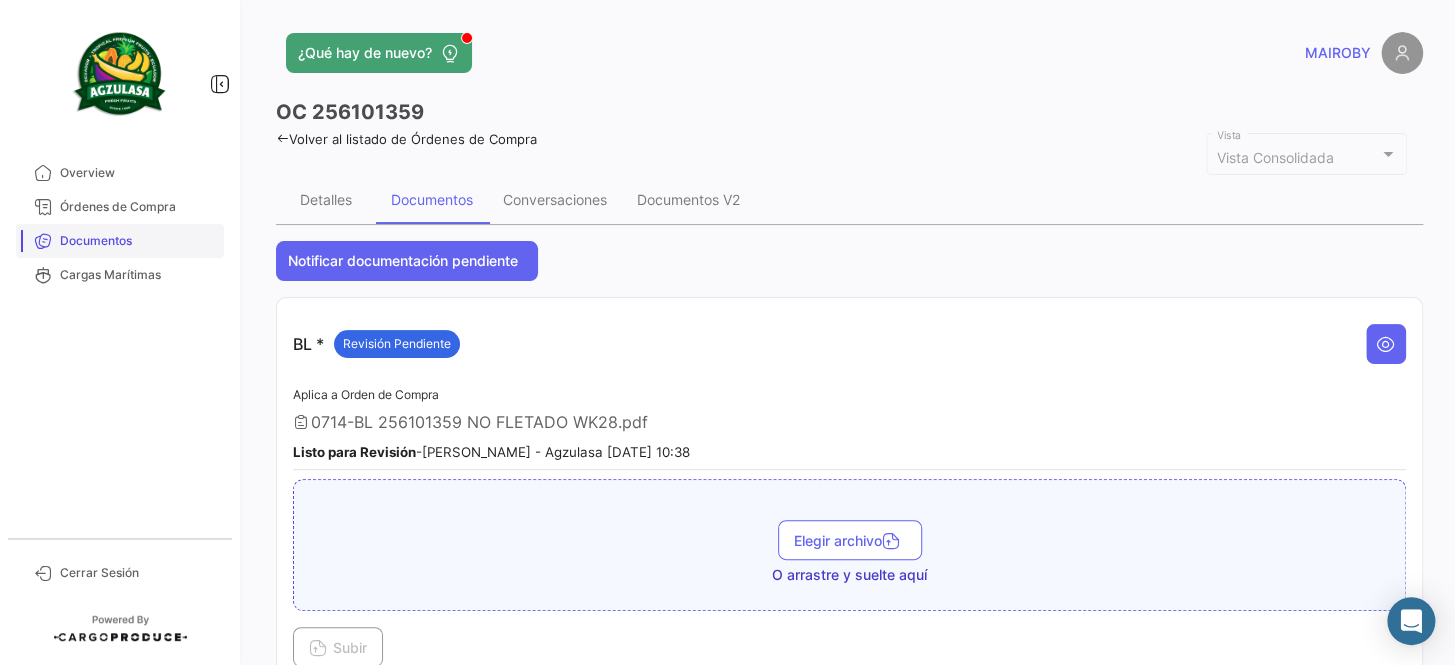 click on "Documentos" at bounding box center (138, 241) 